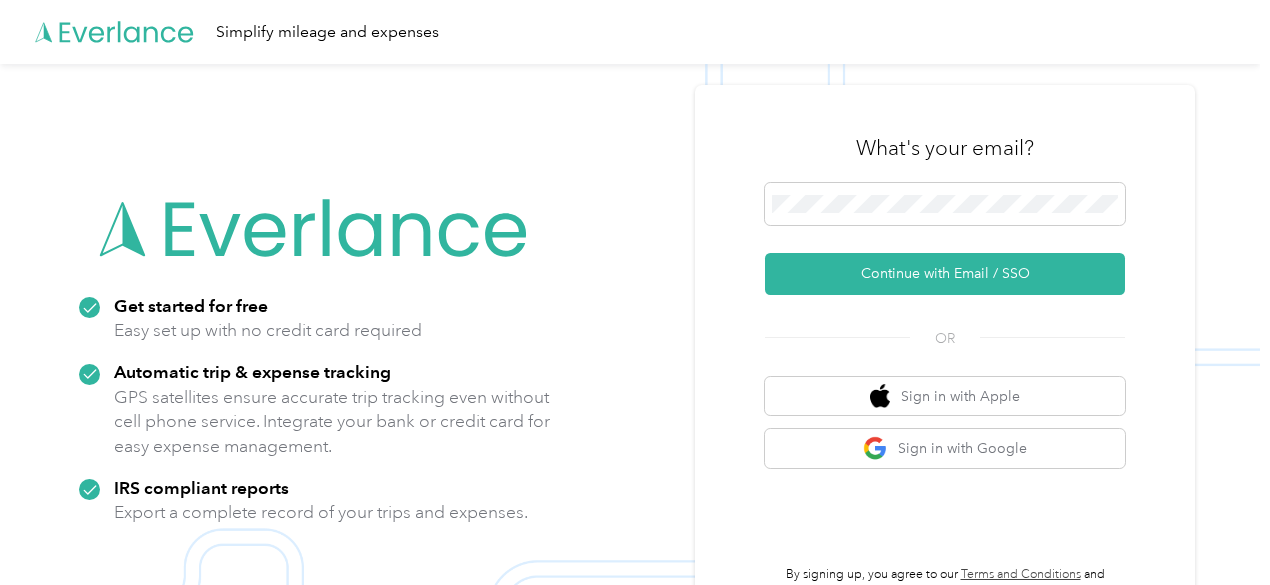 scroll, scrollTop: 0, scrollLeft: 0, axis: both 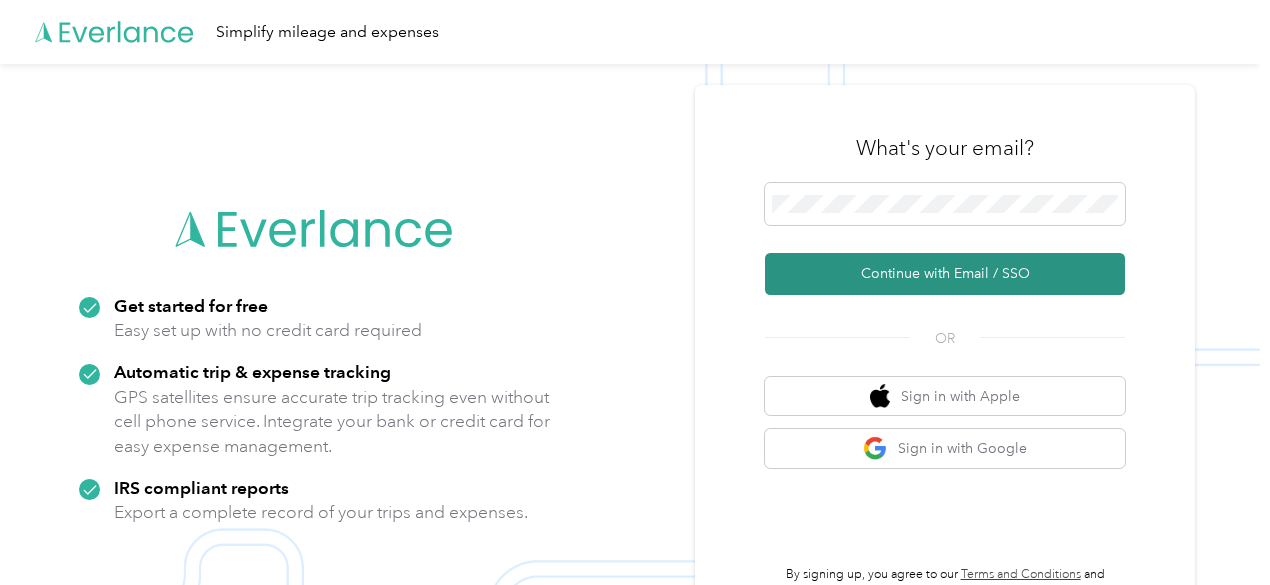 click on "Continue with Email / SSO" at bounding box center [945, 274] 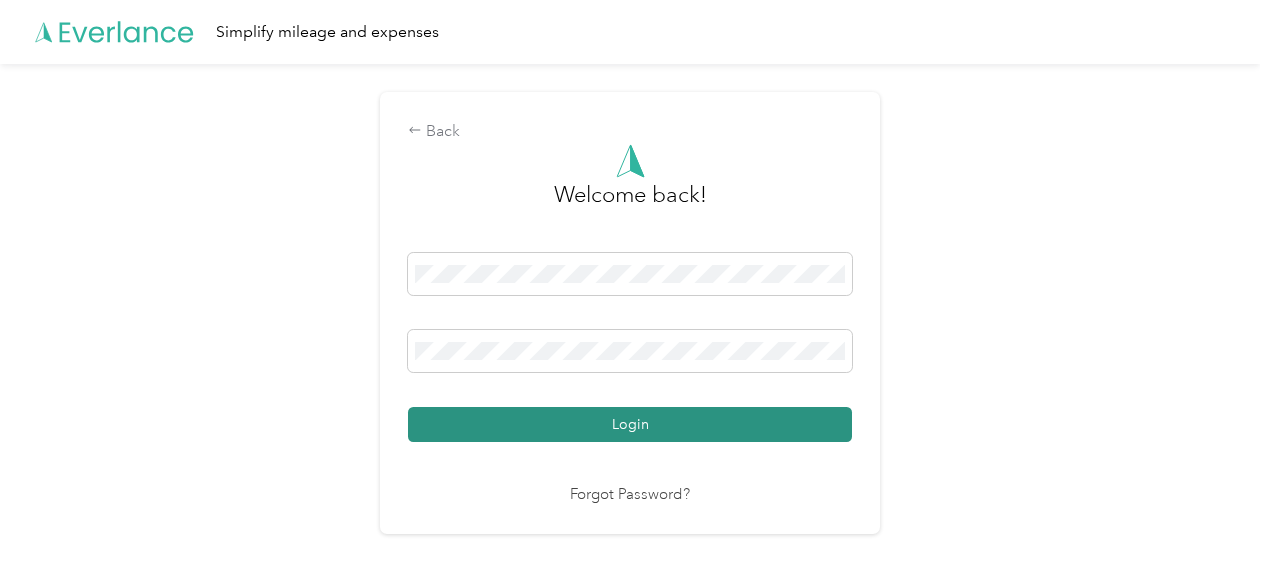 click on "Login" at bounding box center [630, 424] 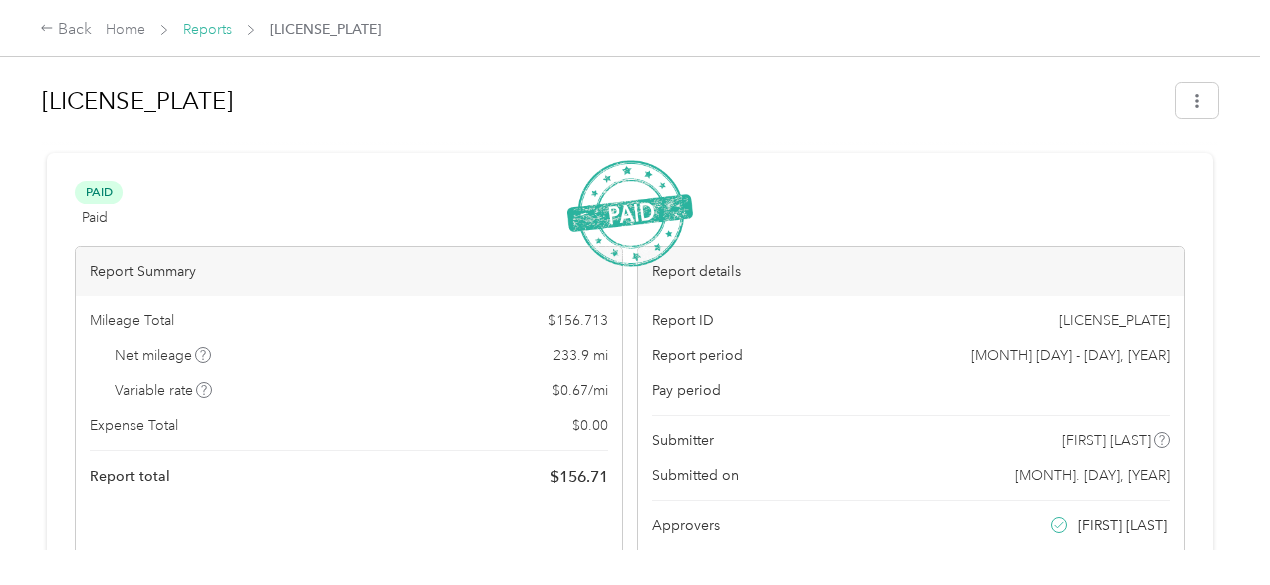 click on "Reports" at bounding box center [207, 29] 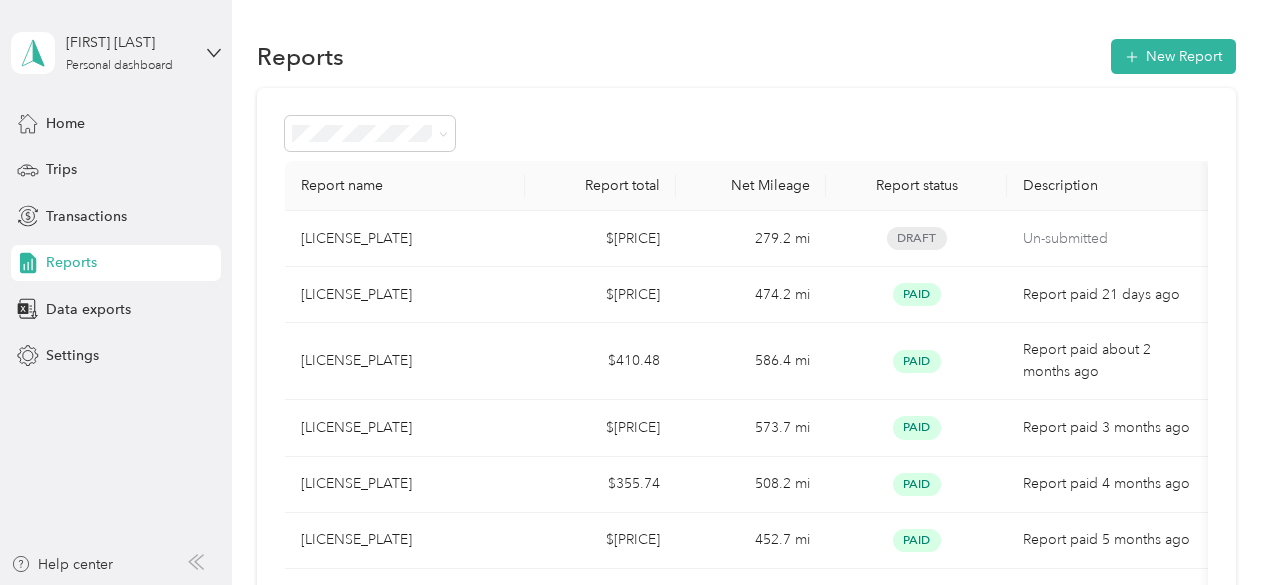 click on "[LICENSE_PLATE]" at bounding box center (356, 239) 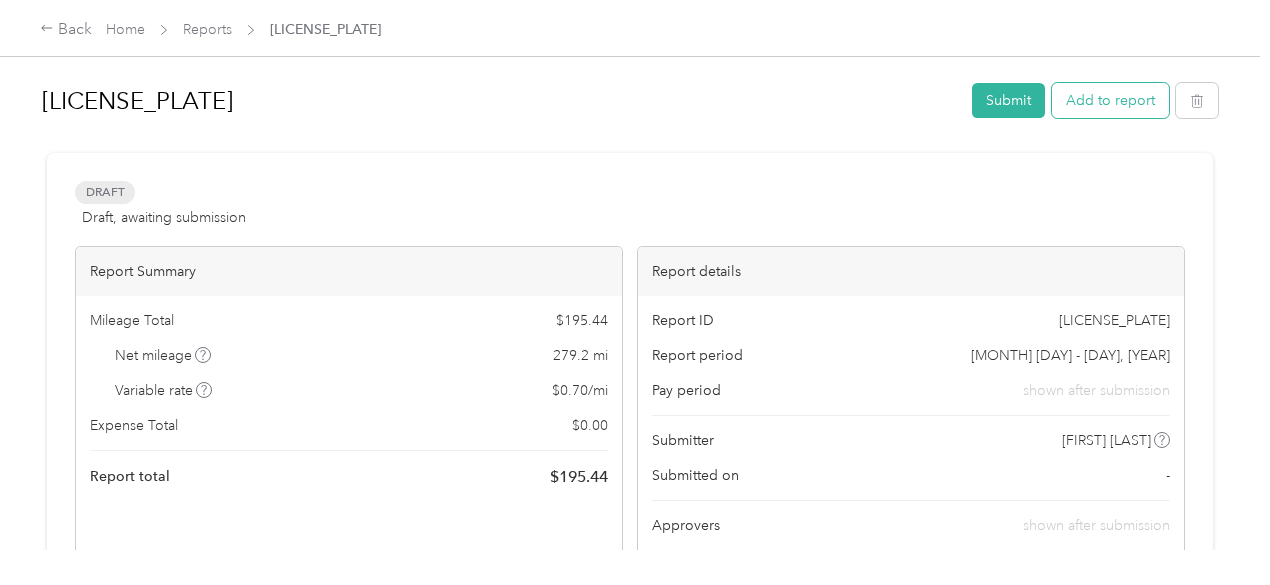 click on "Add to report" at bounding box center [1110, 100] 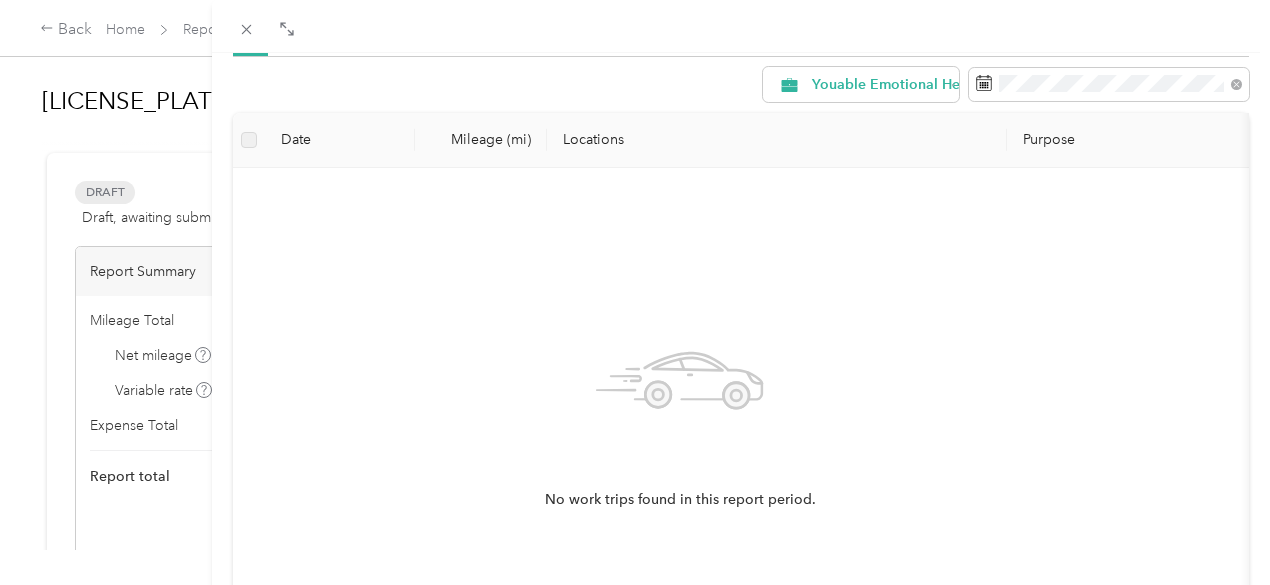 scroll, scrollTop: 0, scrollLeft: 0, axis: both 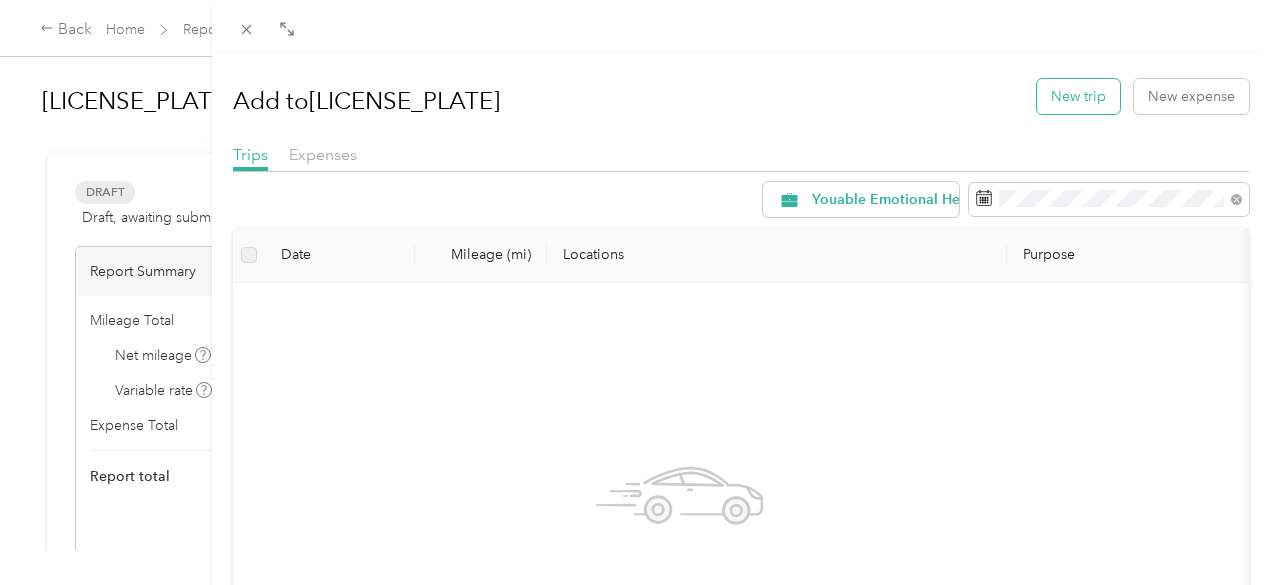 click on "New trip" at bounding box center (1078, 96) 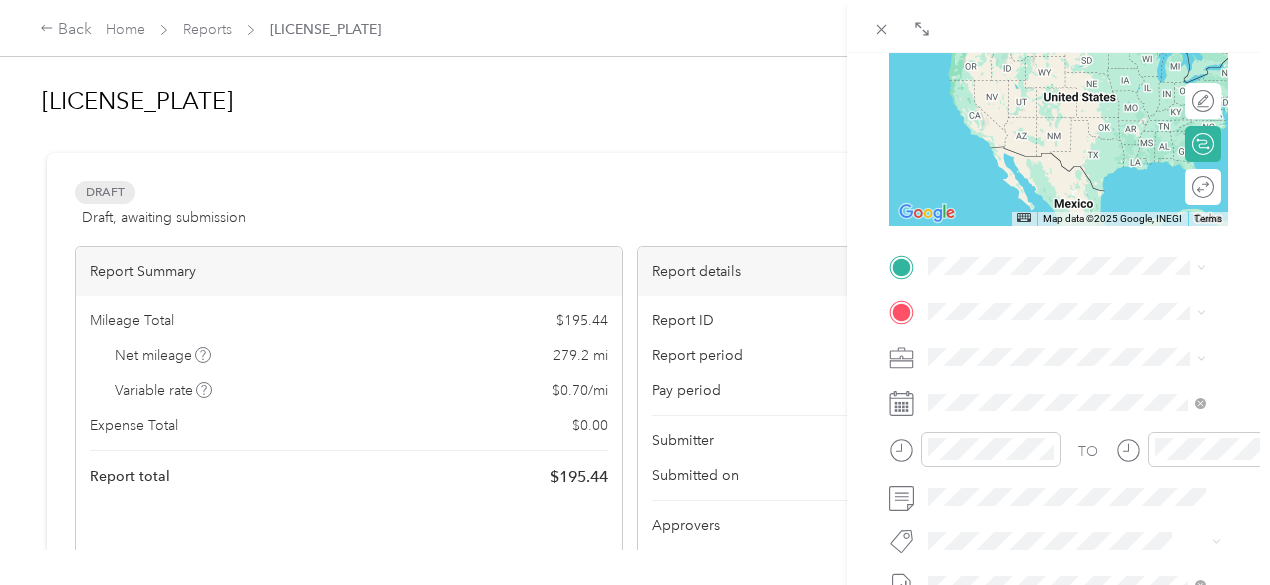 scroll, scrollTop: 0, scrollLeft: 0, axis: both 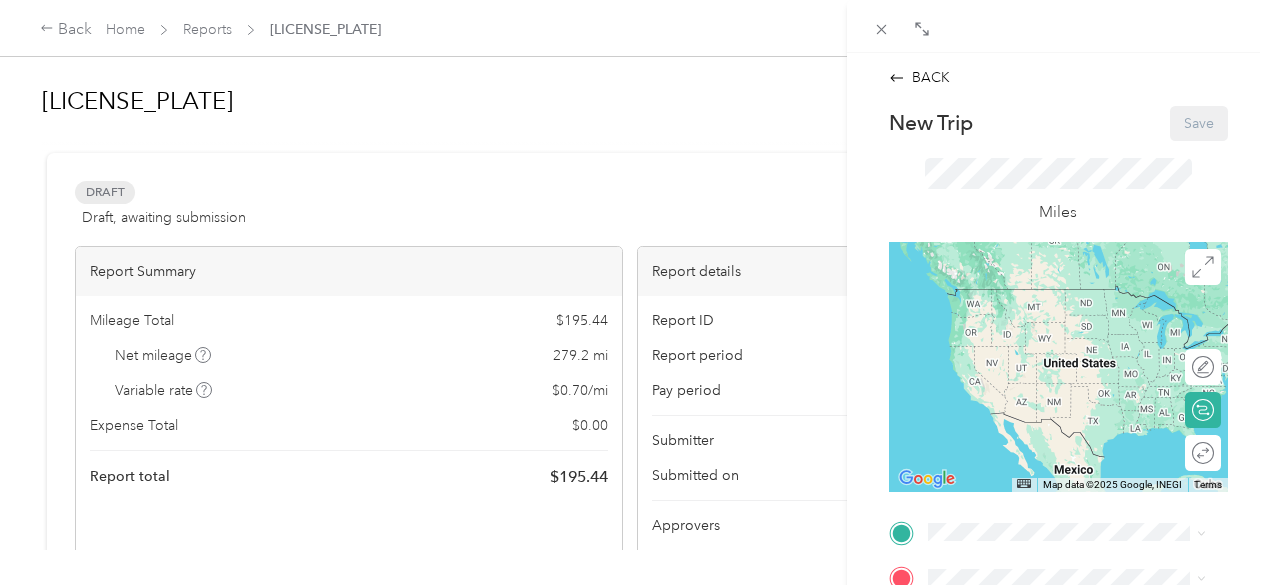 click on "BACK New Trip Save This trip cannot be edited because it is either under review, approved, or paid. Contact your Team Manager to edit it. Miles To navigate the map with touch gestures double-tap and hold your finger on the map, then drag the map. ← Move left → Move right ↑ Move up ↓ Move down + Zoom in - Zoom out Home Jump left by 75% End Jump right by 75% Page Up Jump up by 75% Page Down Jump down by 75% Map Data Map data ©2025 Google, INEGI Map data ©2025 Google, INEGI 1000 km  Click to toggle between metric and imperial units Terms Report a map error Edit route Calculate route Round trip TO Add photo" at bounding box center (635, 292) 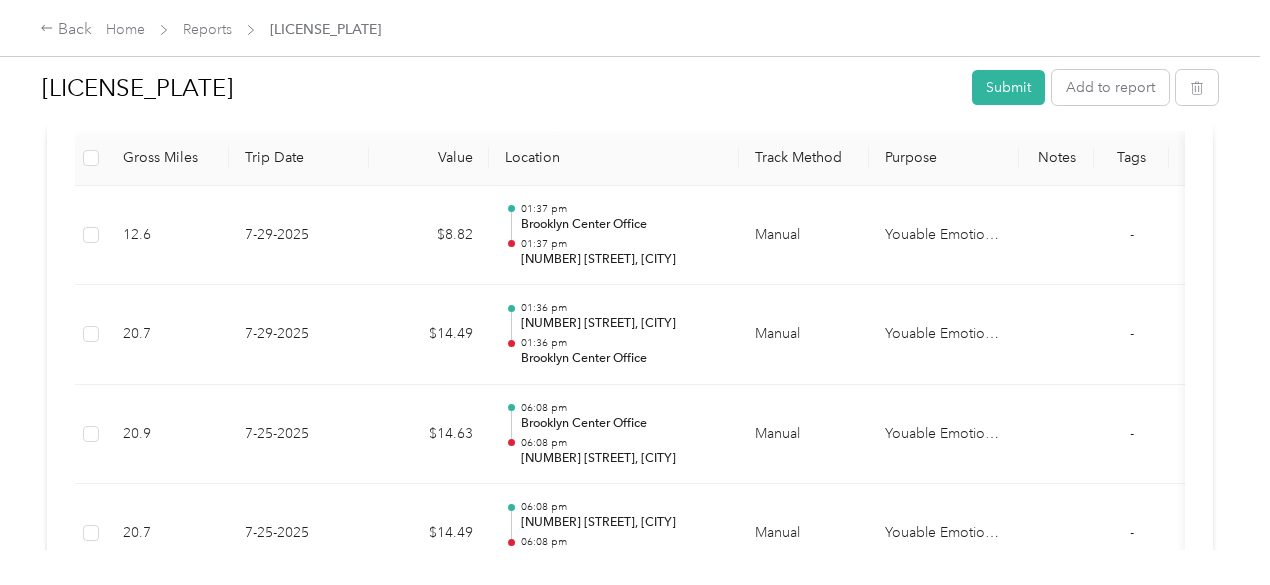 scroll, scrollTop: 523, scrollLeft: 0, axis: vertical 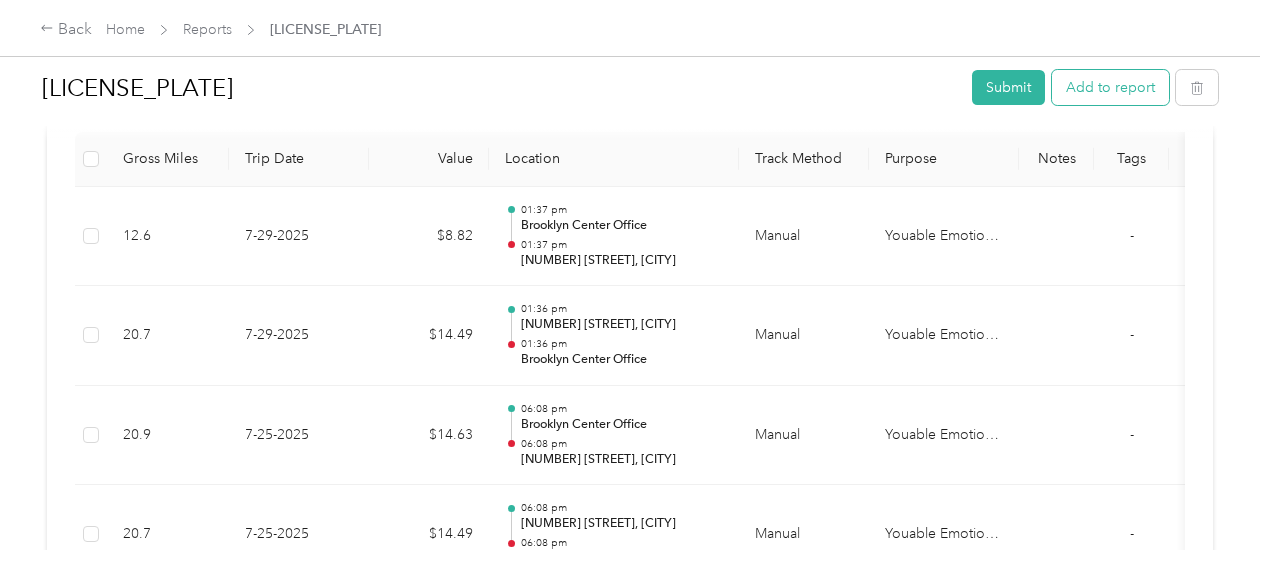 click on "Add to report" at bounding box center (1110, 87) 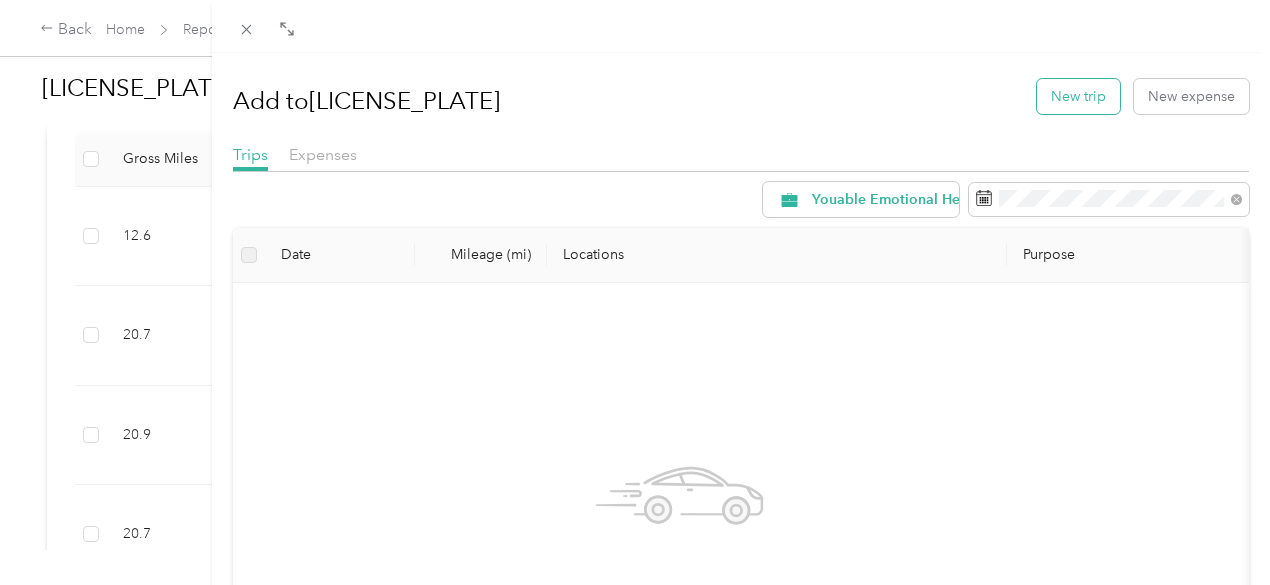 click on "New trip" at bounding box center [1078, 96] 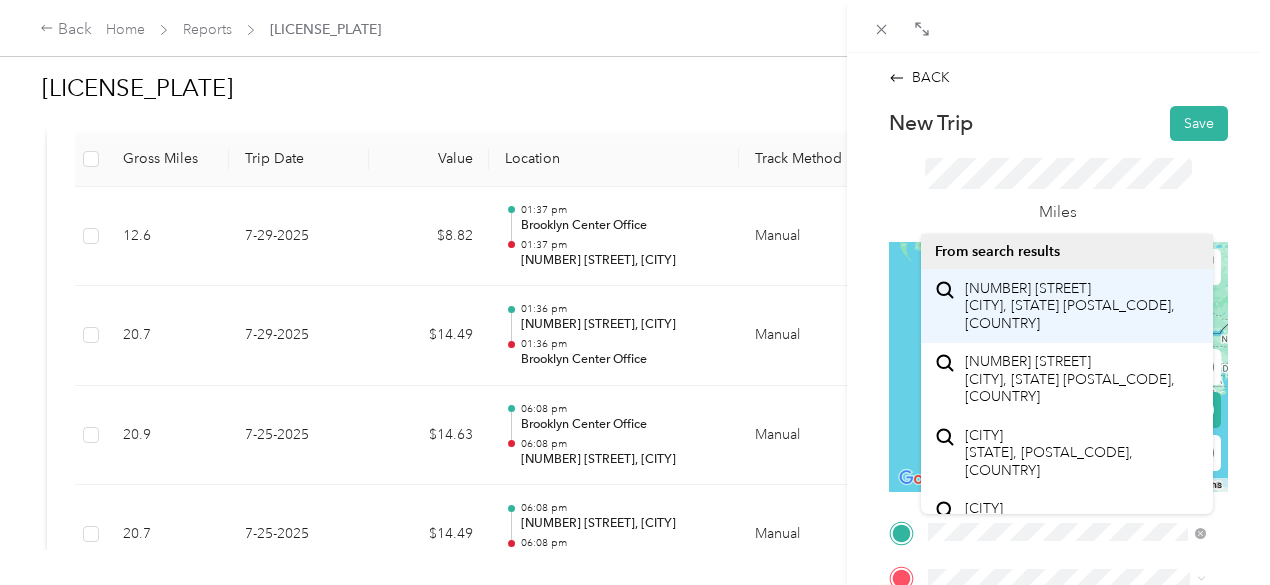 click on "[NUMBER] [STREET]
[CITY], [STATE] [POSTAL_CODE], [COUNTRY]" at bounding box center (1081, 306) 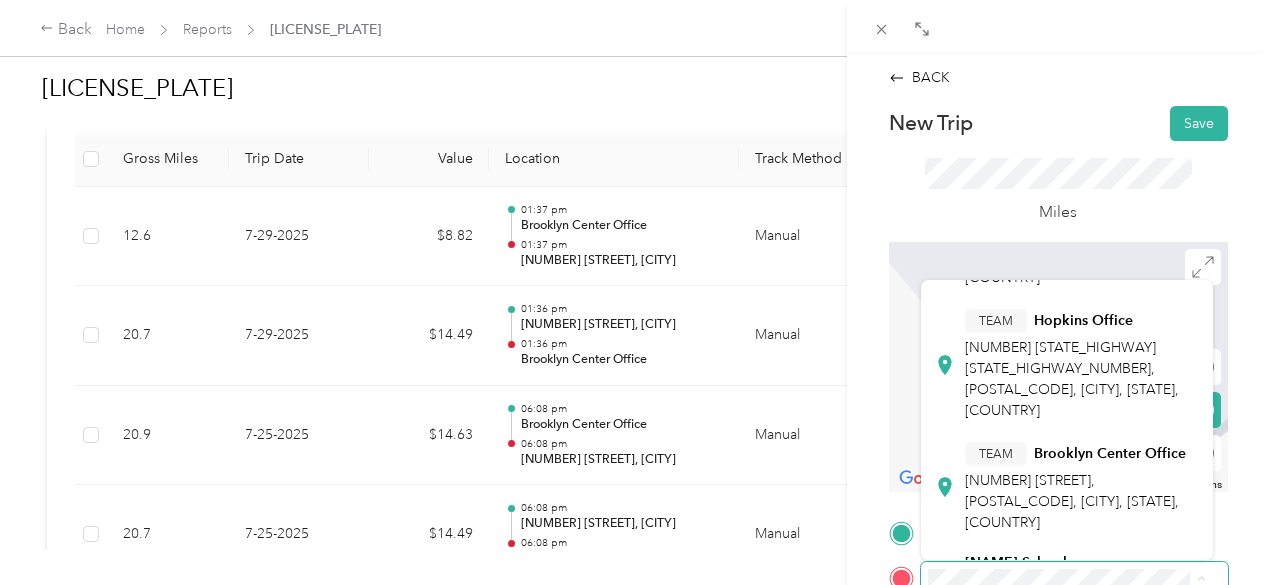 scroll, scrollTop: 275, scrollLeft: 0, axis: vertical 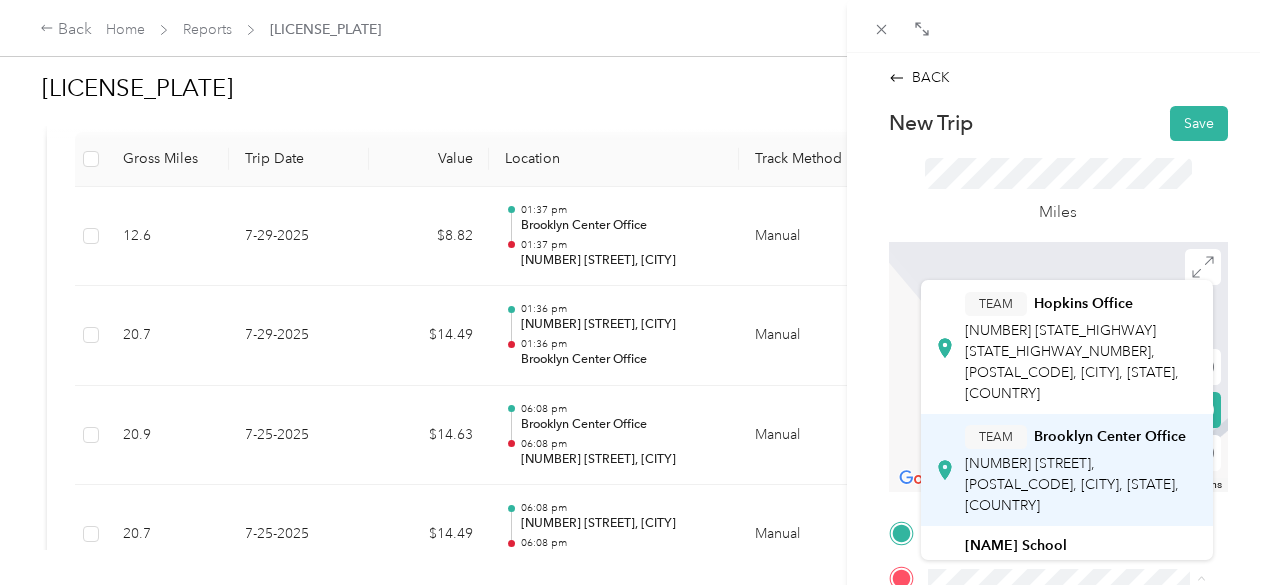 click on "[NUMBER] [STREET], [POSTAL_CODE], [CITY], [STATE], [COUNTRY]" at bounding box center [1072, 484] 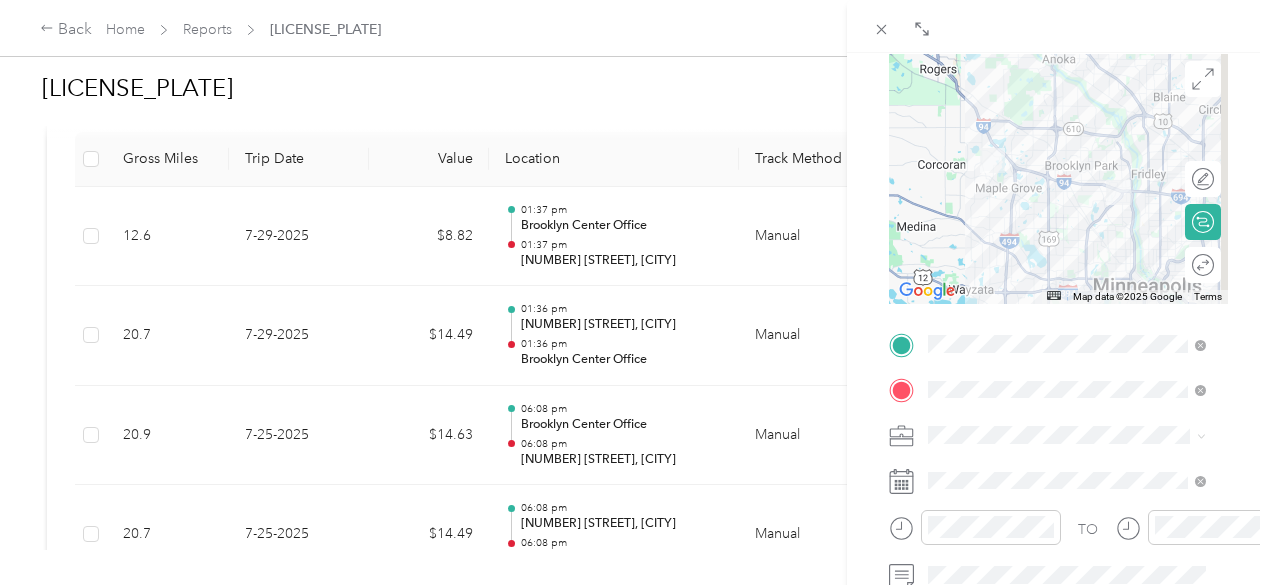 scroll, scrollTop: 215, scrollLeft: 0, axis: vertical 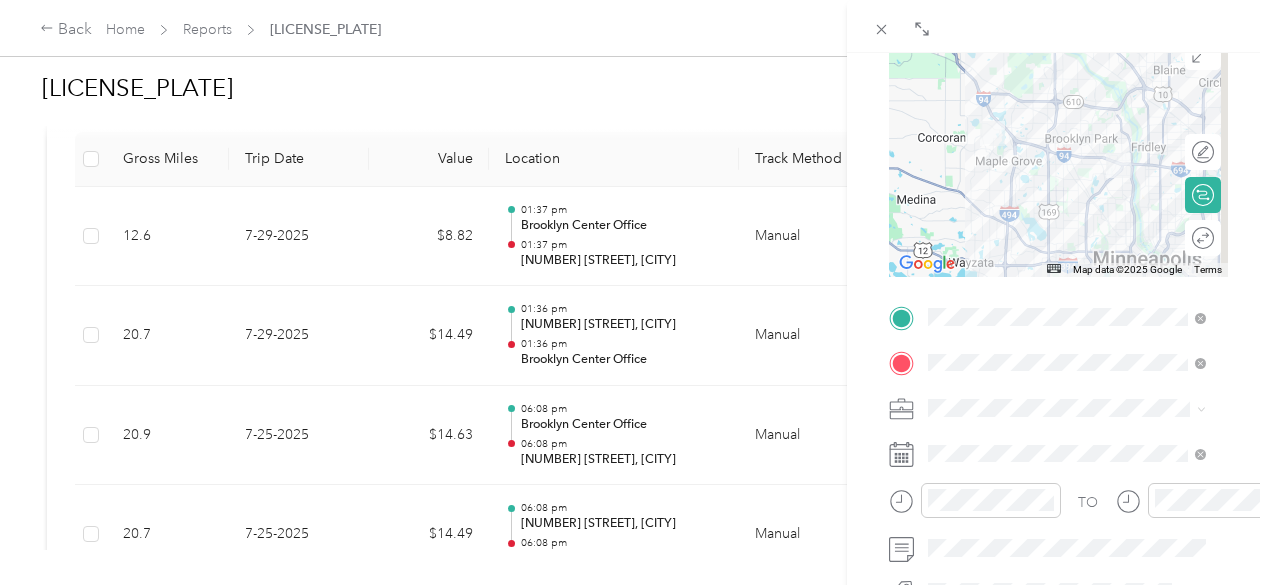 click 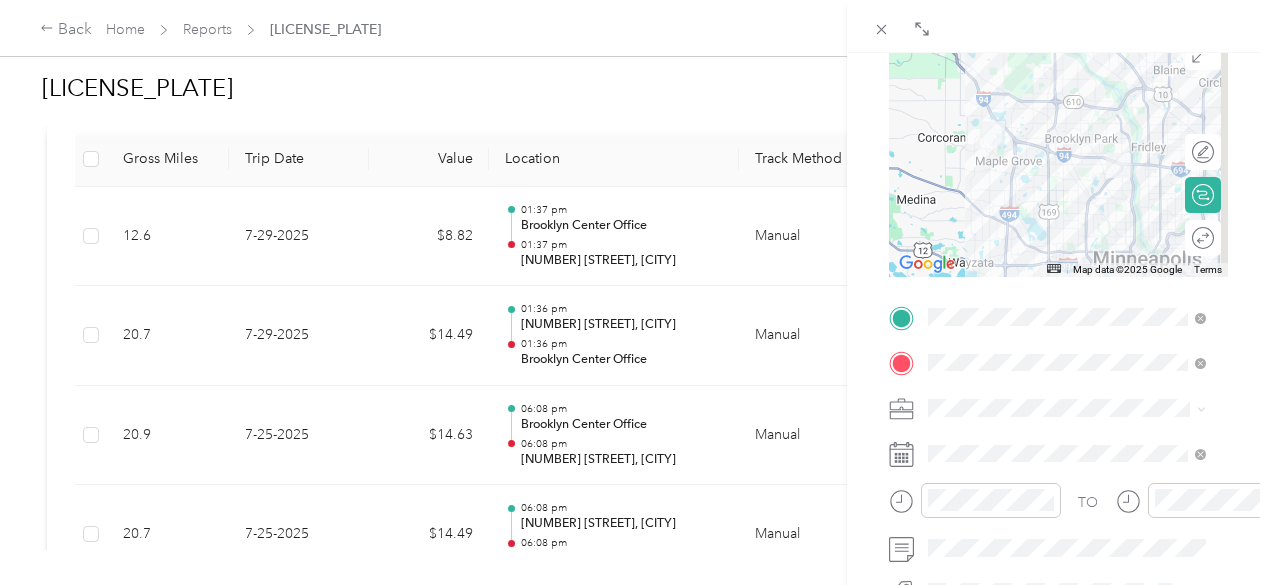 click 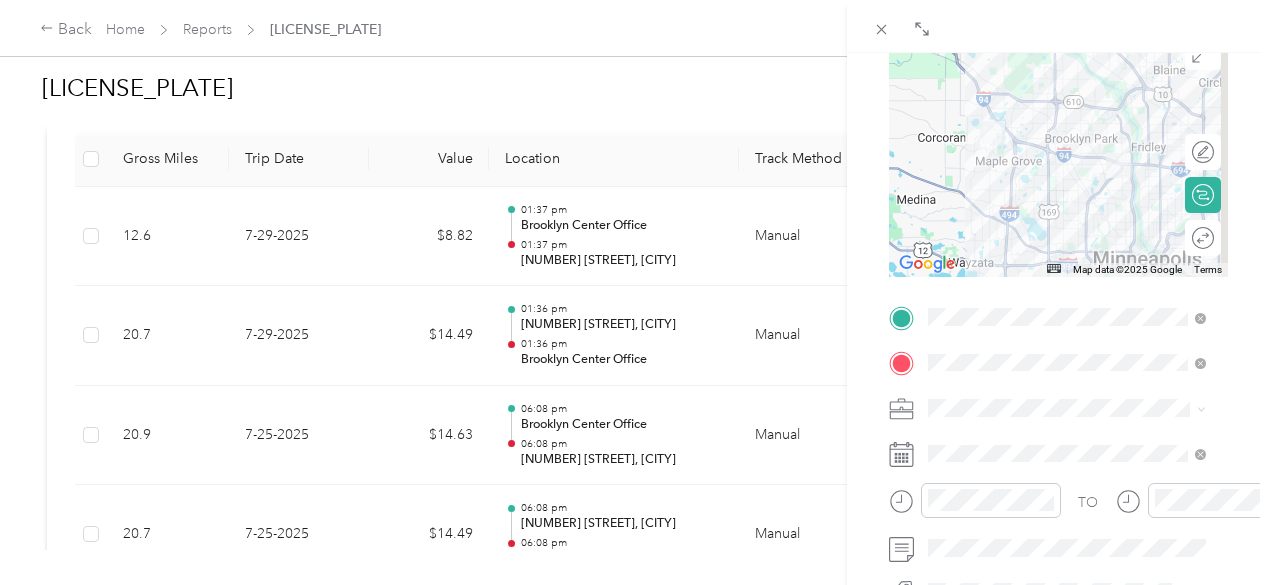 click 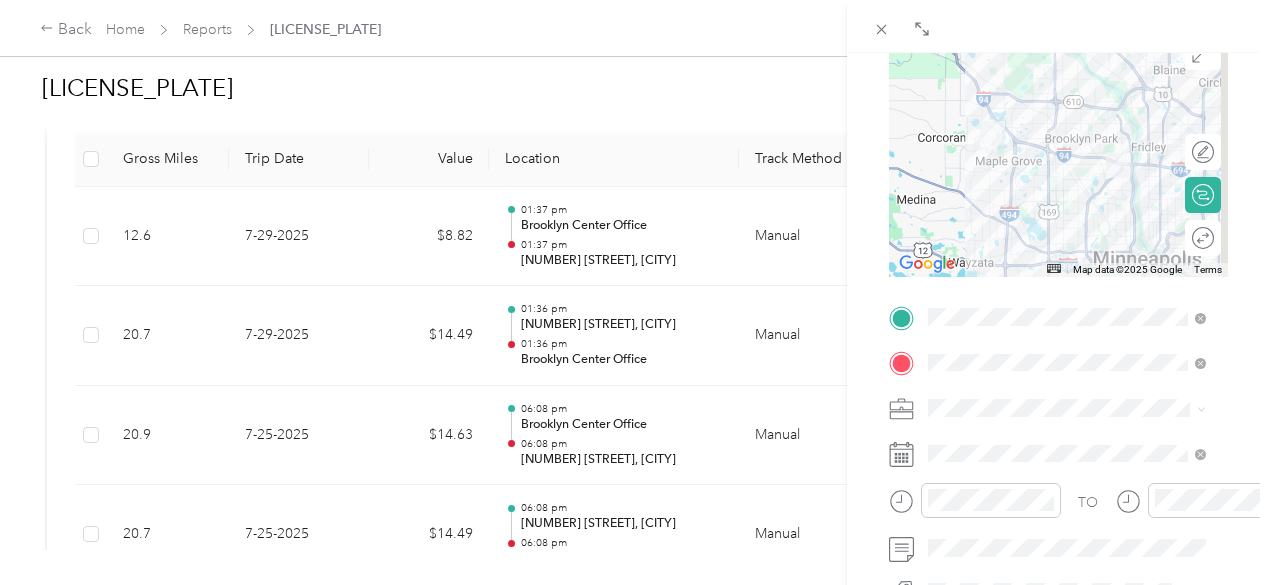 click 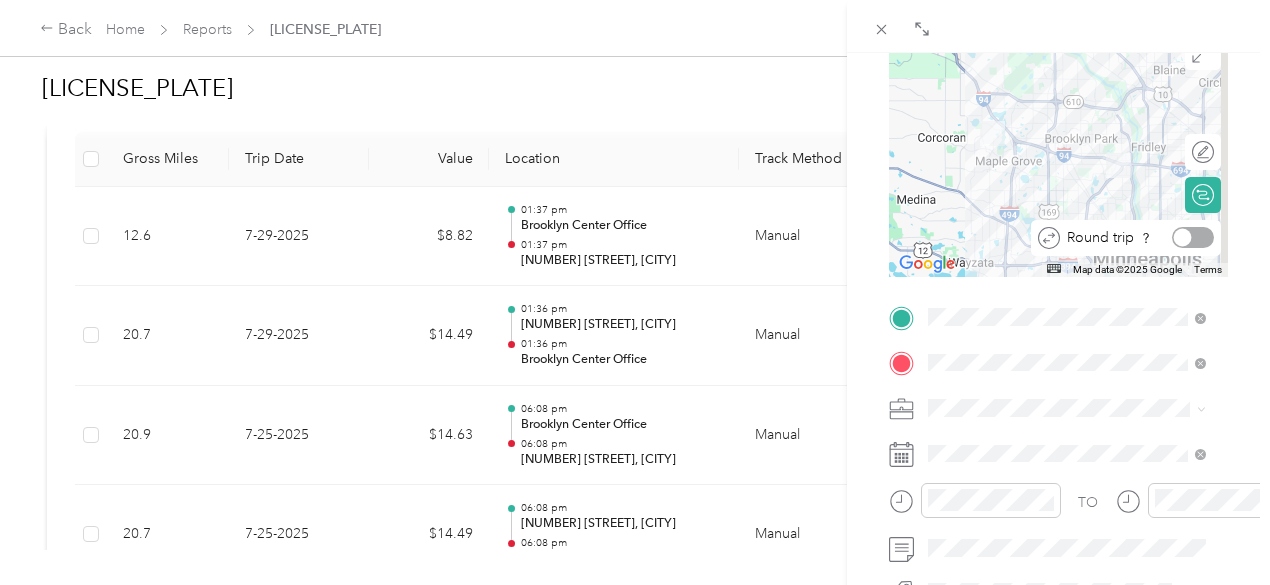 click at bounding box center (1193, 237) 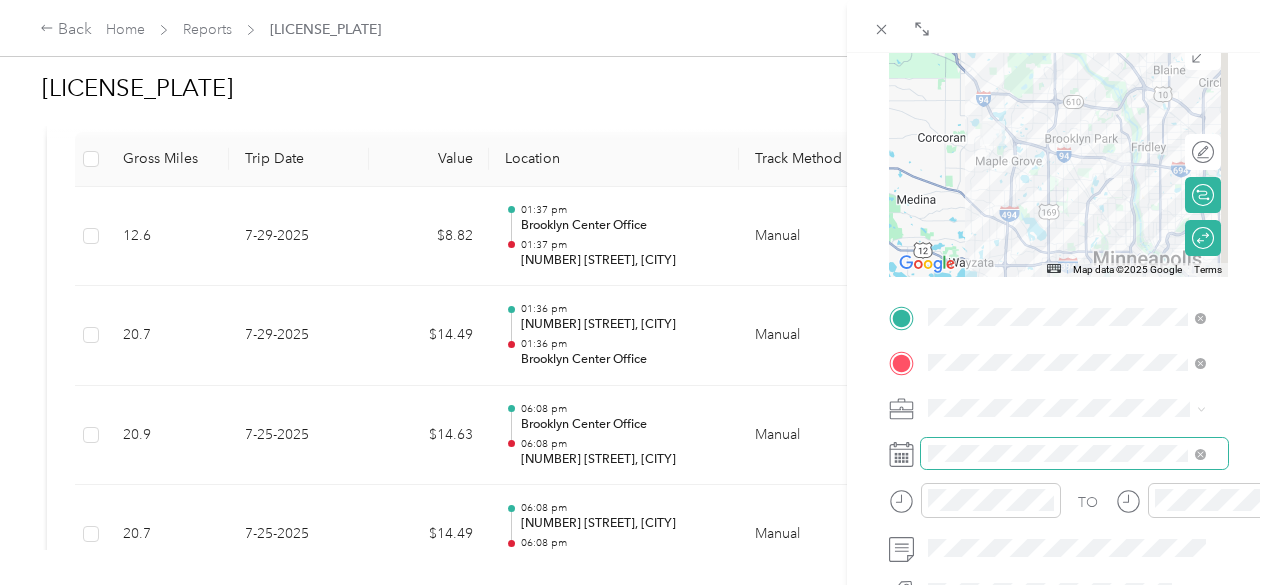 scroll, scrollTop: 215, scrollLeft: 6, axis: both 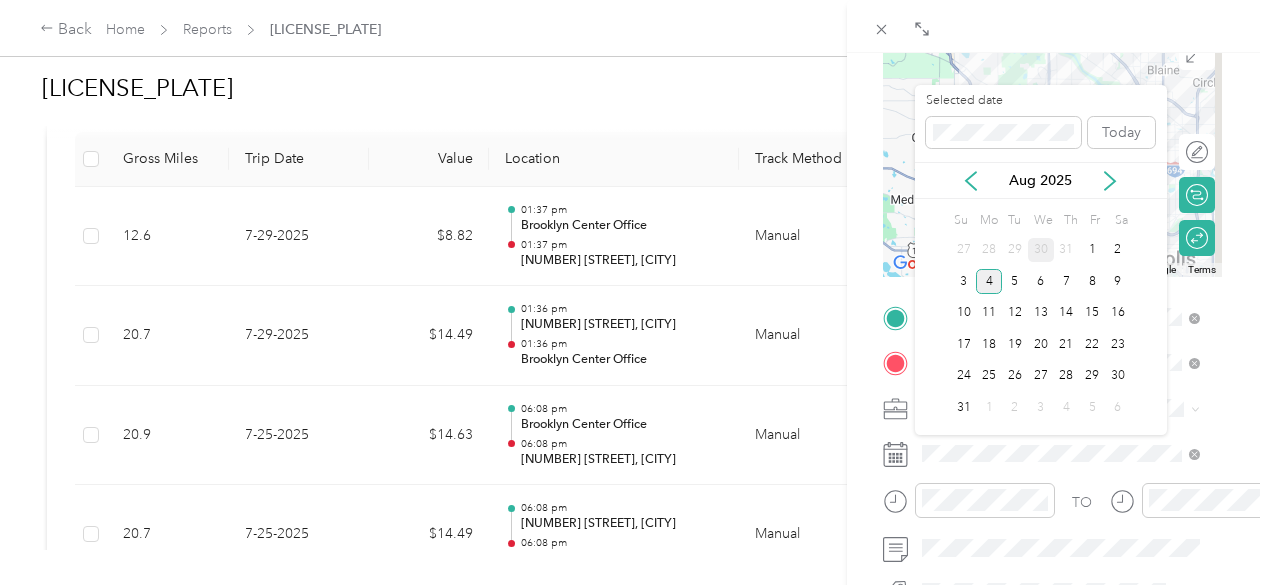 click on "30" at bounding box center [1041, 250] 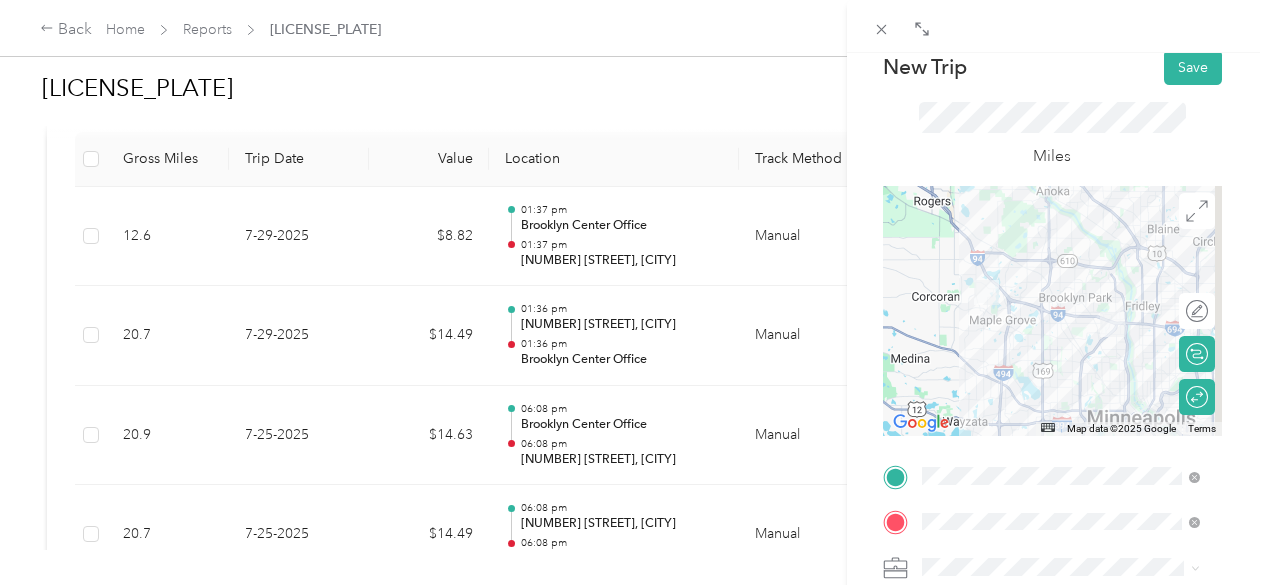 scroll, scrollTop: 25, scrollLeft: 6, axis: both 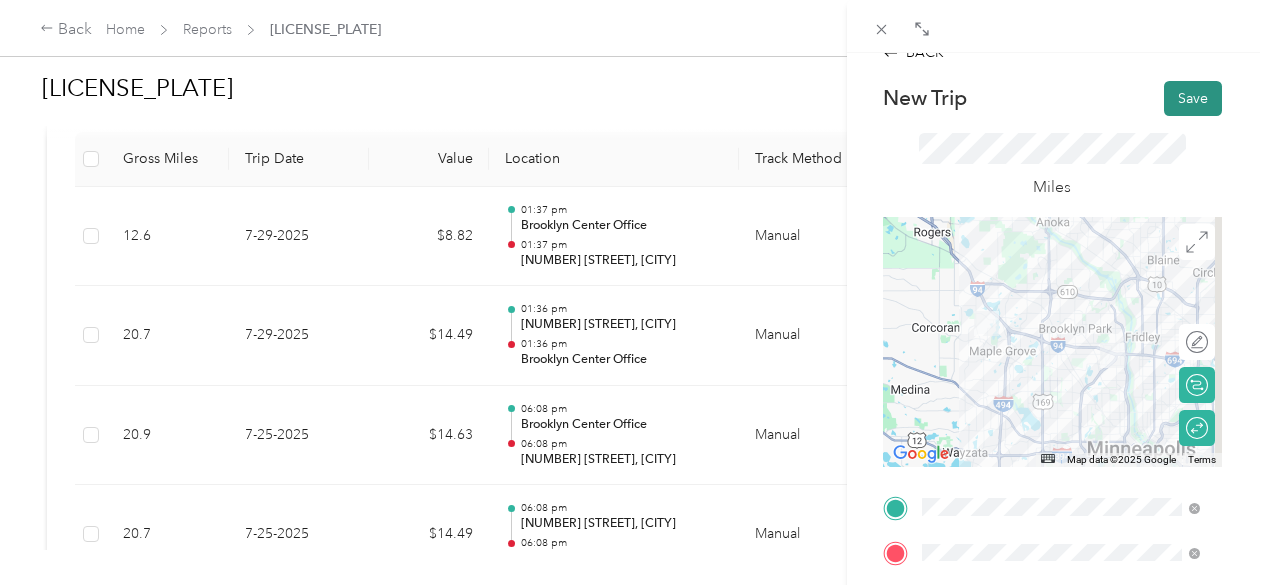 click on "Save" at bounding box center [1193, 98] 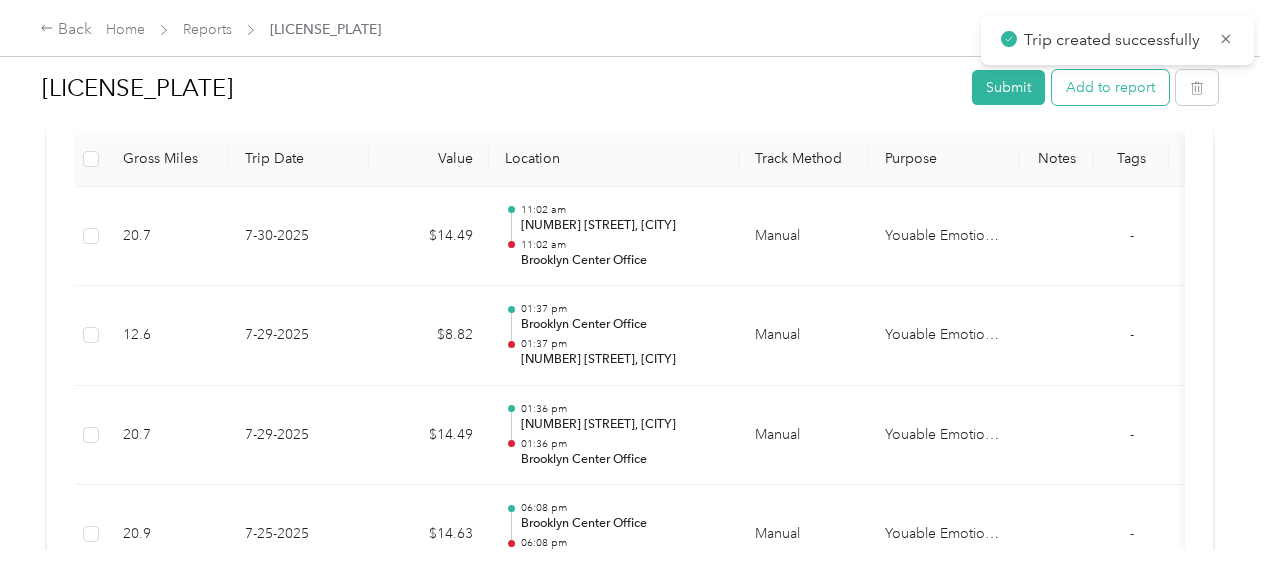 click on "Add to report" at bounding box center (1110, 87) 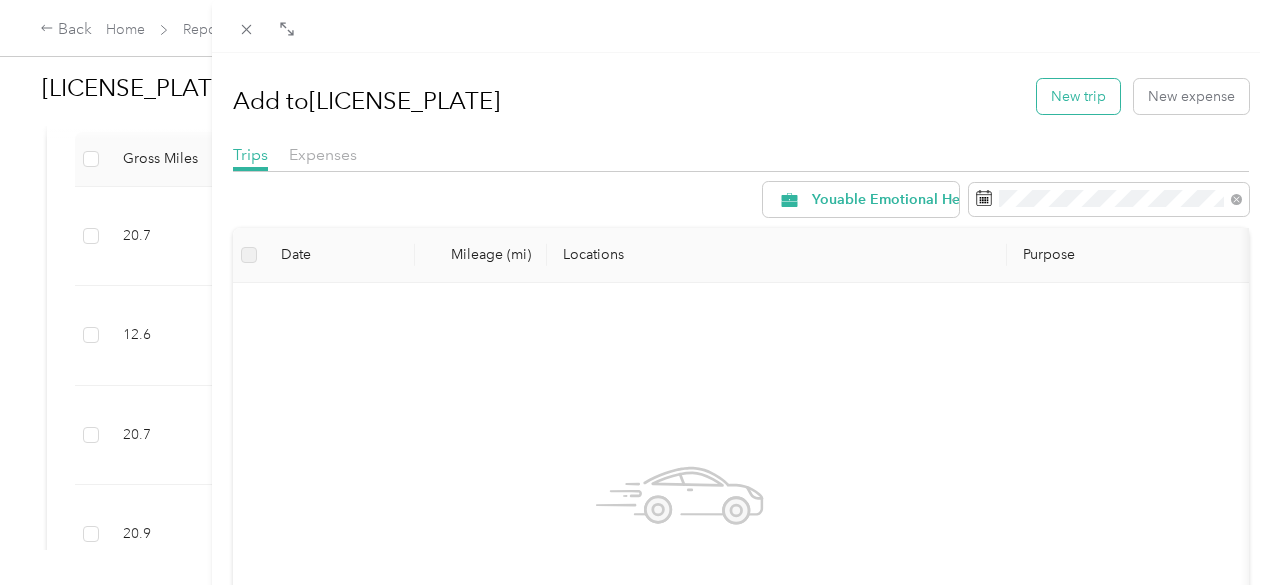 click on "New trip" at bounding box center [1078, 96] 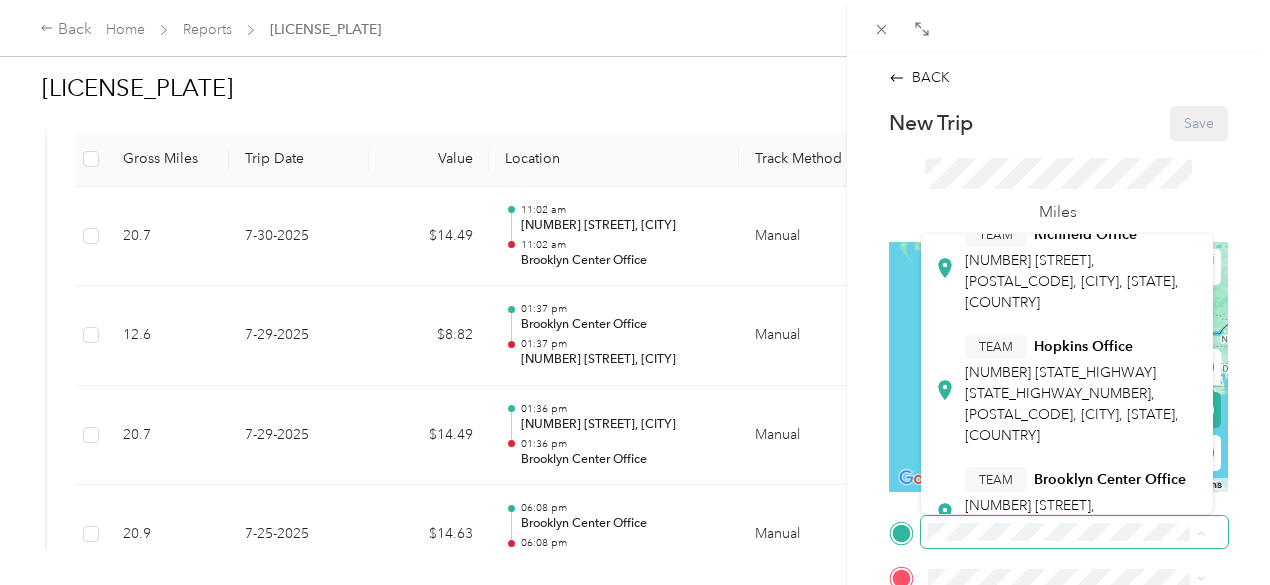 scroll, scrollTop: 196, scrollLeft: 0, axis: vertical 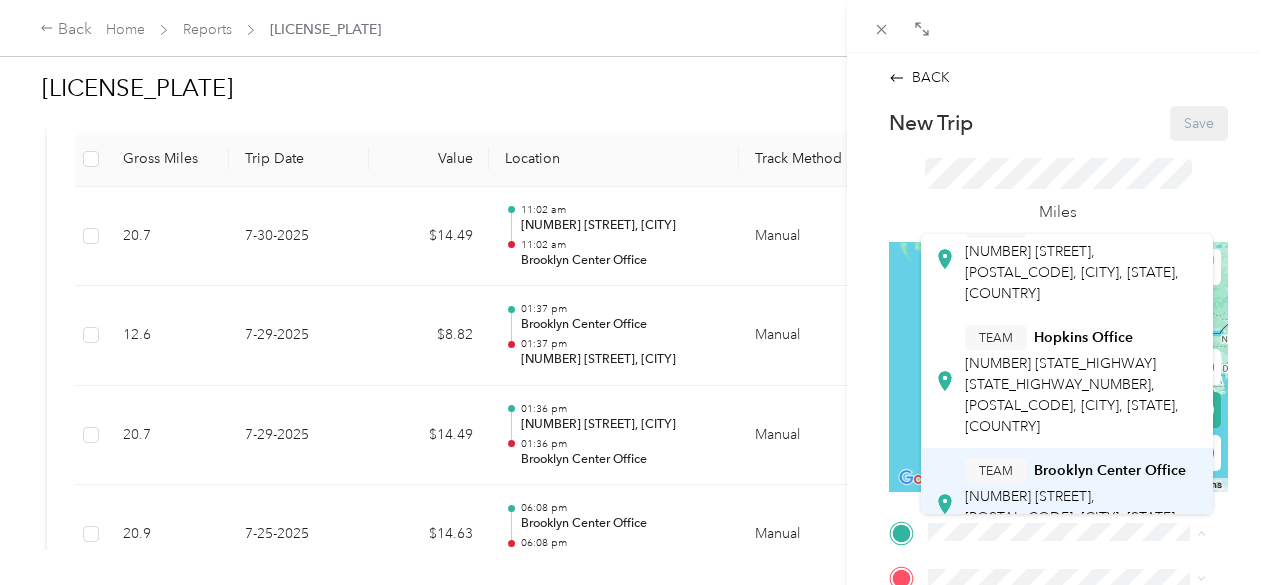 click on "[NUMBER] [STREET], [POSTAL_CODE], [CITY], [STATE], [COUNTRY]" at bounding box center (1072, 517) 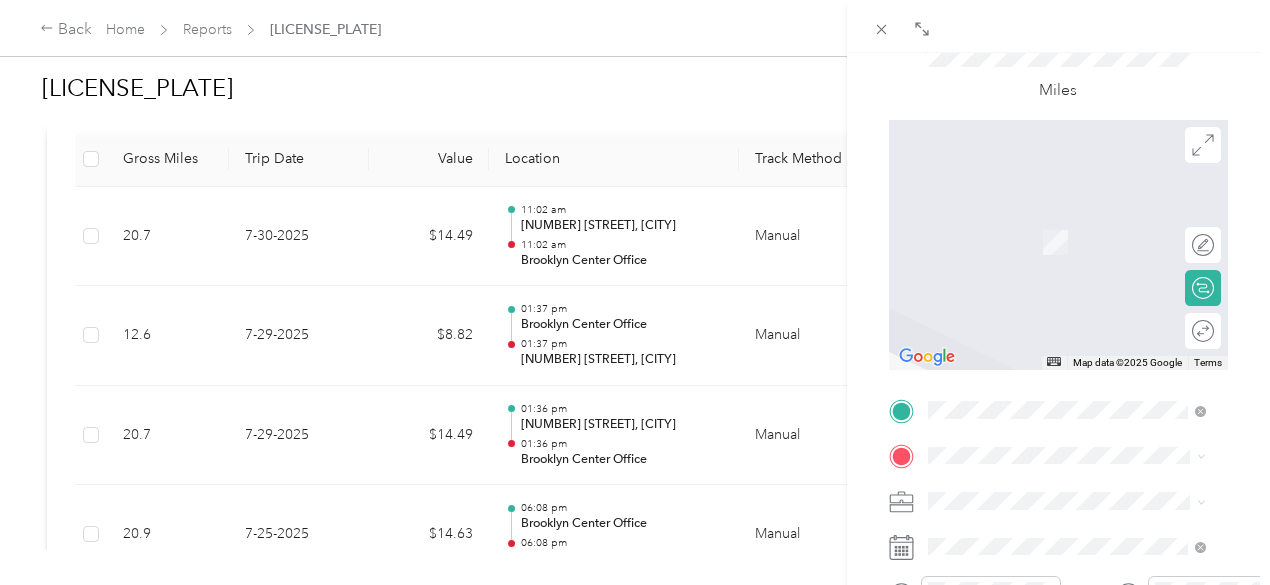 scroll, scrollTop: 126, scrollLeft: 0, axis: vertical 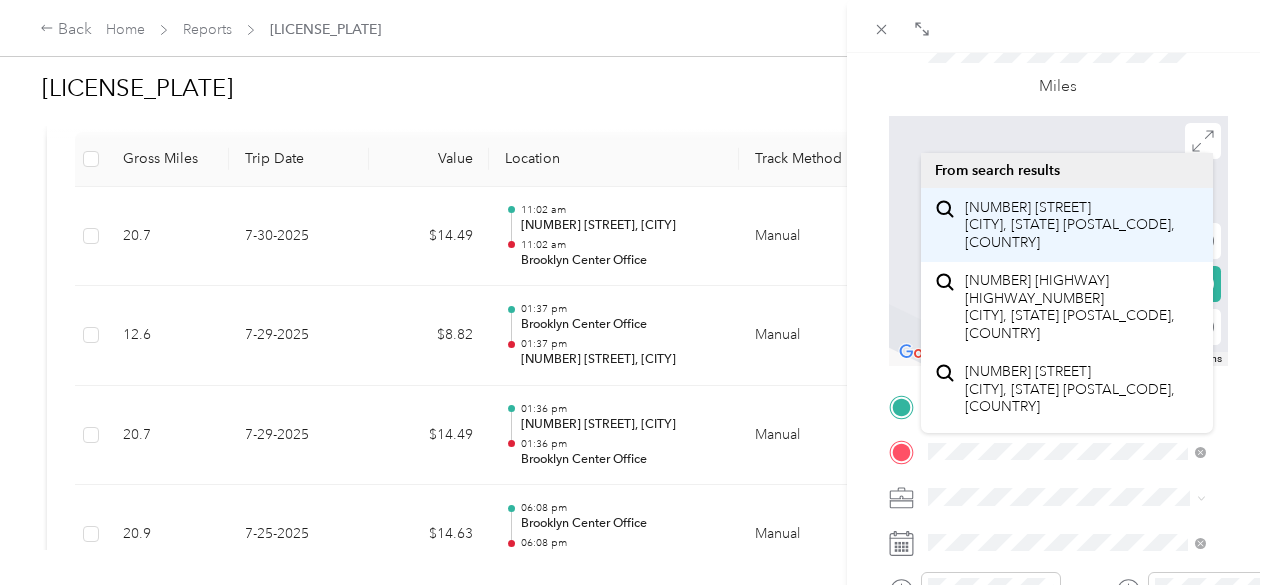 click on "[NUMBER] [STREET]
[CITY], [STATE] [POSTAL_CODE], [COUNTRY]" at bounding box center [1081, 225] 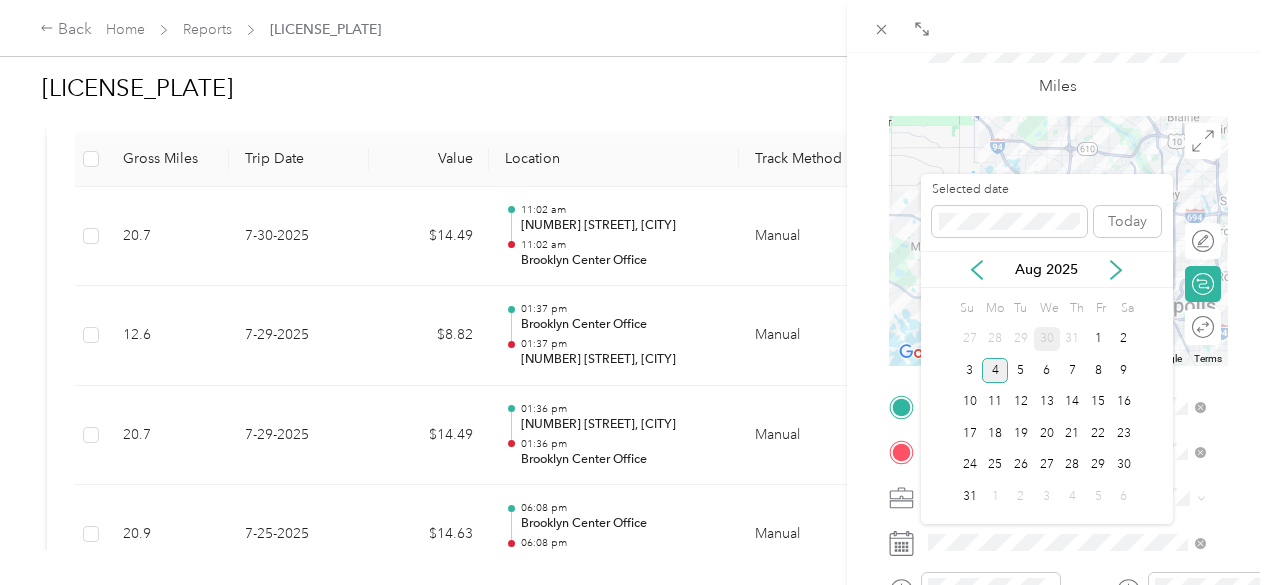 click on "30" at bounding box center (1047, 339) 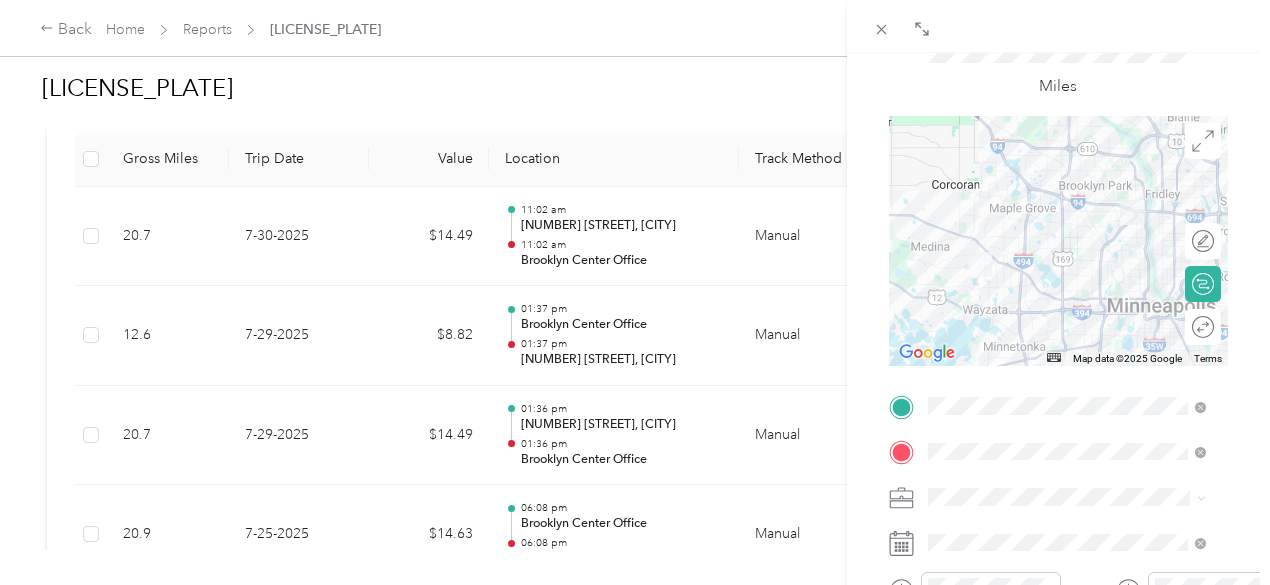 click 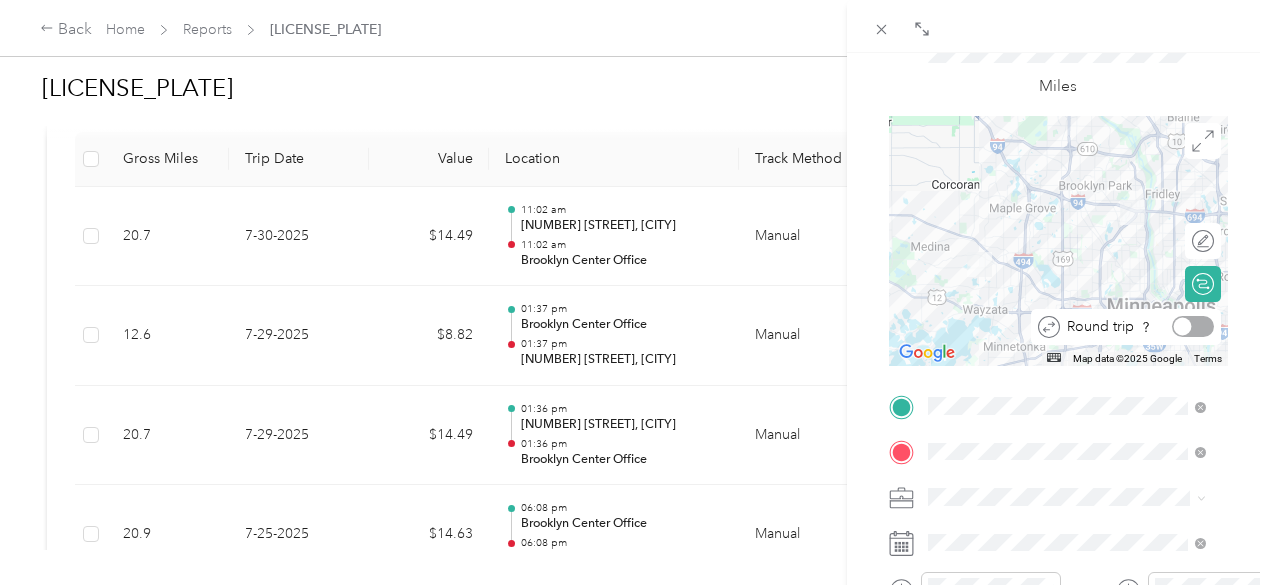 click at bounding box center [1193, 326] 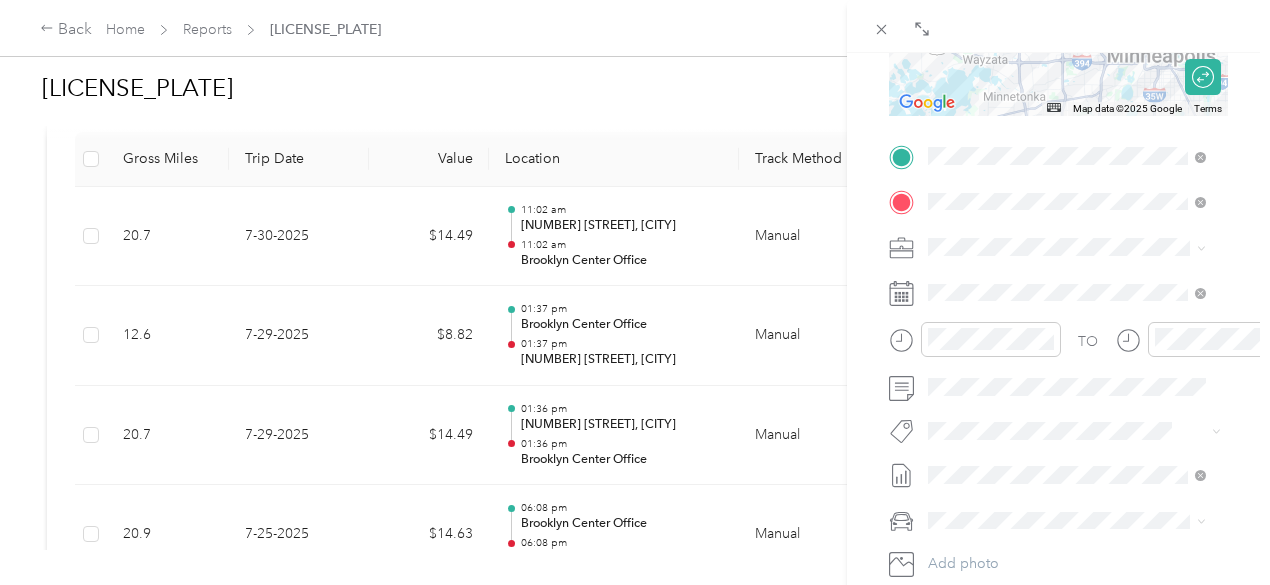 scroll, scrollTop: 0, scrollLeft: 0, axis: both 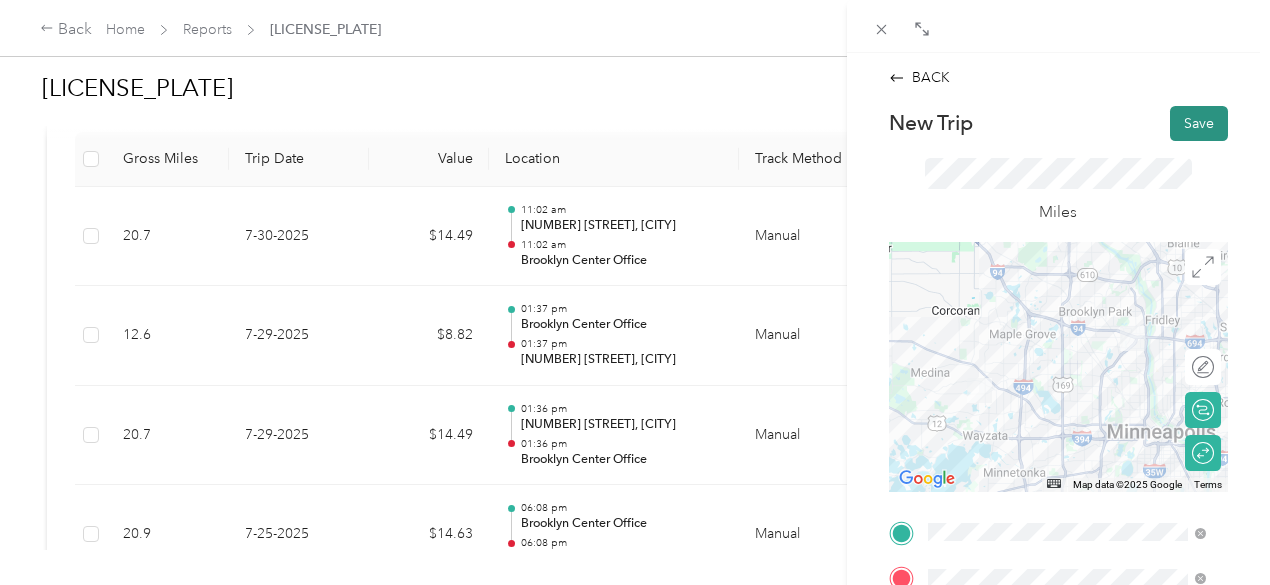 click on "Save" at bounding box center (1199, 123) 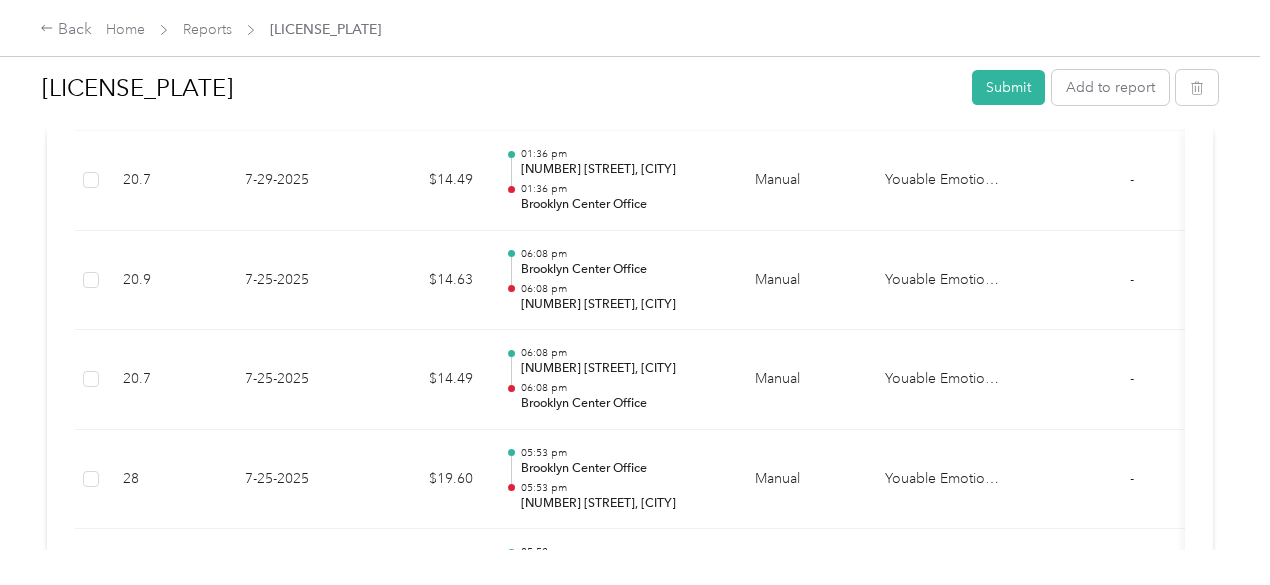 scroll, scrollTop: 876, scrollLeft: 0, axis: vertical 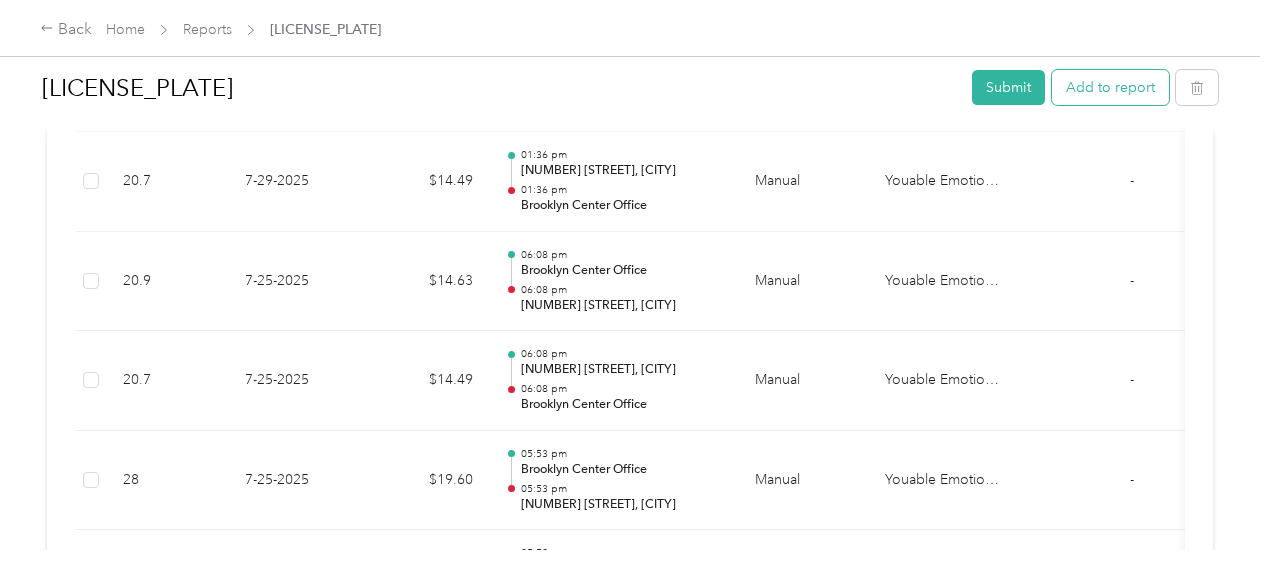 click on "Add to report" at bounding box center (1110, 87) 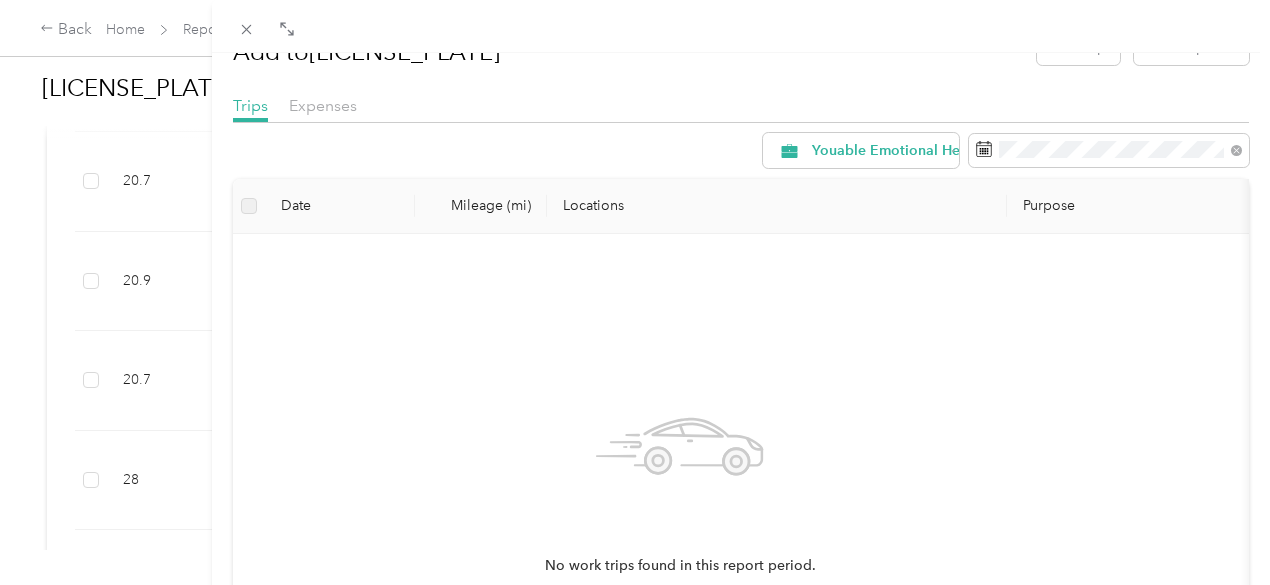 scroll, scrollTop: 0, scrollLeft: 0, axis: both 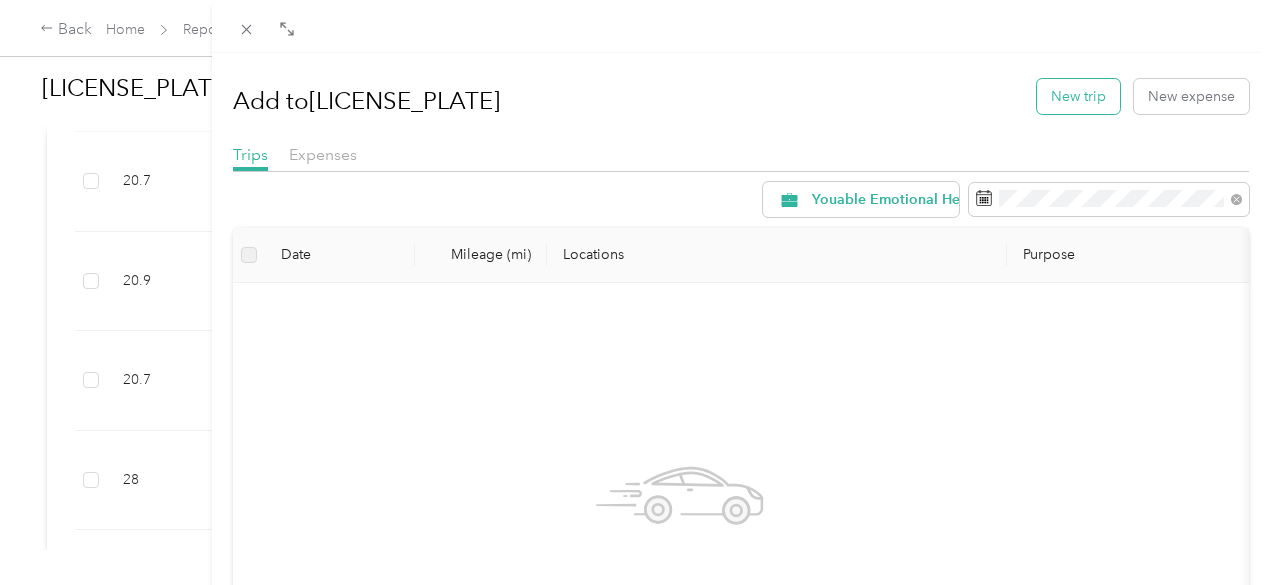 click on "New trip" at bounding box center [1078, 96] 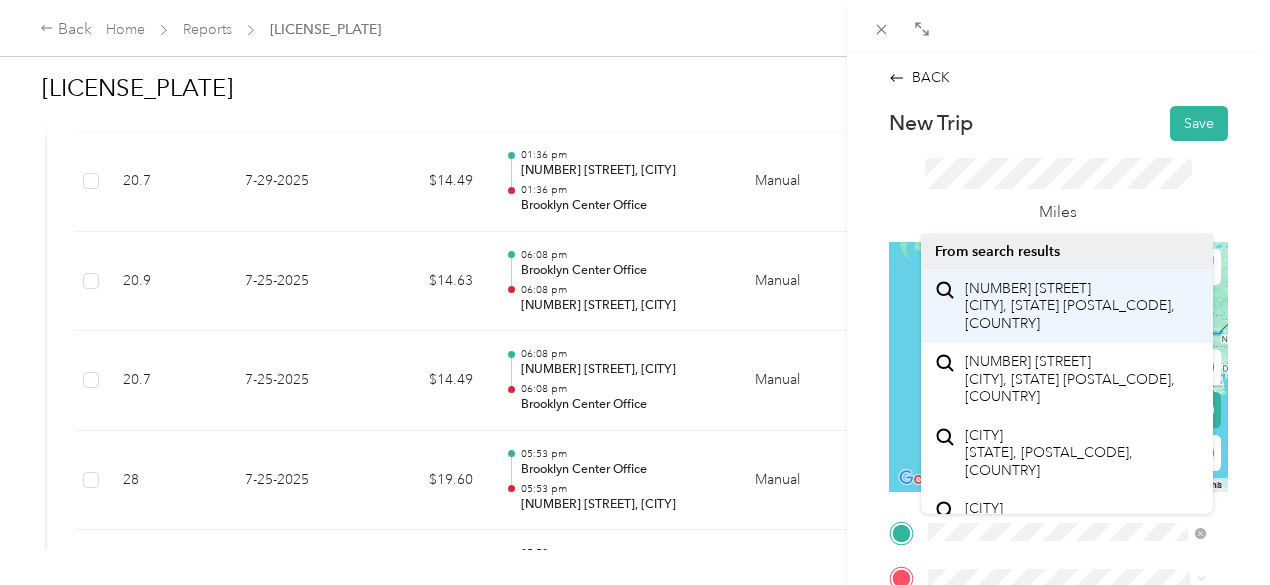 click on "[NUMBER] [STREET]
[CITY], [STATE] [POSTAL_CODE], [COUNTRY]" at bounding box center [1081, 306] 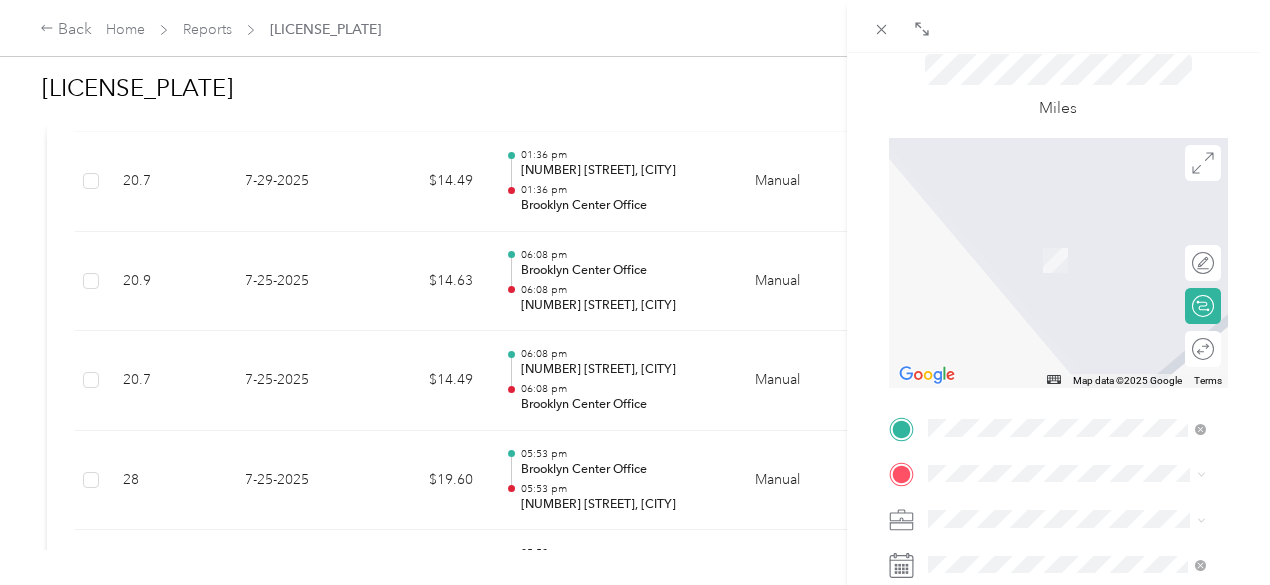 scroll, scrollTop: 146, scrollLeft: 0, axis: vertical 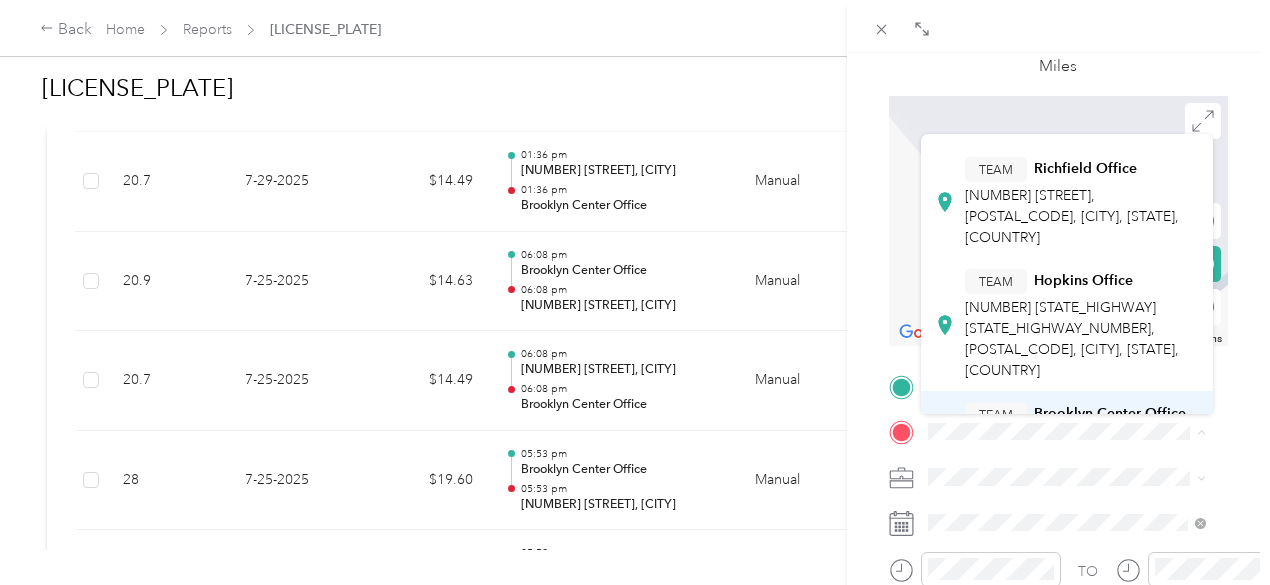 click on "Brooklyn Center Office" at bounding box center [1110, 414] 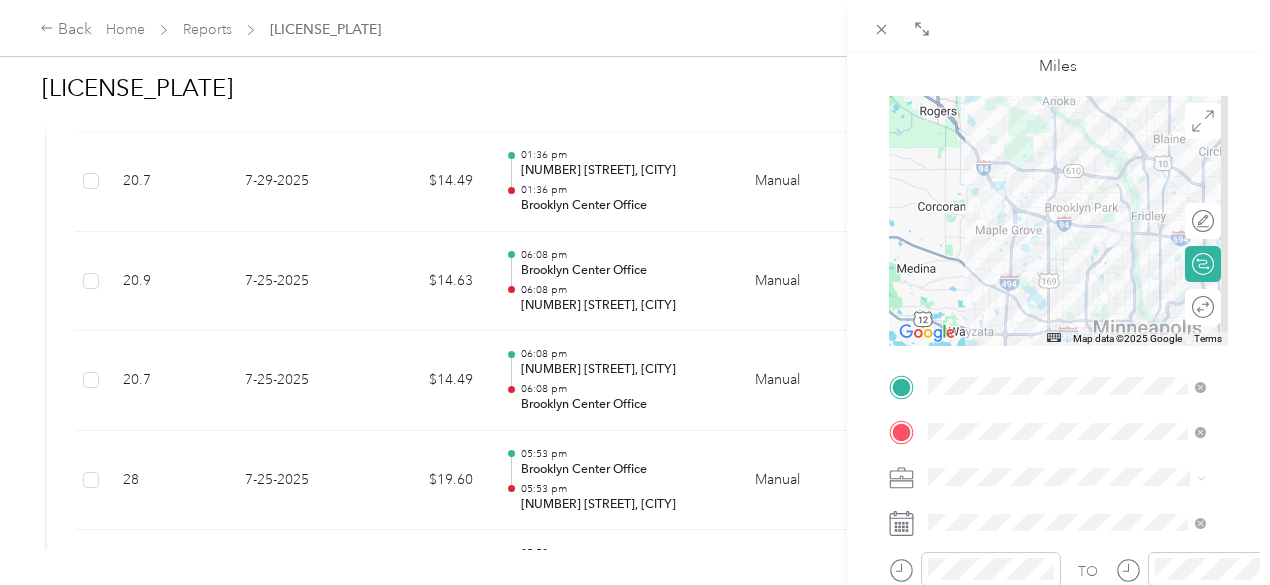click 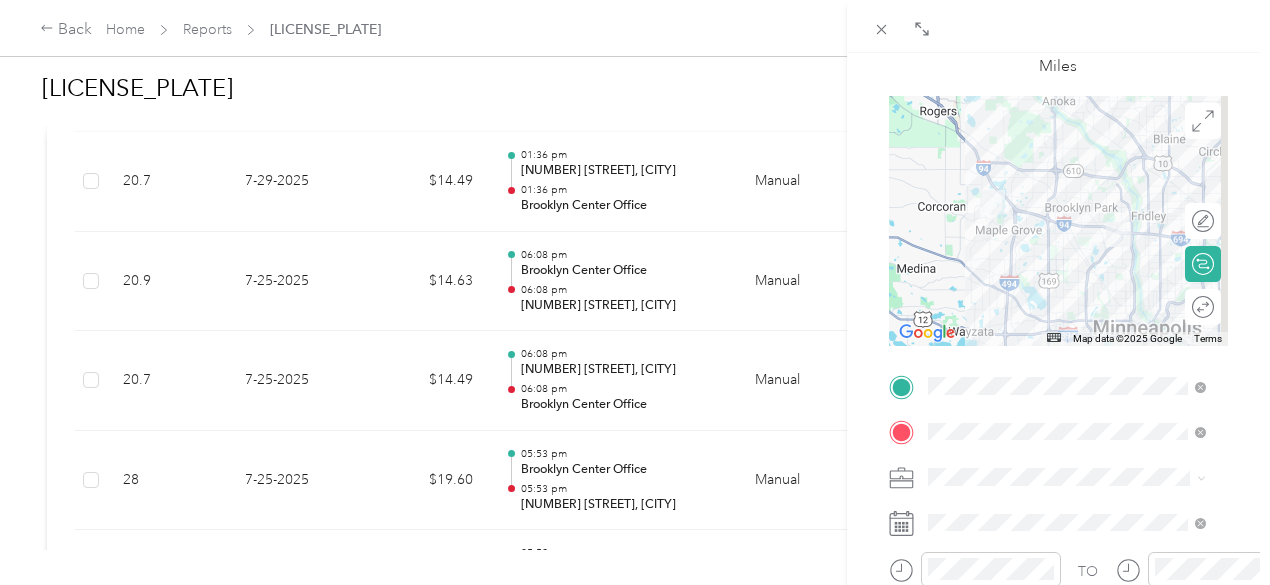 click on "Round trip" at bounding box center (1214, 306) 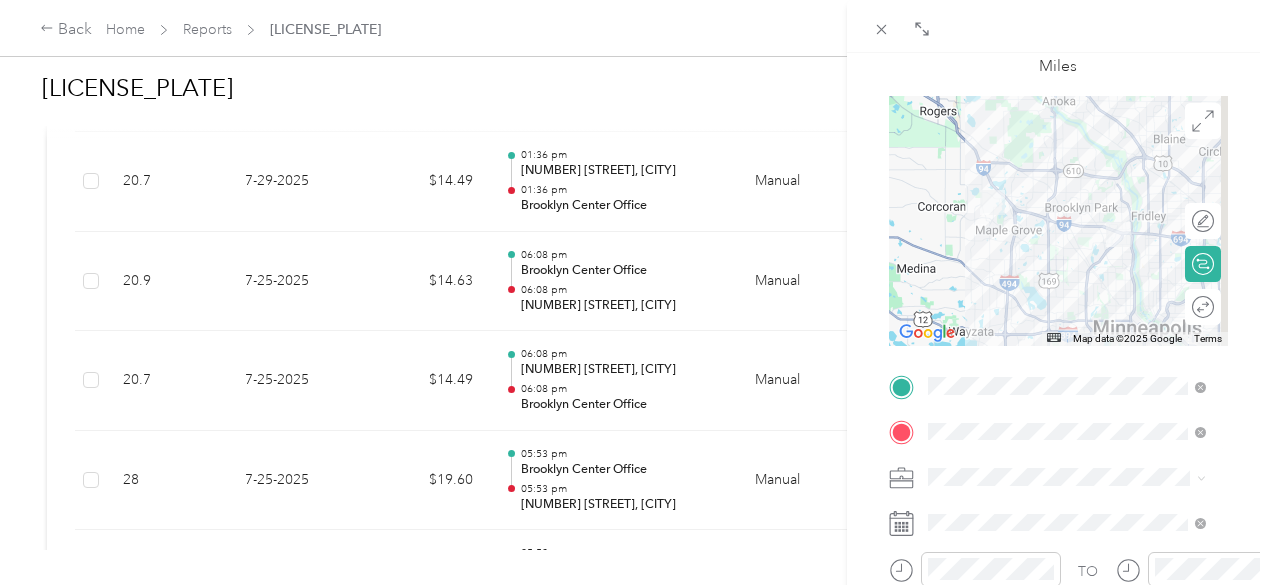 click at bounding box center (1326, 306) 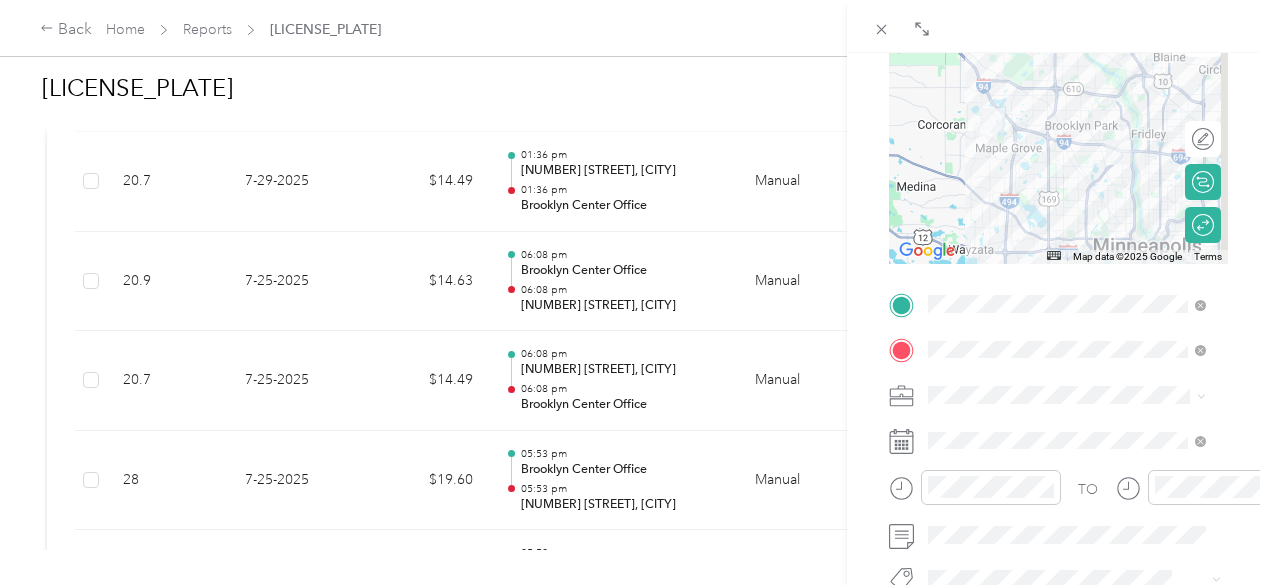 scroll, scrollTop: 250, scrollLeft: 0, axis: vertical 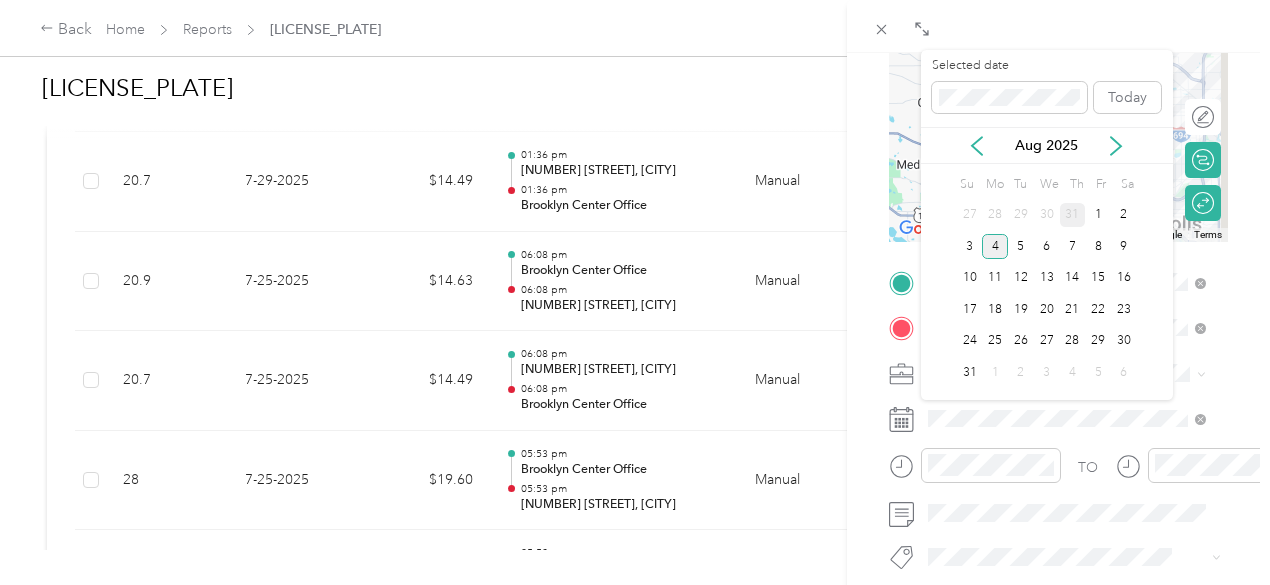 click on "31" at bounding box center [1073, 215] 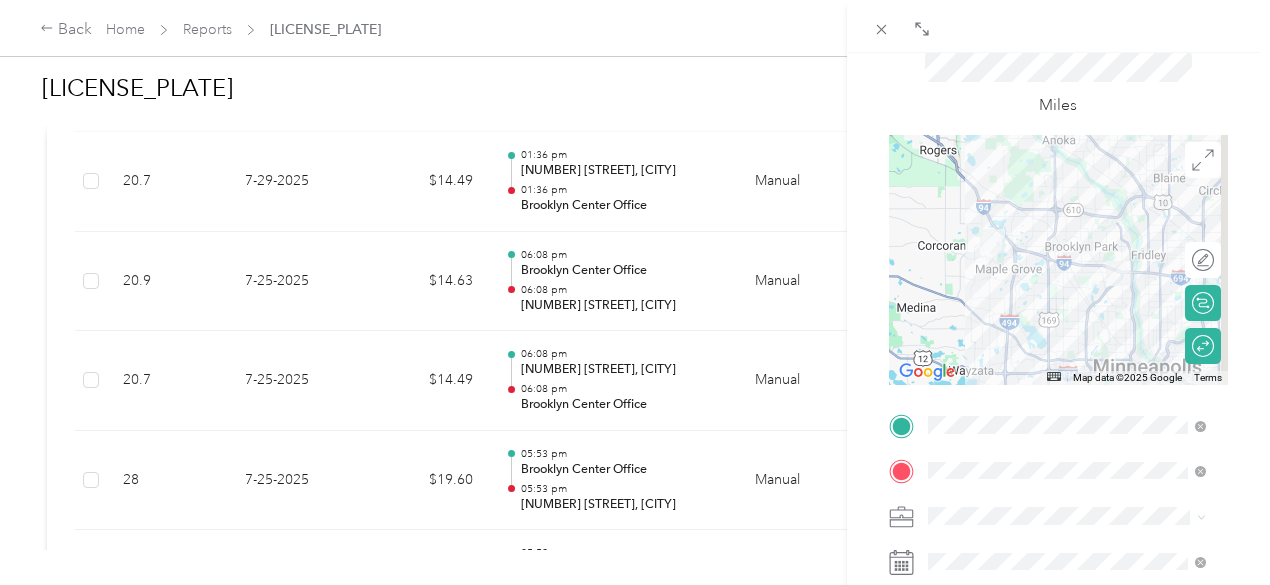 scroll, scrollTop: 108, scrollLeft: 0, axis: vertical 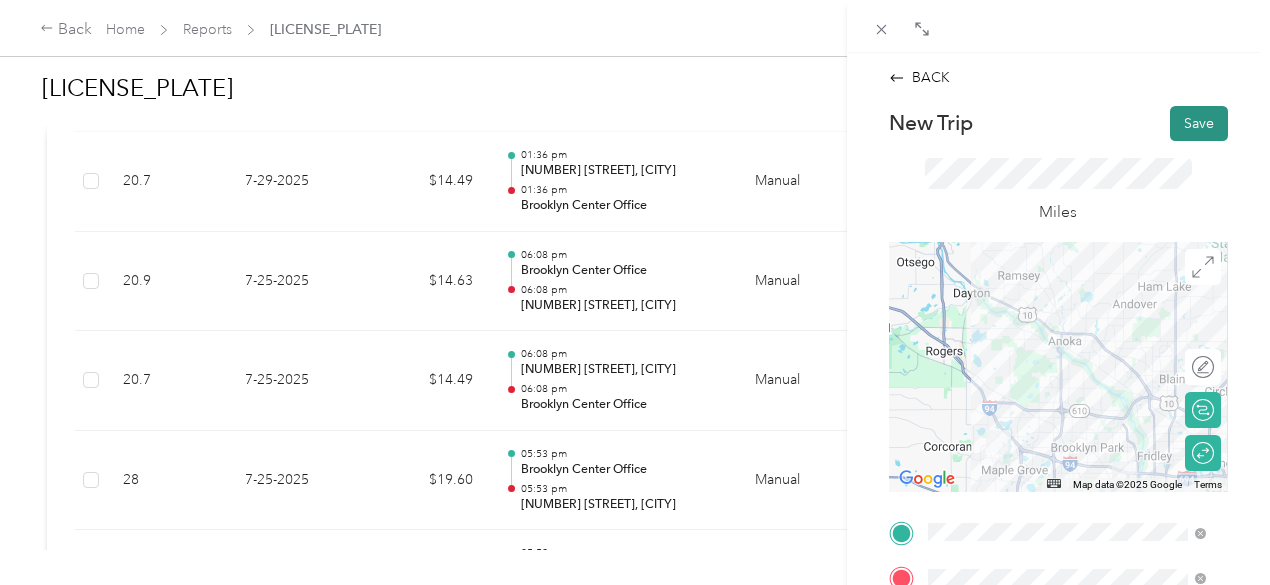 click on "Save" at bounding box center [1199, 123] 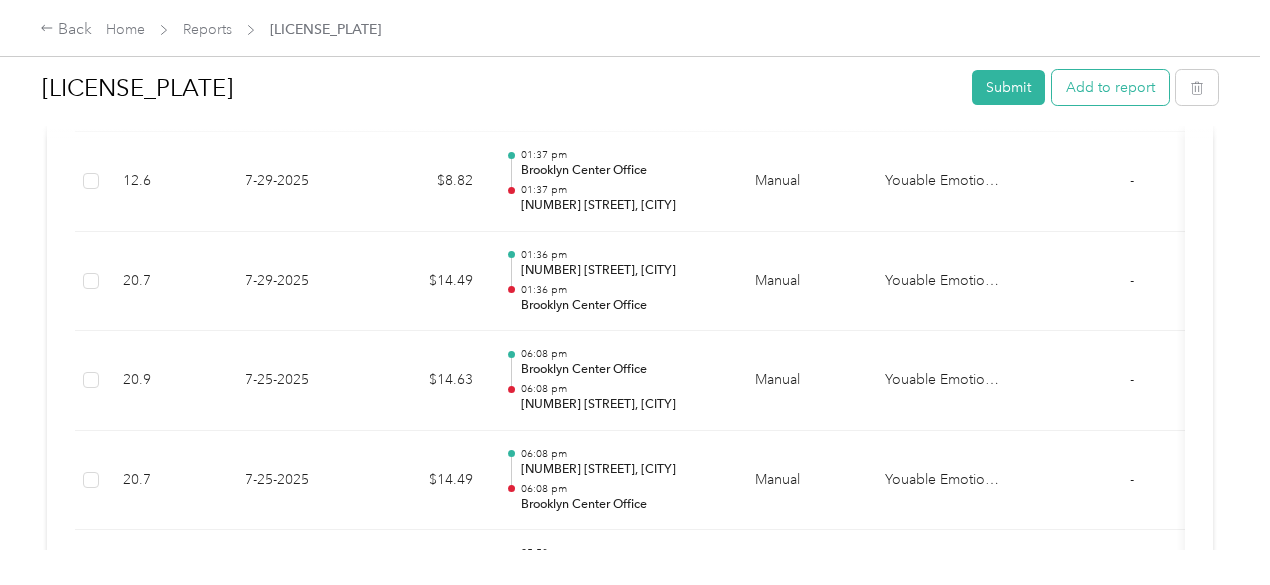 click on "Add to report" at bounding box center [1110, 87] 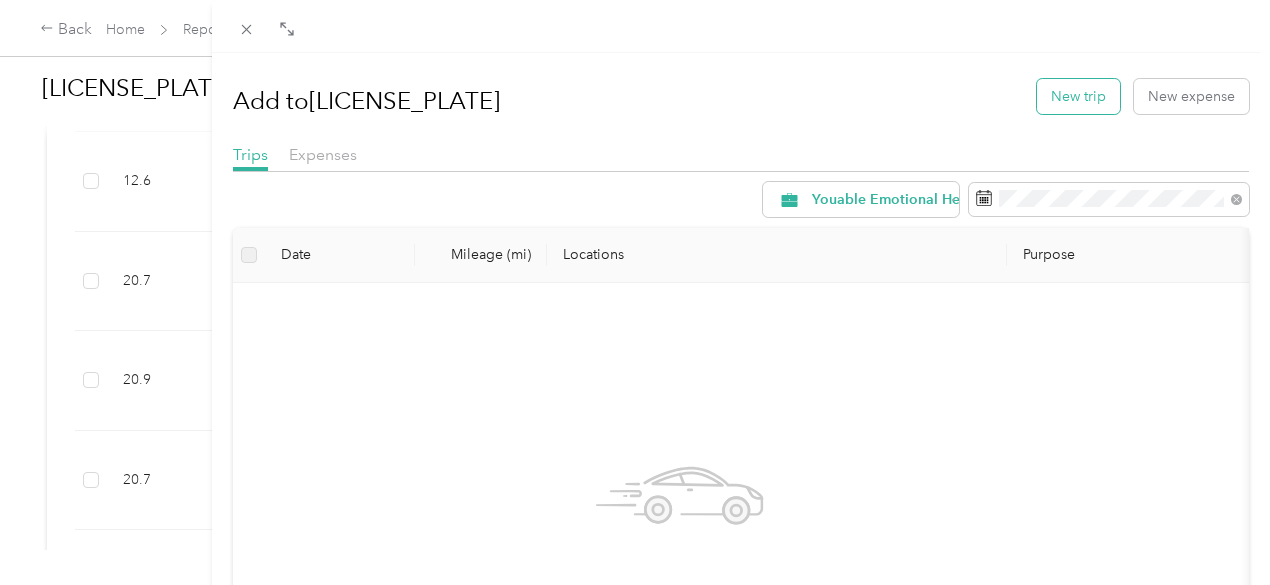 click on "New trip" at bounding box center [1078, 96] 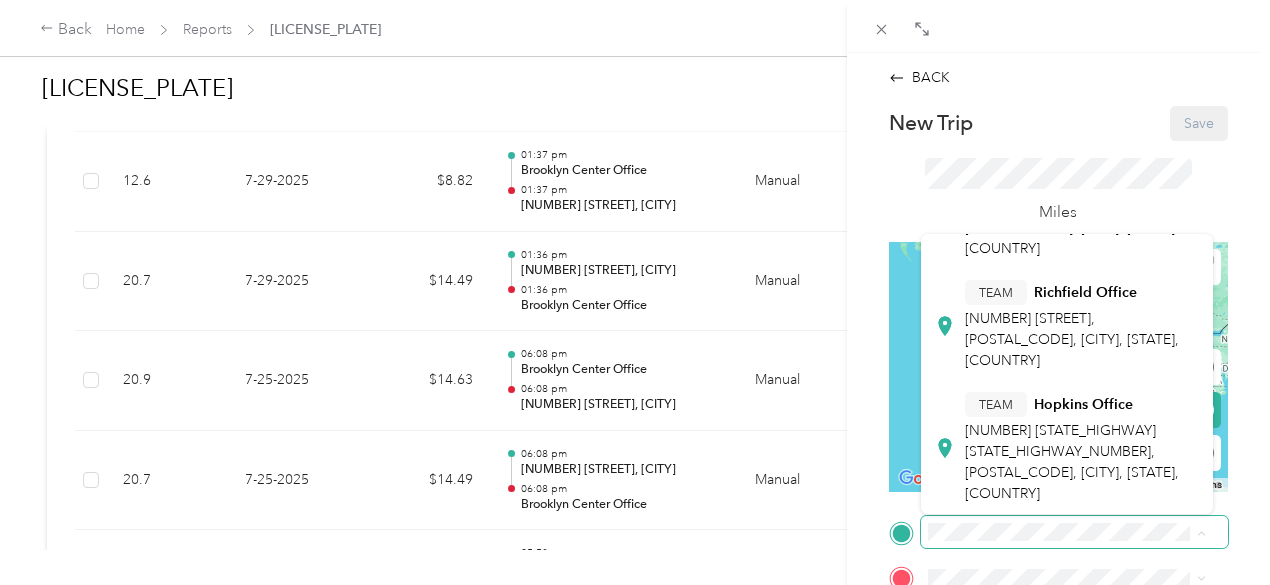 scroll, scrollTop: 190, scrollLeft: 0, axis: vertical 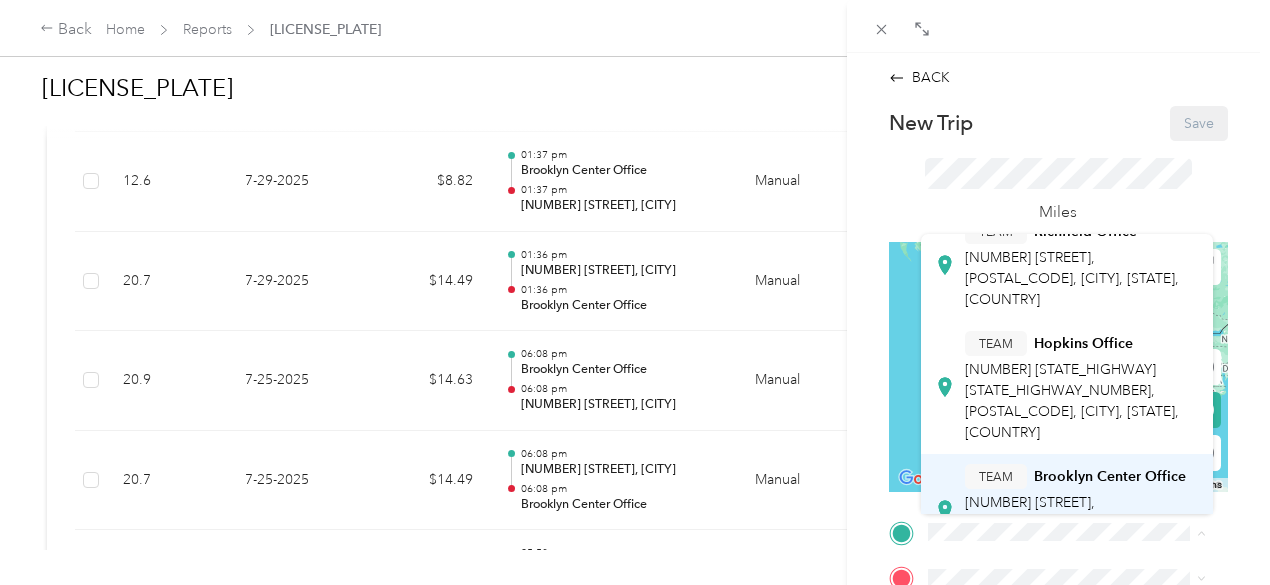 click on "[NUMBER] [STREET], [POSTAL_CODE], [CITY], [STATE], [COUNTRY]" at bounding box center (1072, 523) 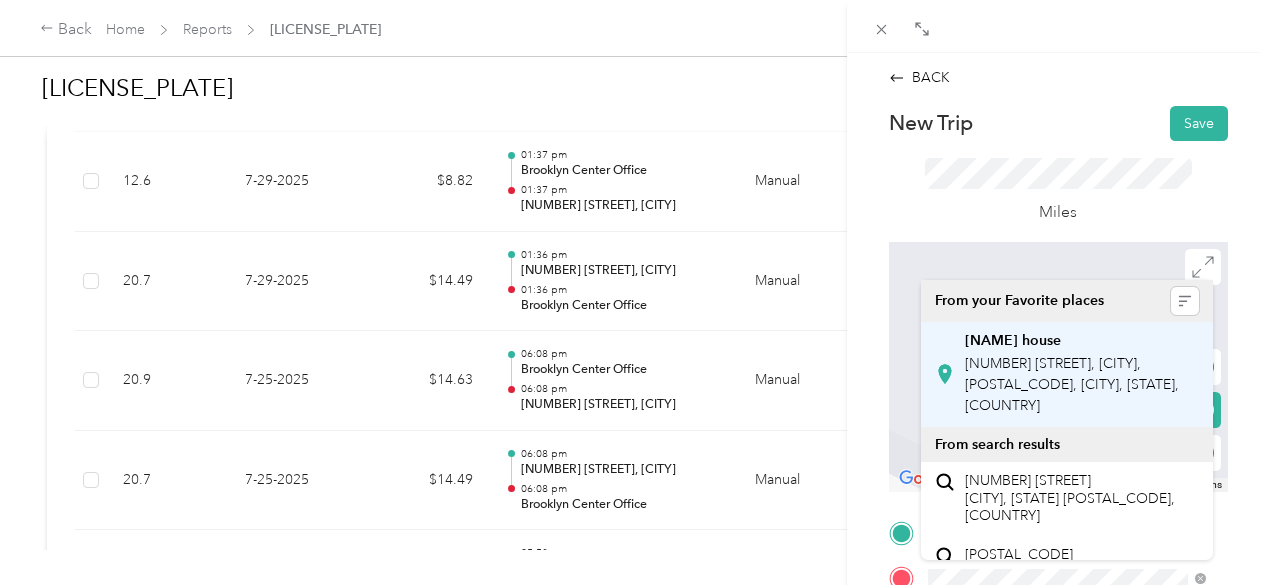 click on "[NAME] house [NUMBER] [STREET], [CITY], [POSTAL_CODE], [CITY], [STATE], [COUNTRY]" at bounding box center (1081, 374) 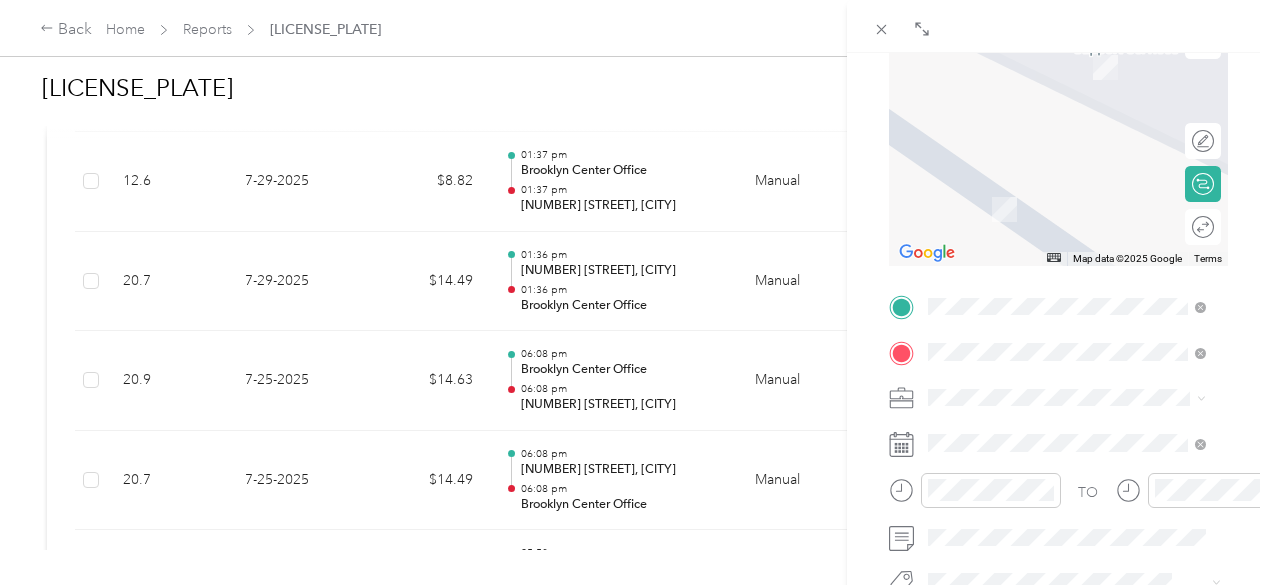 scroll, scrollTop: 254, scrollLeft: 0, axis: vertical 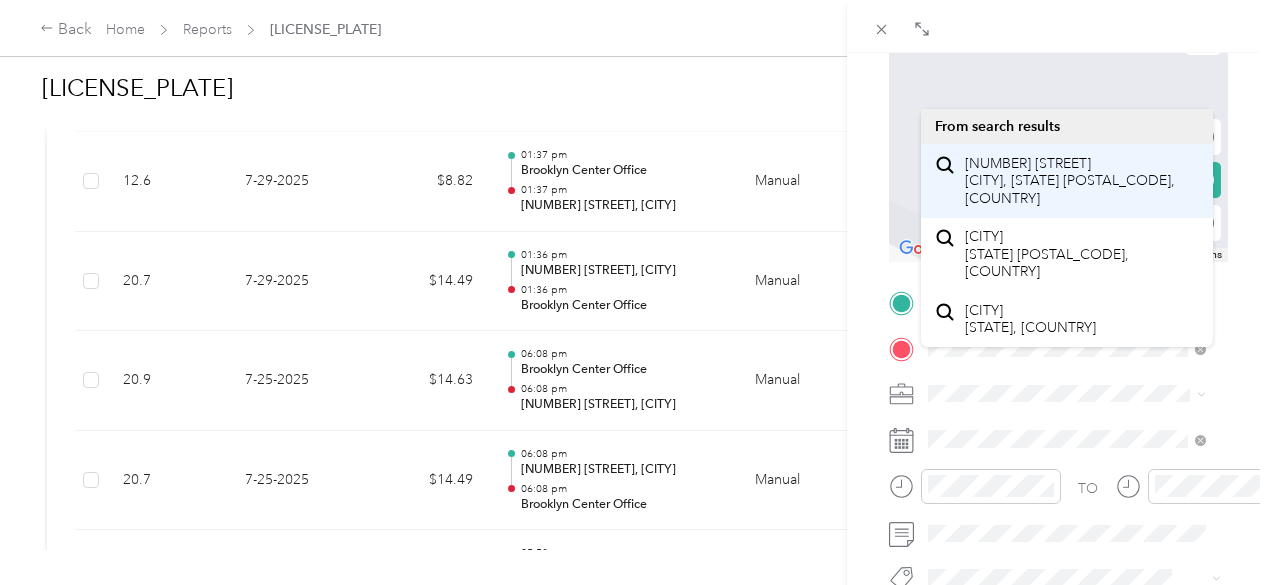 click on "[NUMBER] [STREET]
[CITY], [STATE] [POSTAL_CODE], [COUNTRY]" at bounding box center [1081, 181] 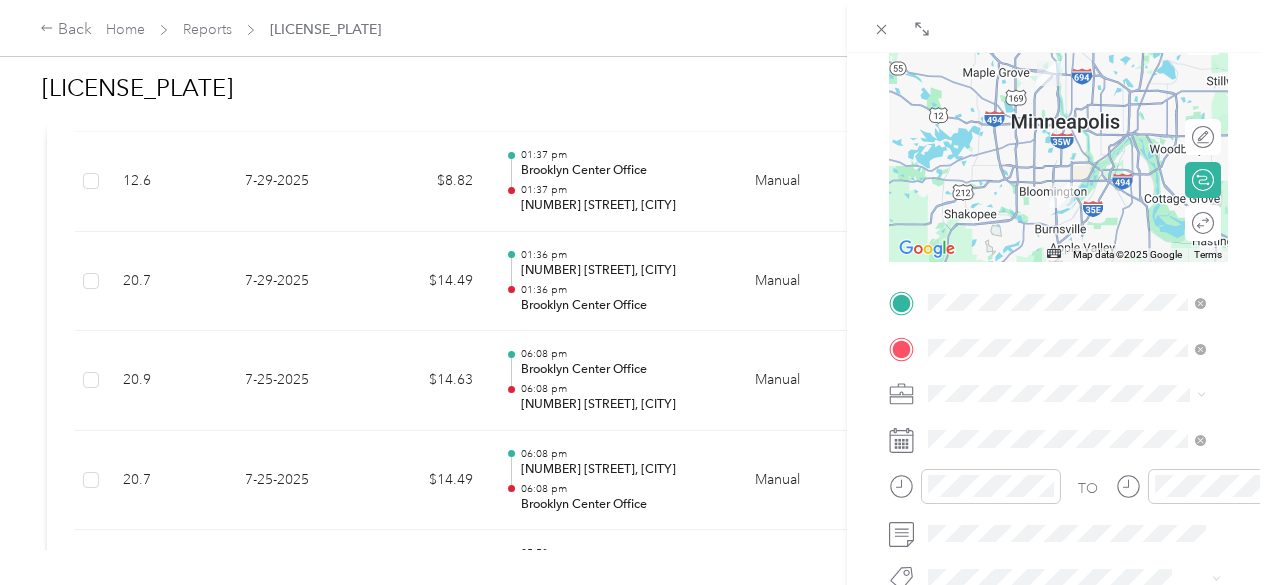 scroll, scrollTop: 230, scrollLeft: 0, axis: vertical 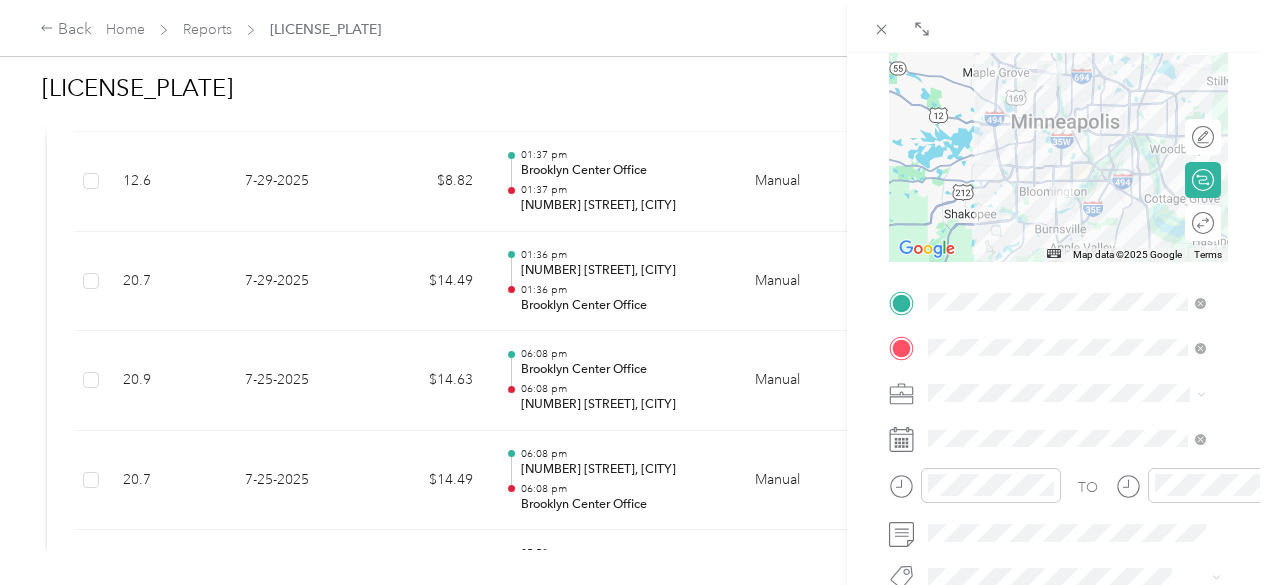 click 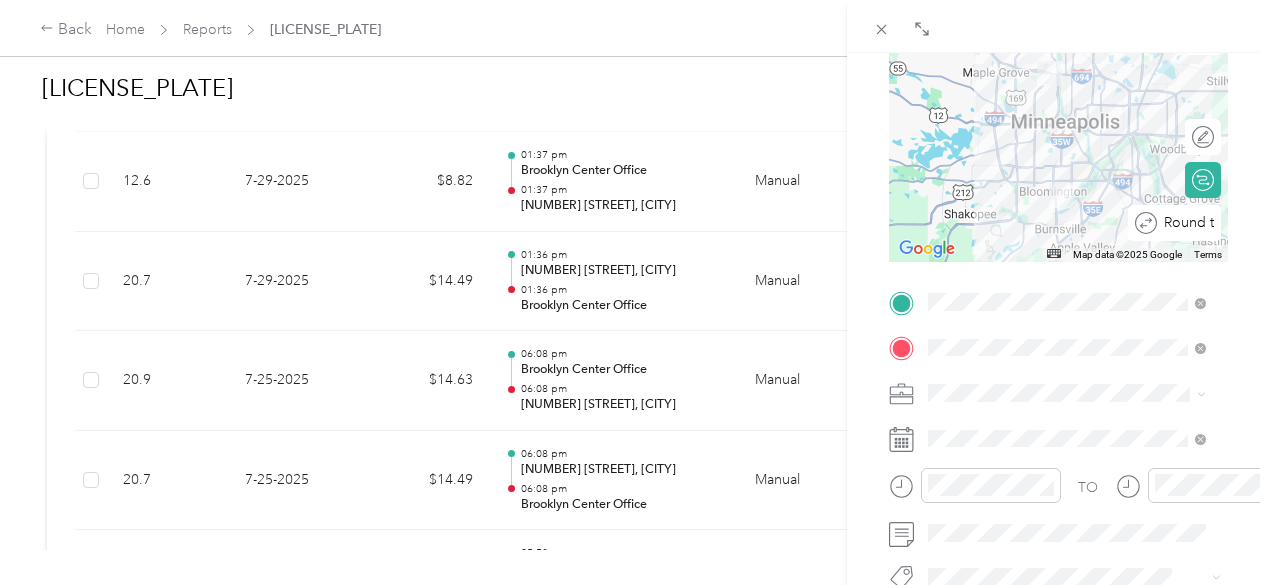 click at bounding box center [1269, 222] 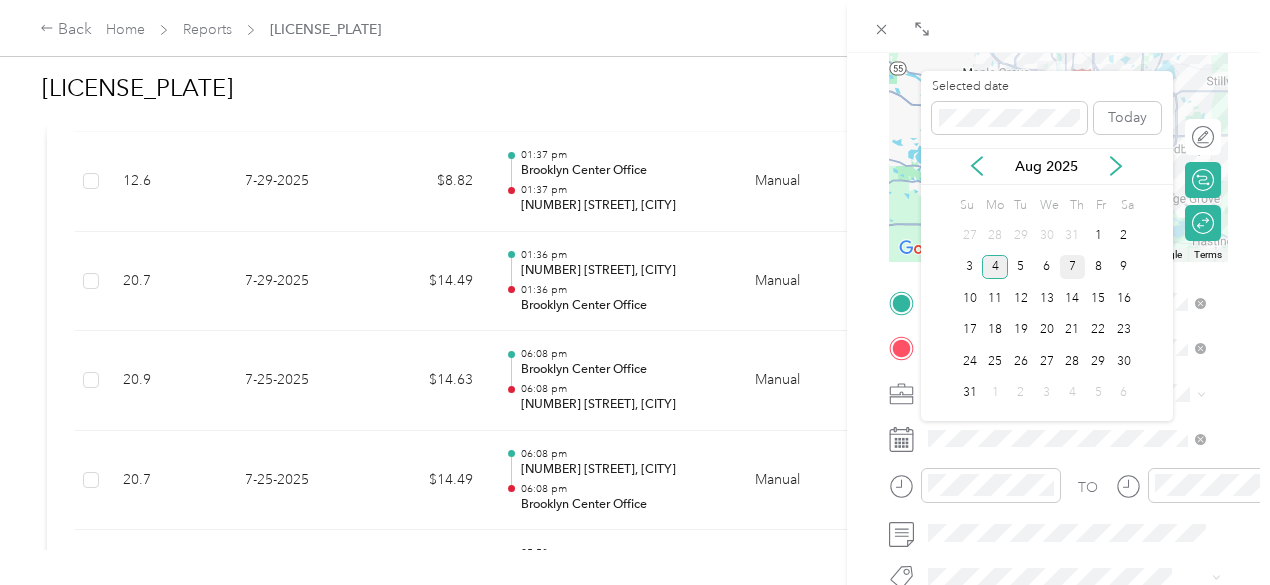 click on "7" at bounding box center (1073, 267) 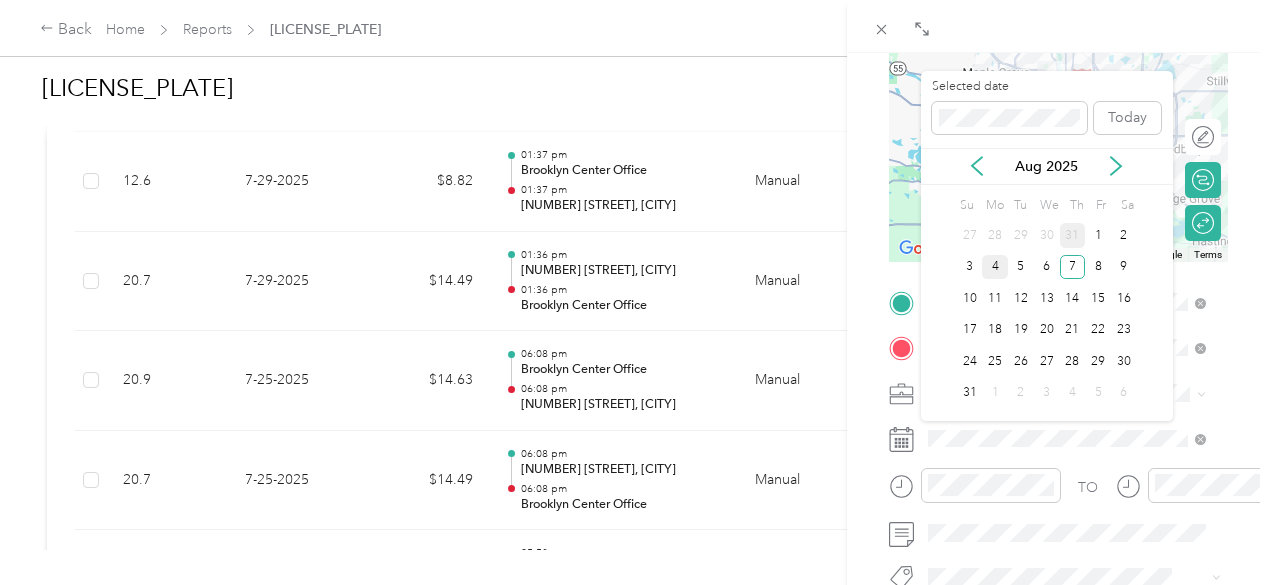 click on "31" at bounding box center [1073, 235] 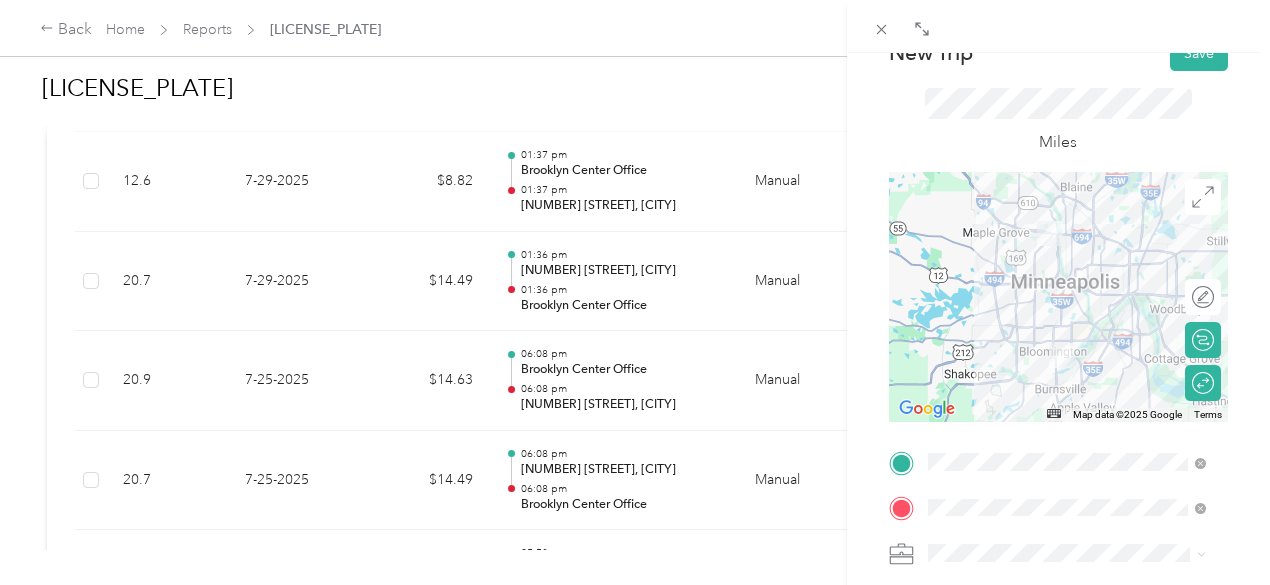 scroll, scrollTop: 0, scrollLeft: 0, axis: both 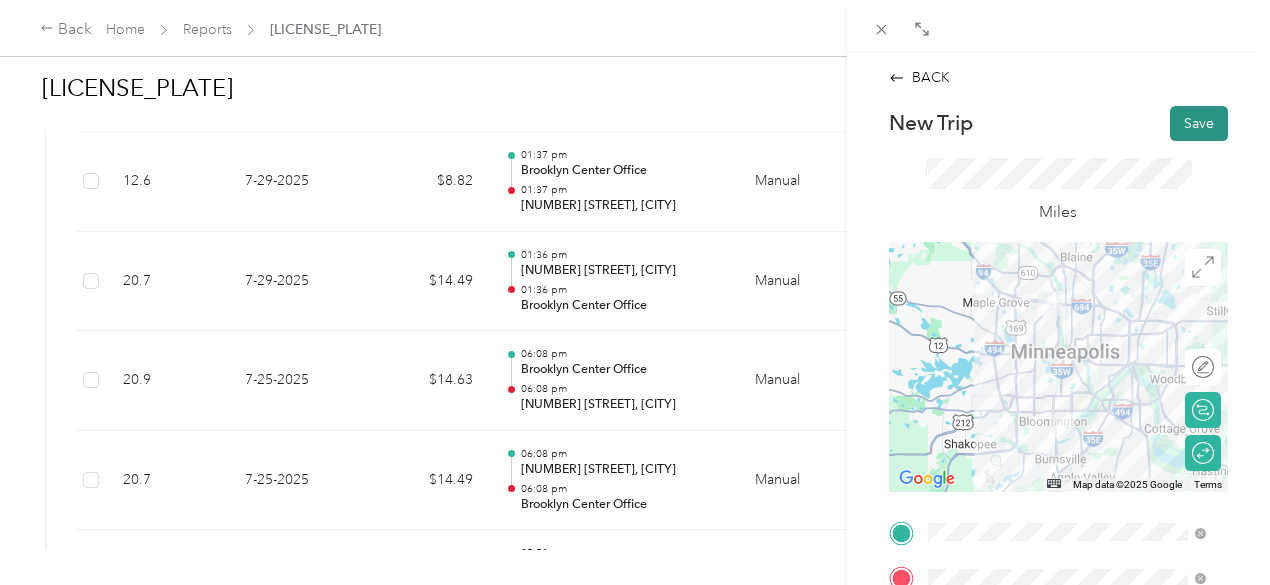 click on "Save" at bounding box center (1199, 123) 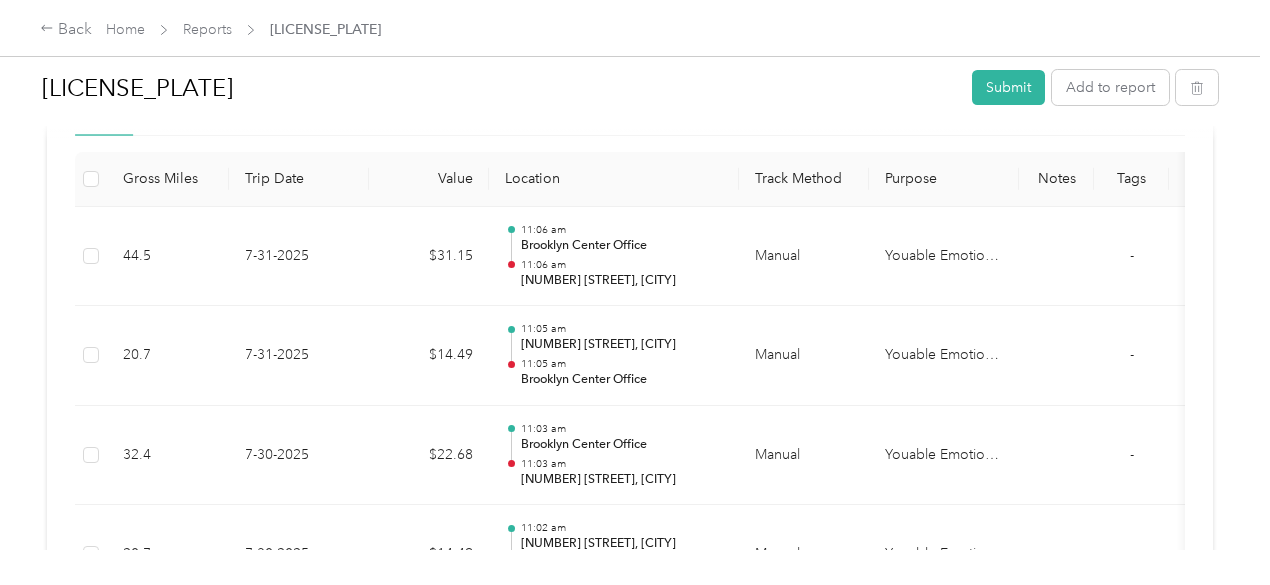 scroll, scrollTop: 496, scrollLeft: 0, axis: vertical 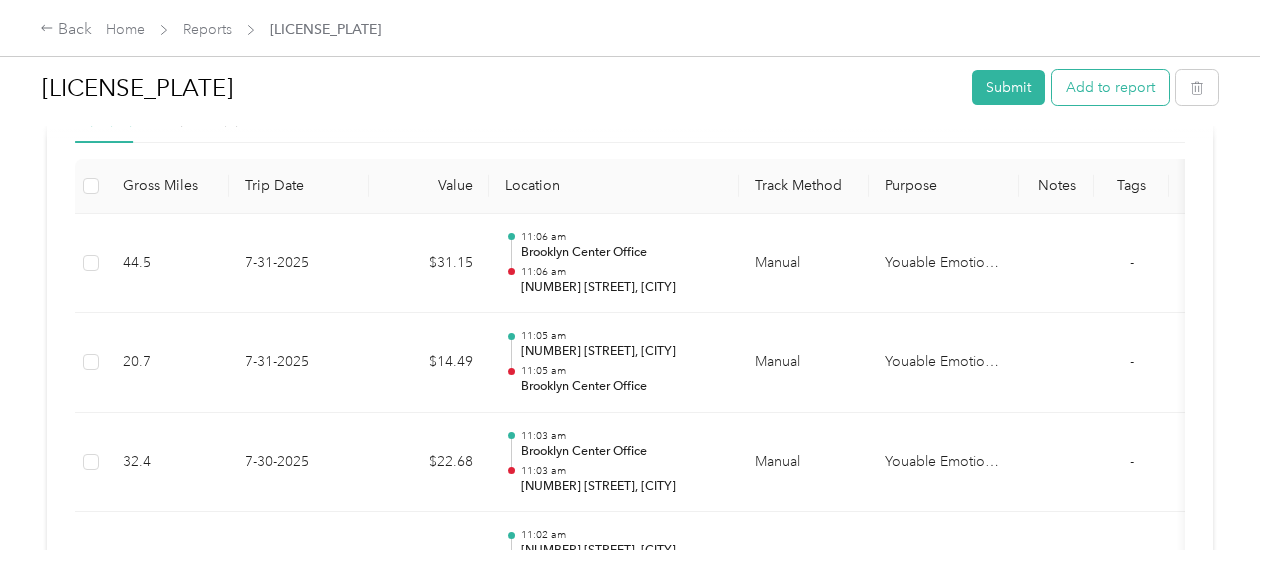 click on "Add to report" at bounding box center [1110, 87] 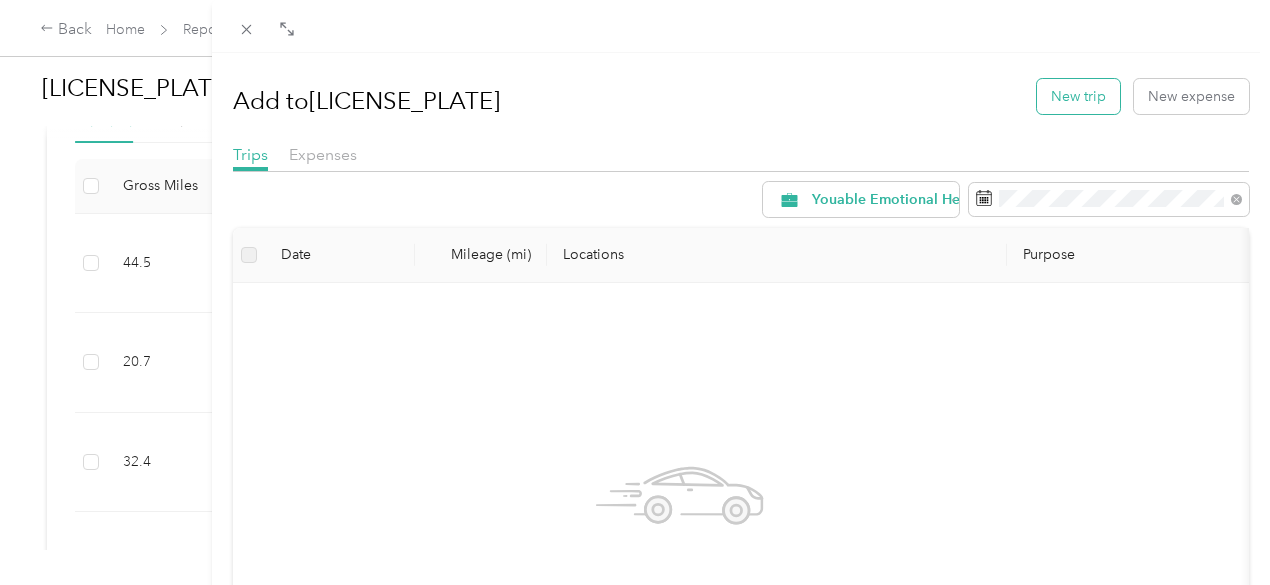 click on "New trip" at bounding box center [1078, 96] 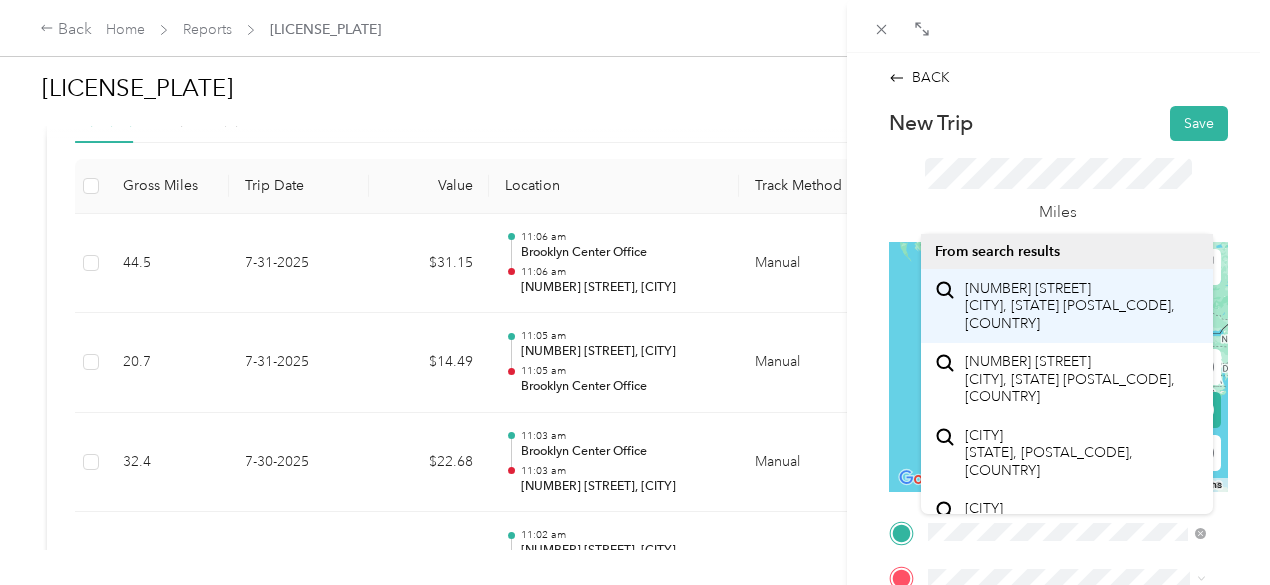 click on "[NUMBER] [STREET]
[CITY], [STATE] [POSTAL_CODE], [COUNTRY]" at bounding box center (1081, 306) 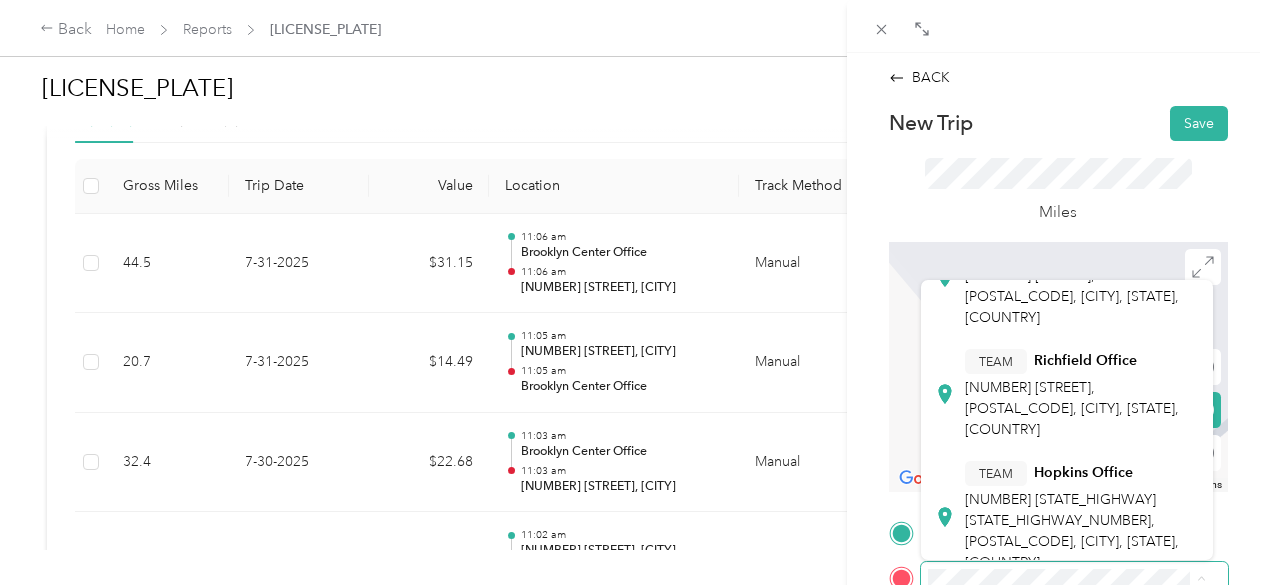 scroll, scrollTop: 177, scrollLeft: 0, axis: vertical 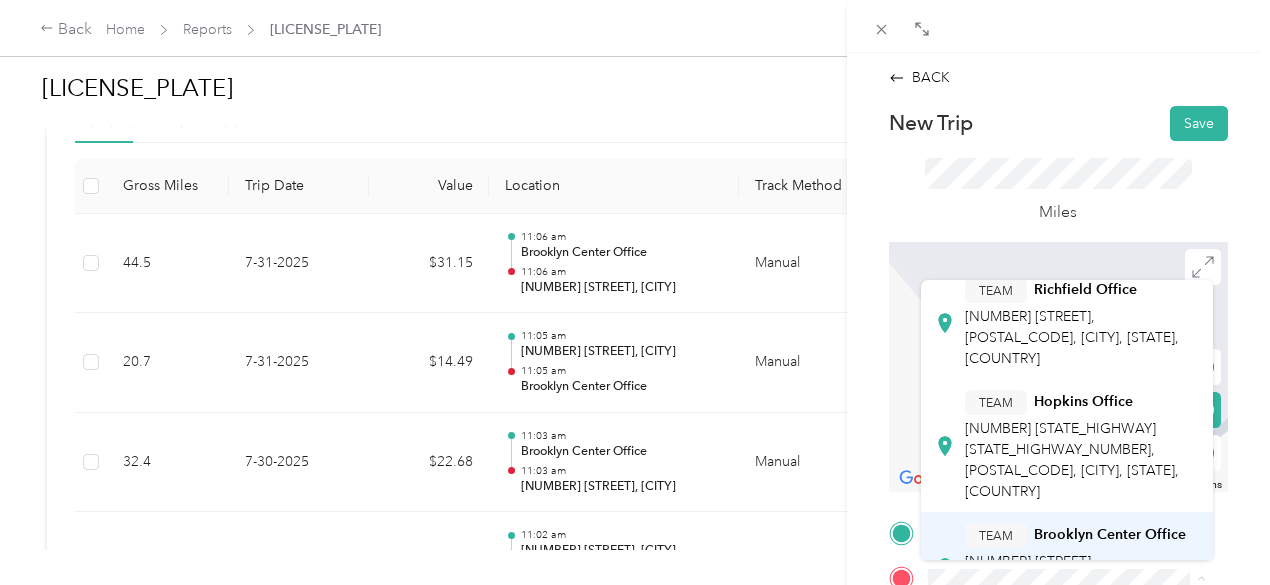 click on "[NUMBER] [STREET], [POSTAL_CODE], [CITY], [STATE], [COUNTRY]" at bounding box center [1072, 582] 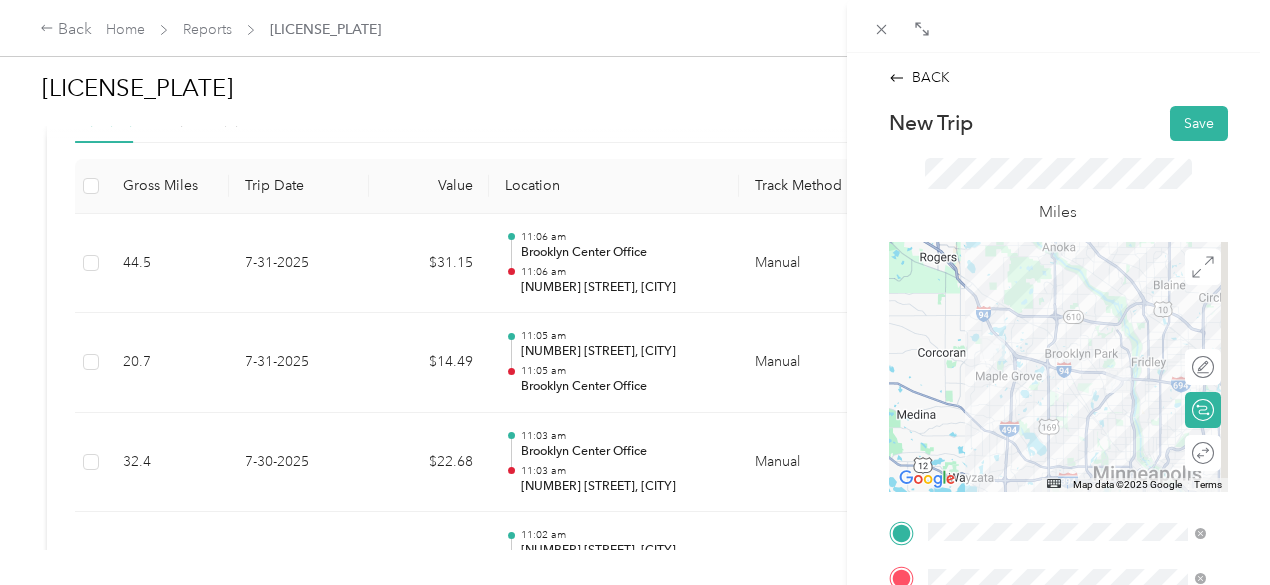 click 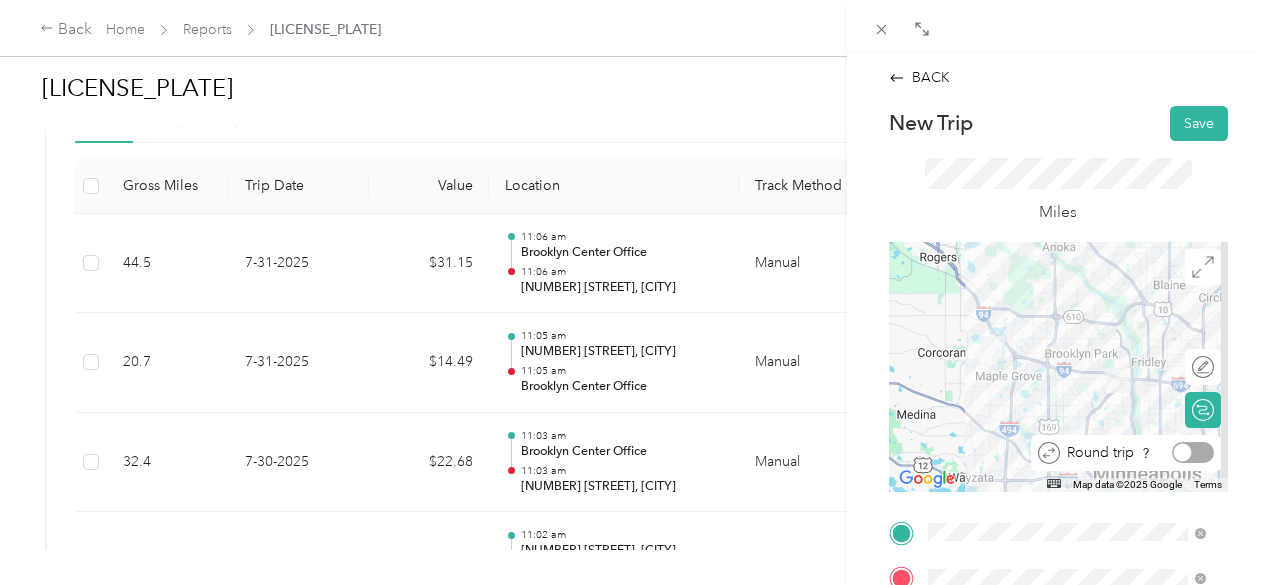 click at bounding box center [1193, 452] 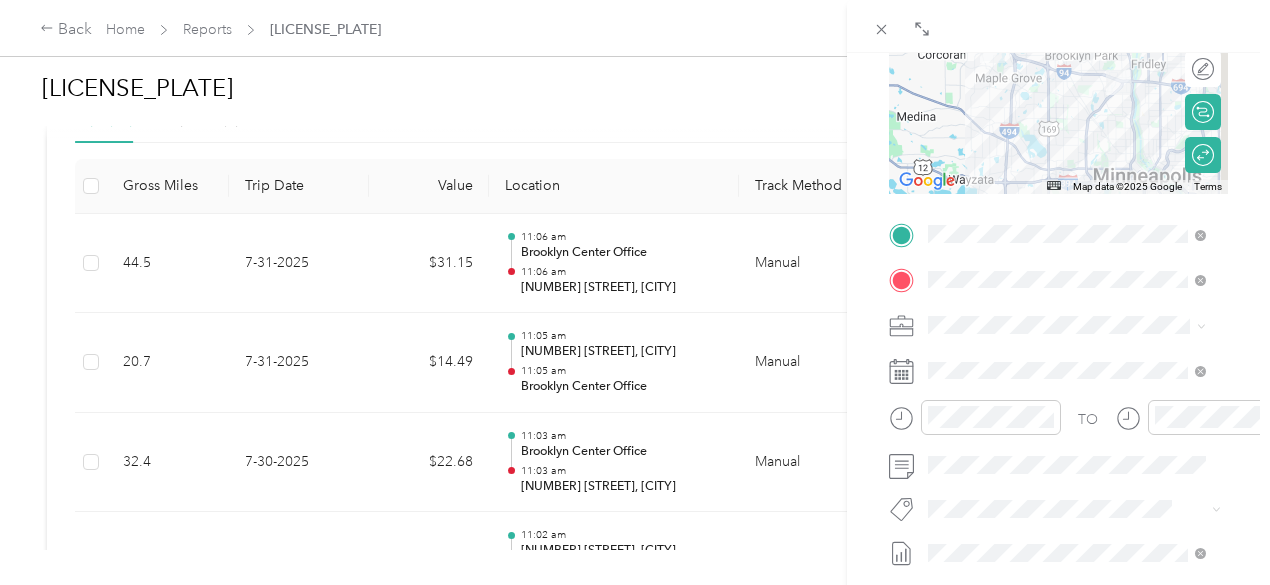 scroll, scrollTop: 329, scrollLeft: 0, axis: vertical 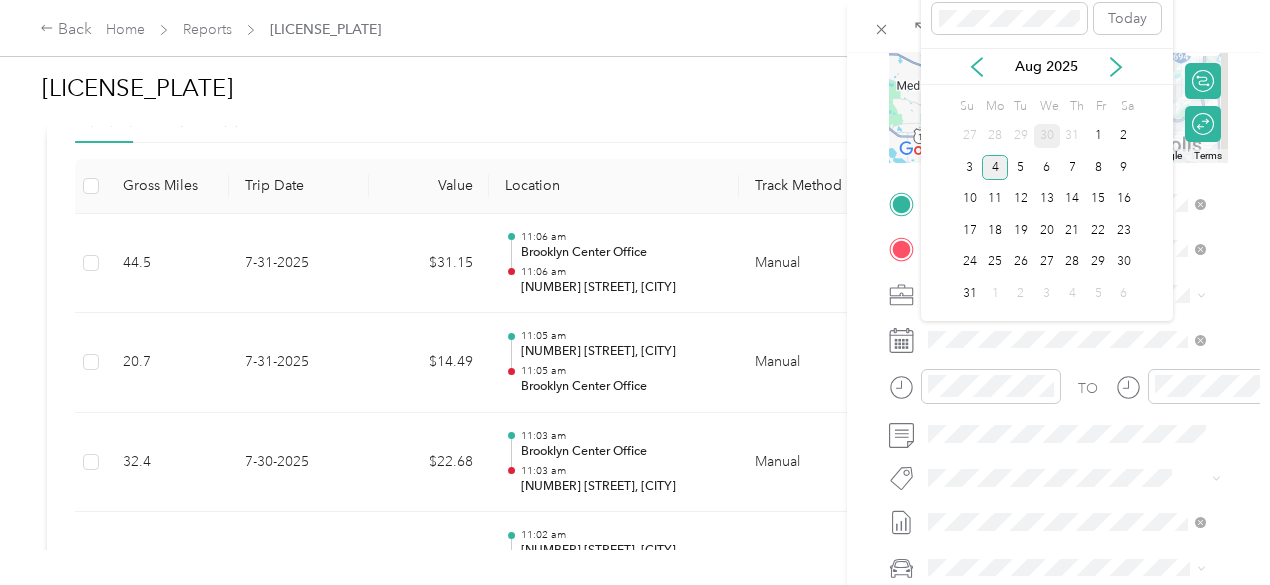 click on "30" at bounding box center (1047, 136) 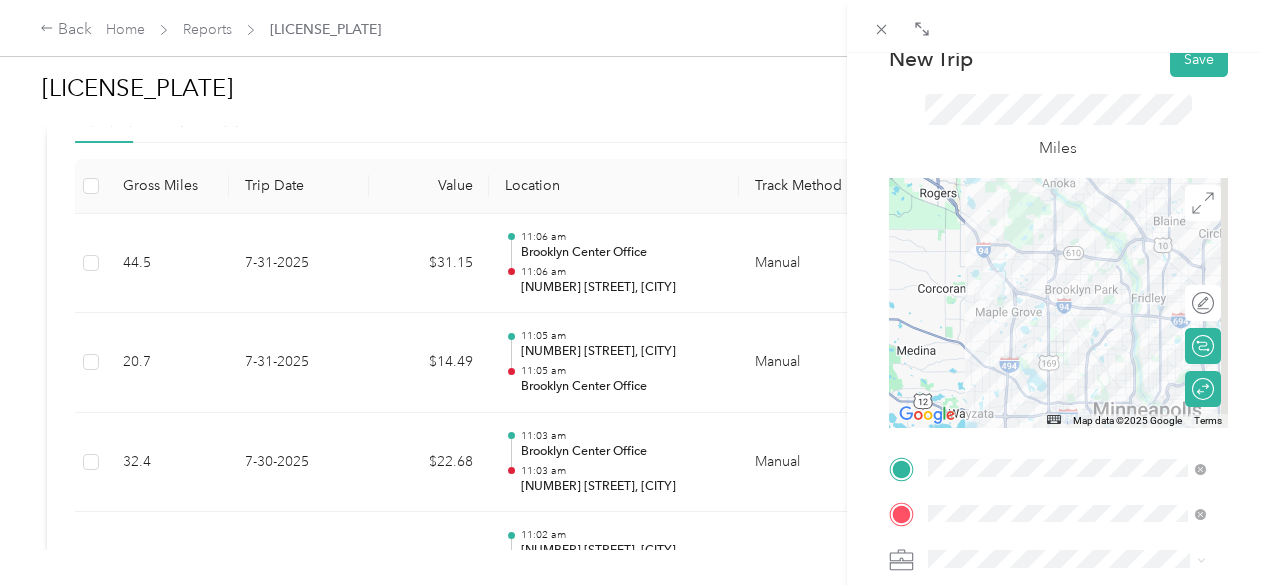 scroll, scrollTop: 0, scrollLeft: 0, axis: both 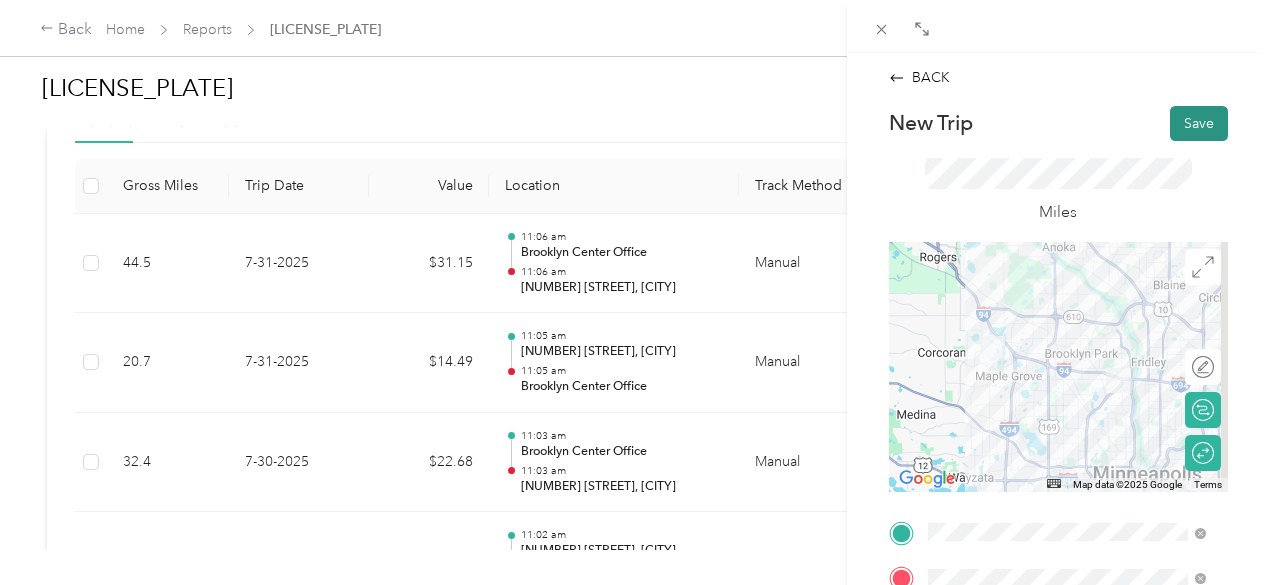 click on "Save" at bounding box center [1199, 123] 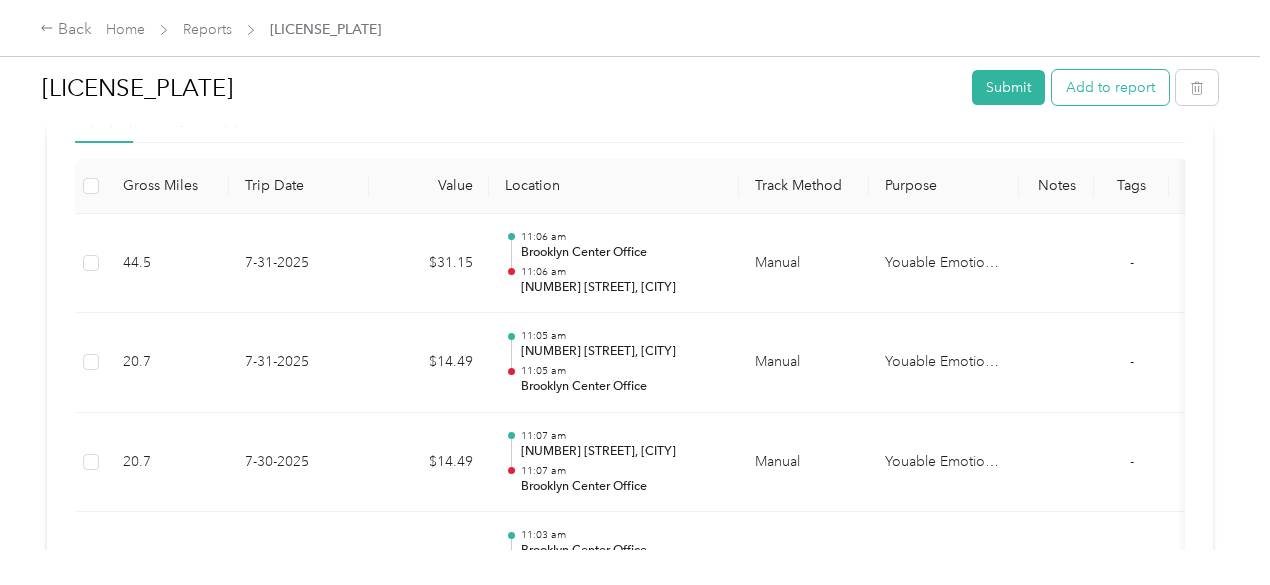 click on "Add to report" at bounding box center (1110, 87) 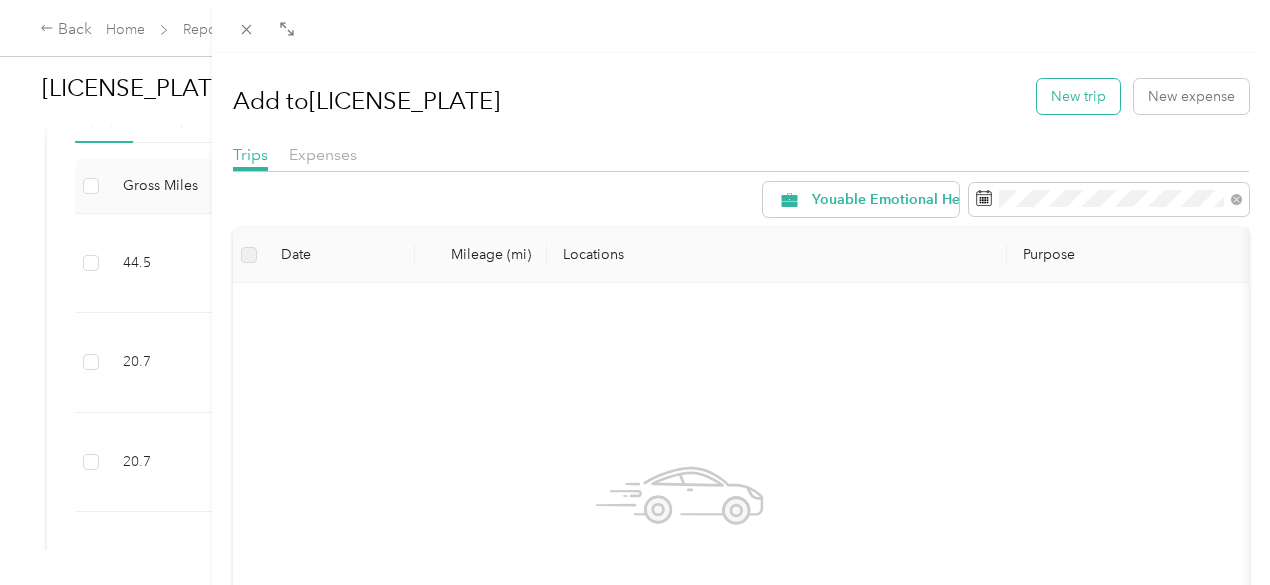 click on "New trip" at bounding box center (1078, 96) 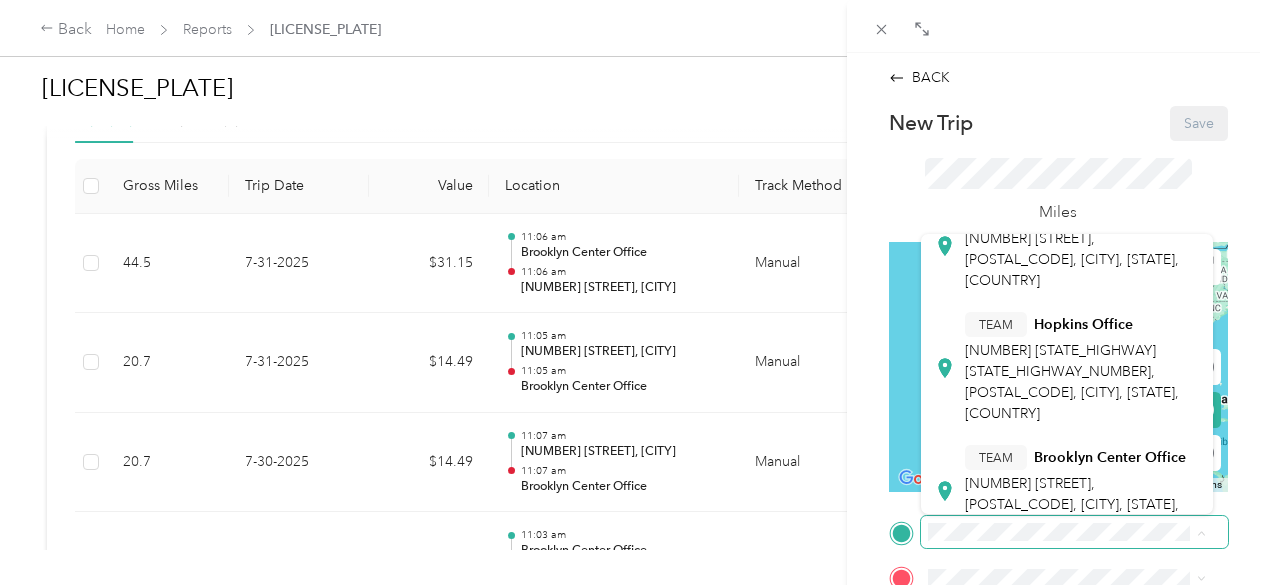 scroll, scrollTop: 210, scrollLeft: 0, axis: vertical 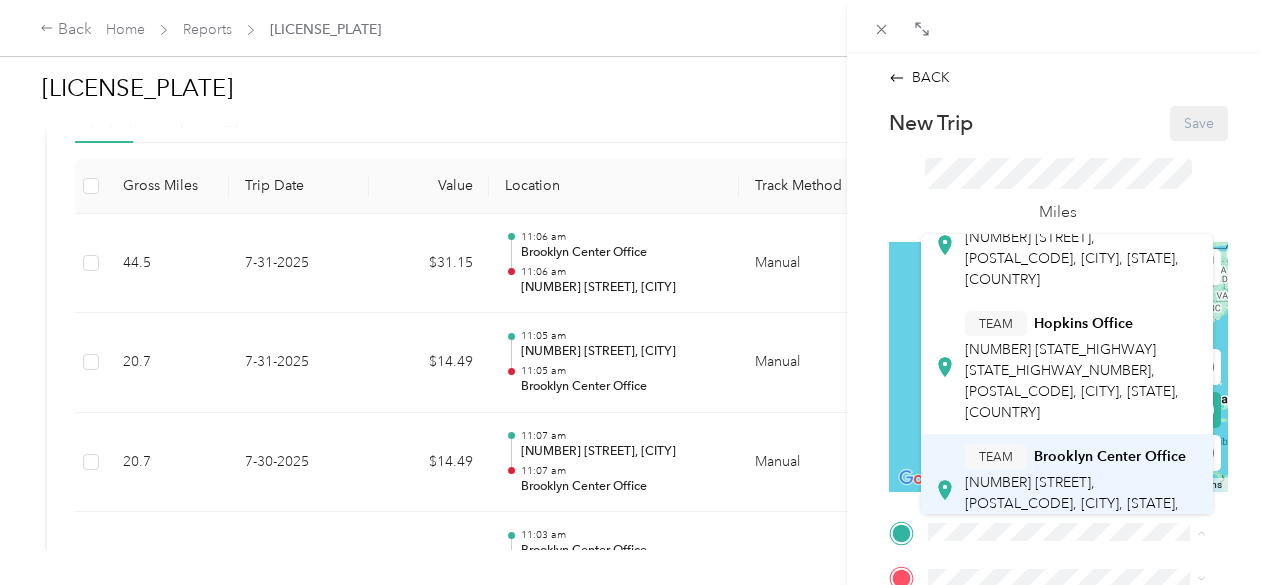 click on "[NUMBER] [STREET], [POSTAL_CODE], [CITY], [STATE], [COUNTRY]" at bounding box center [1072, 503] 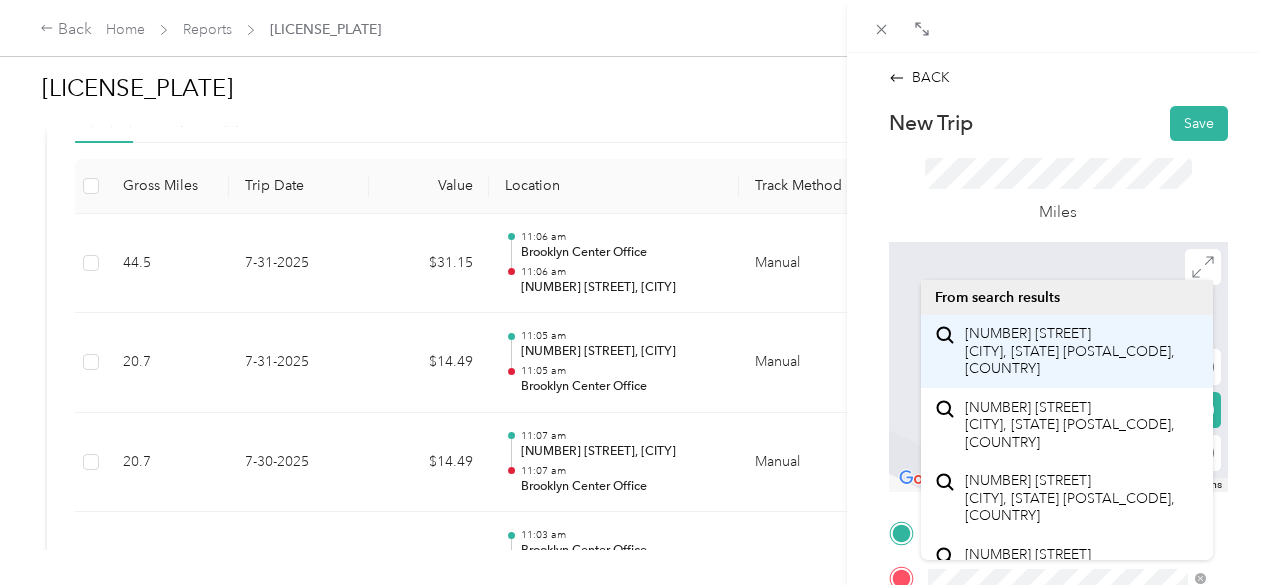 click on "[NUMBER] [STREET]
[CITY], [STATE] [POSTAL_CODE], [COUNTRY]" at bounding box center [1081, 351] 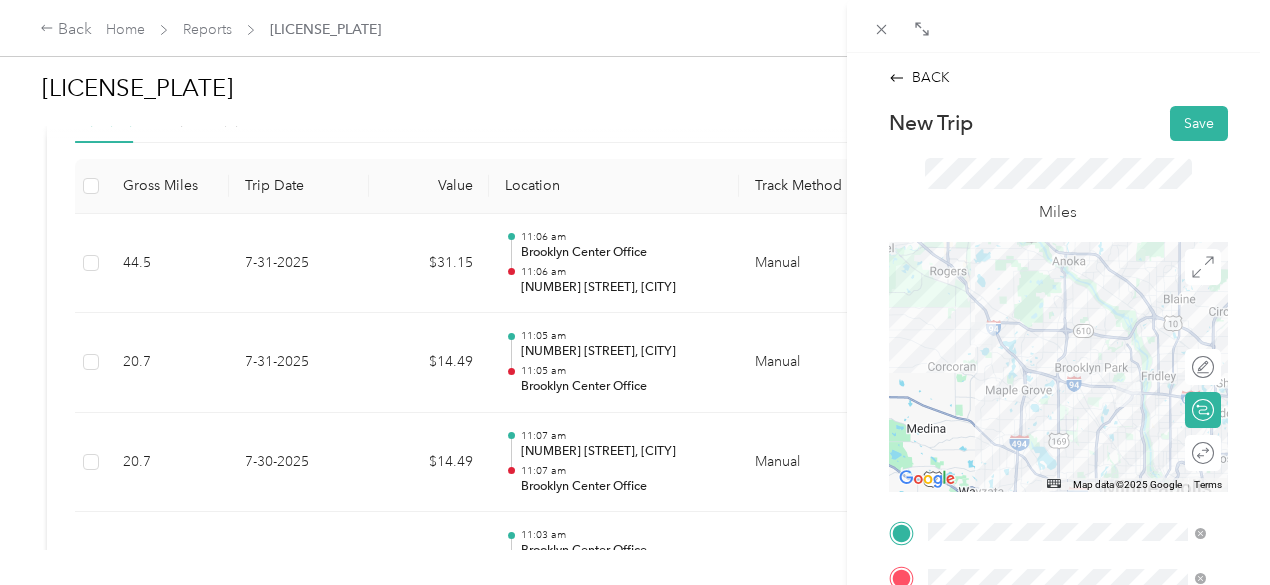 click 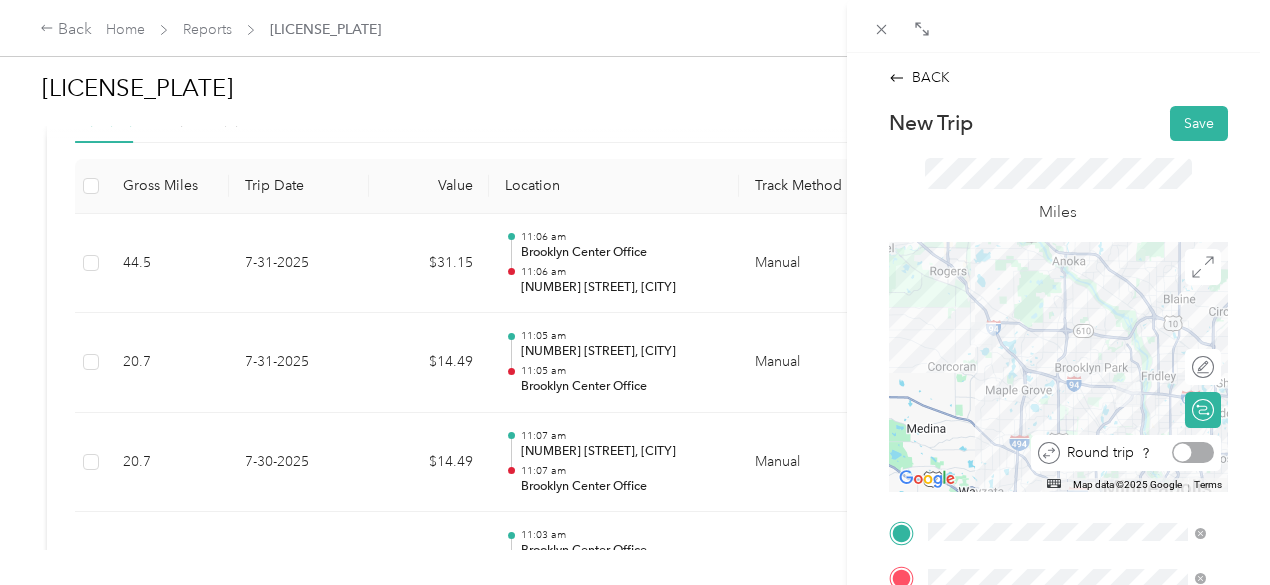 click at bounding box center [1193, 452] 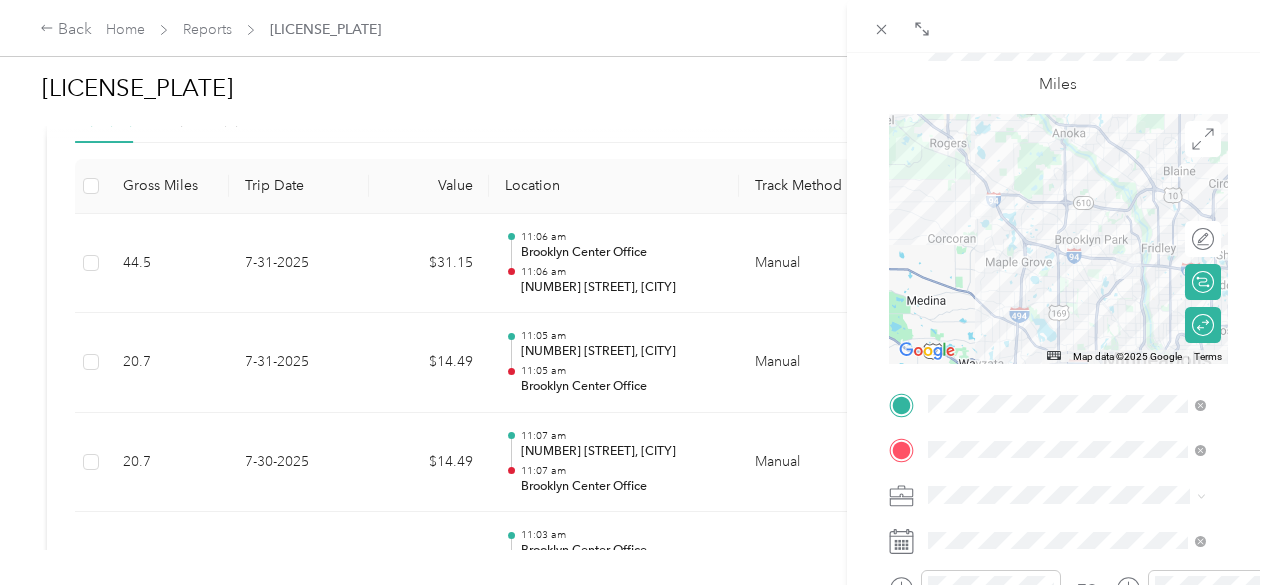 scroll, scrollTop: 225, scrollLeft: 0, axis: vertical 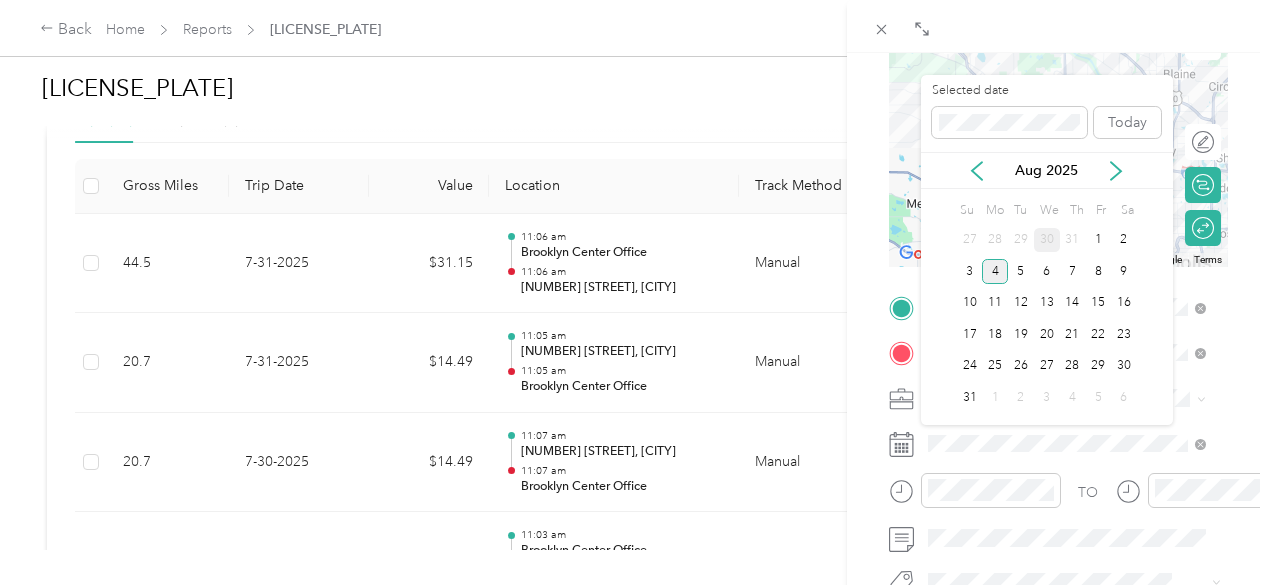 click on "30" at bounding box center [1047, 240] 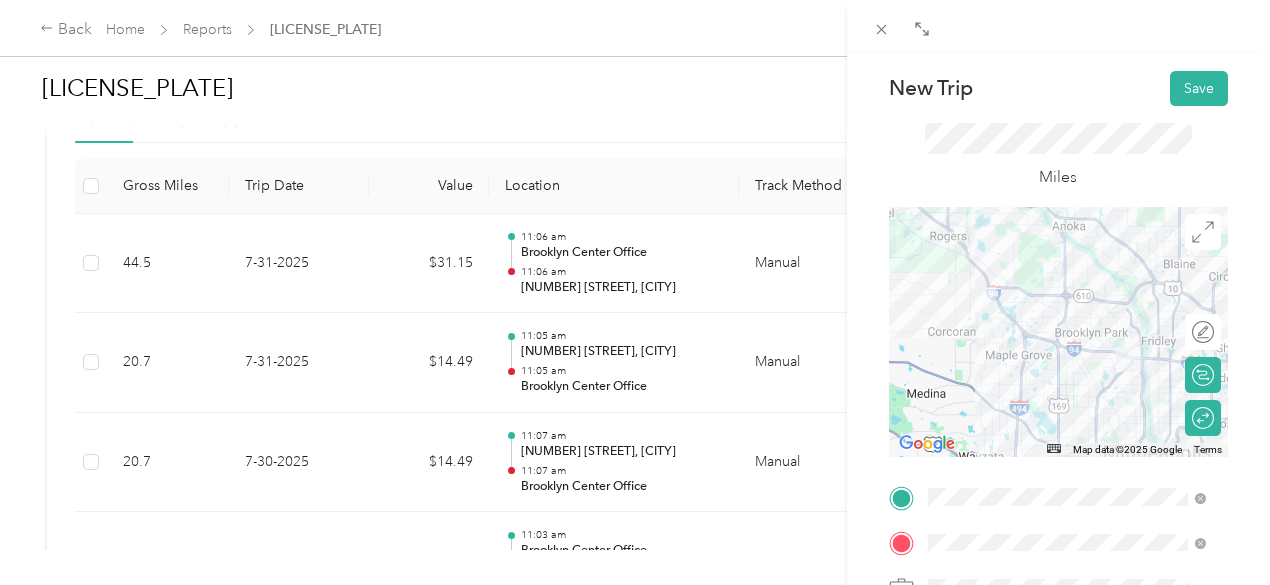 scroll, scrollTop: 15, scrollLeft: 0, axis: vertical 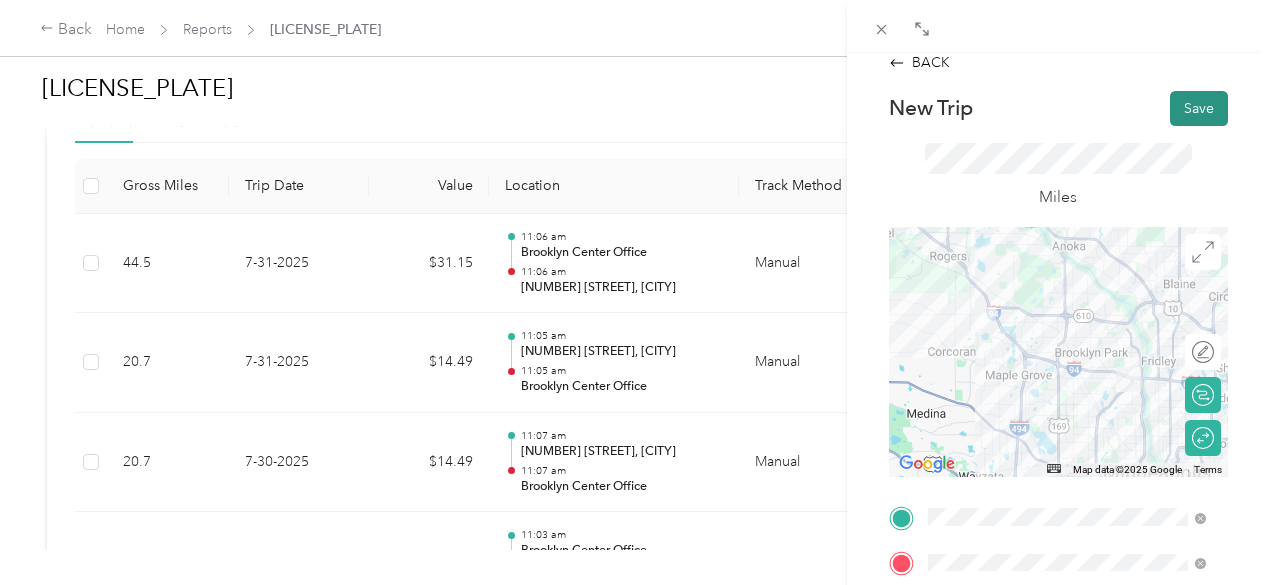 click on "Save" at bounding box center (1199, 108) 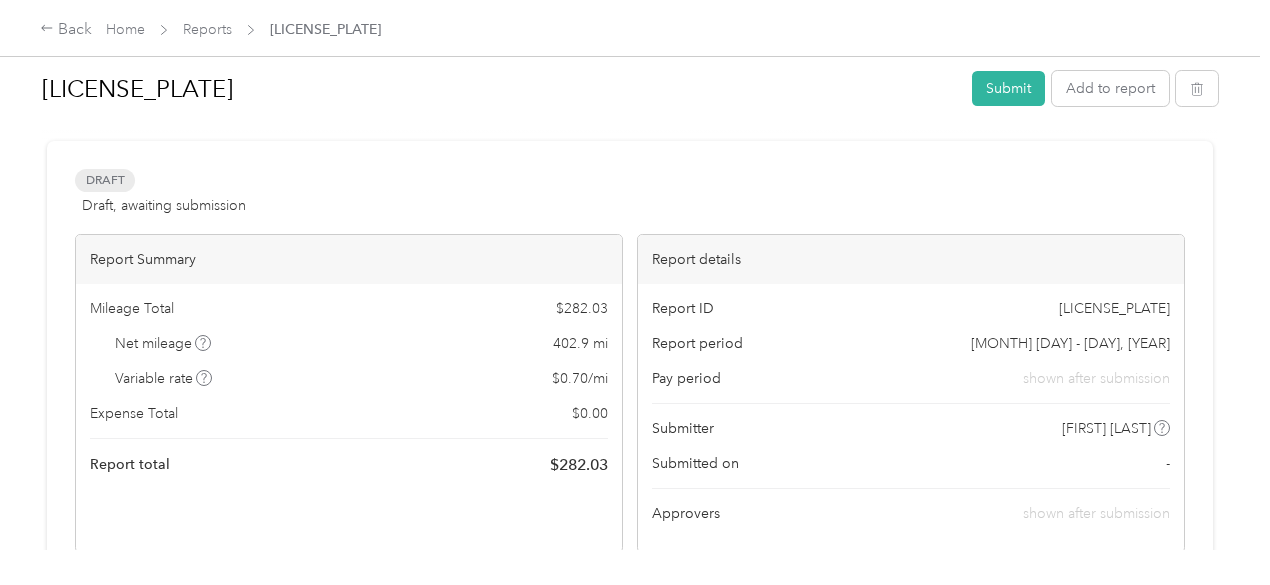 scroll, scrollTop: 0, scrollLeft: 0, axis: both 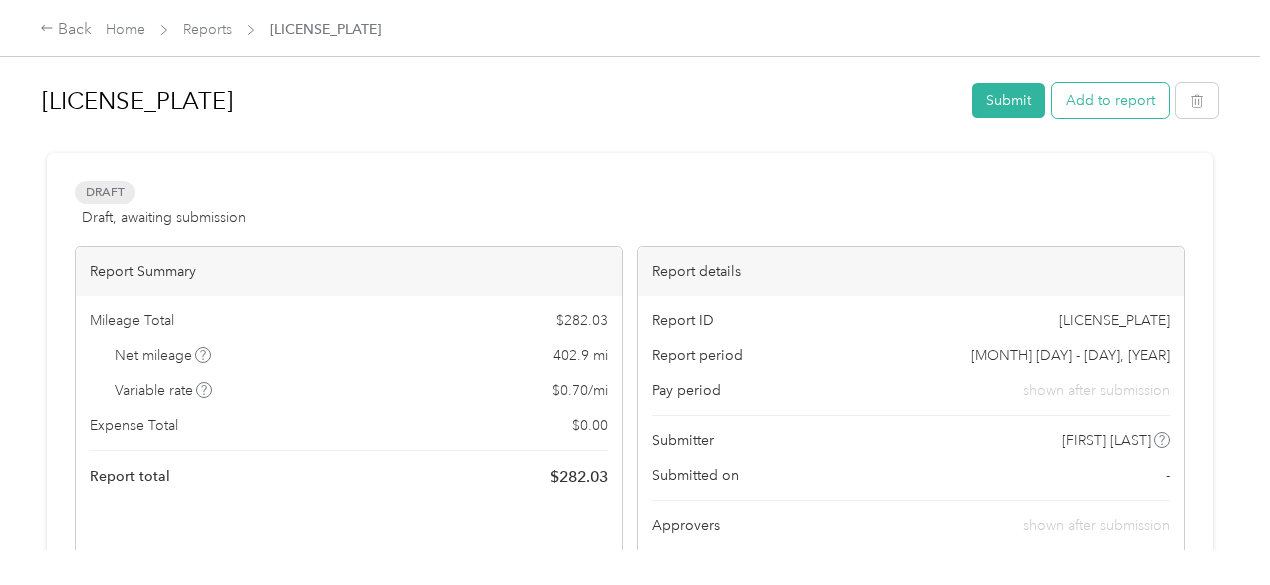 click on "Add to report" at bounding box center [1110, 100] 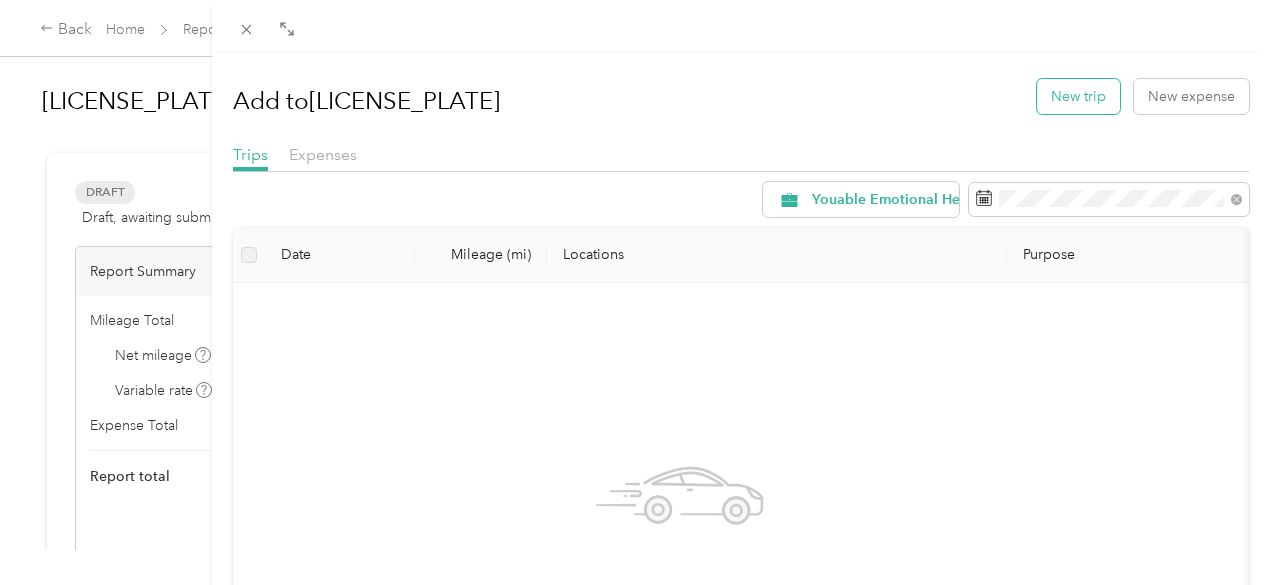 click on "New trip" at bounding box center [1078, 96] 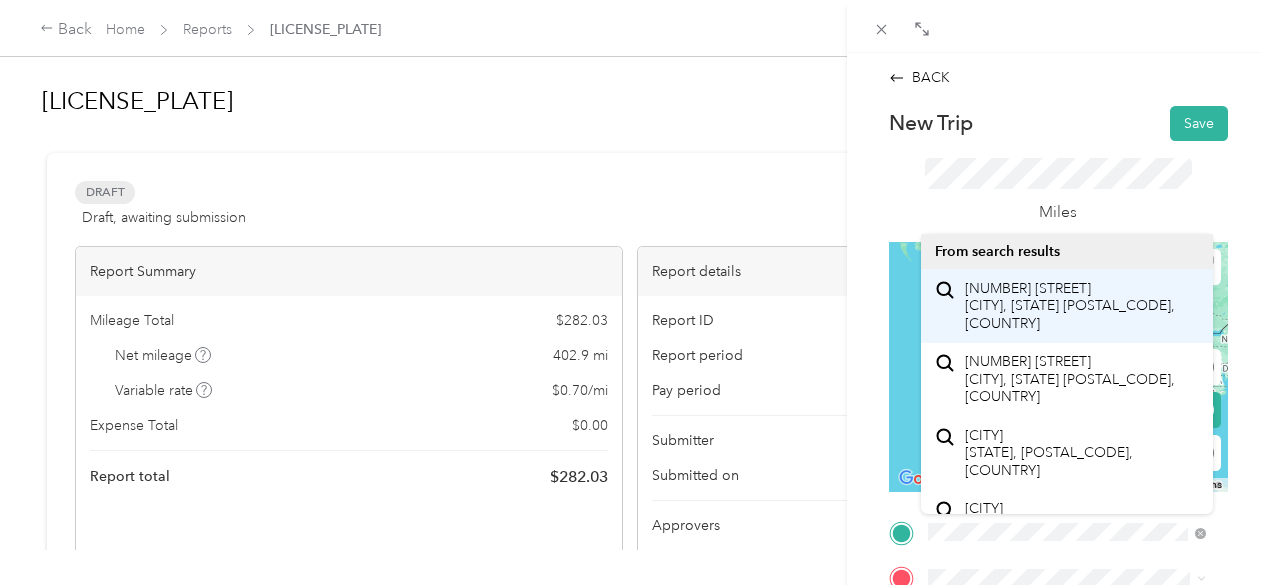 click on "[NUMBER] [STREET]
[CITY], [STATE] [POSTAL_CODE], [COUNTRY]" at bounding box center [1081, 306] 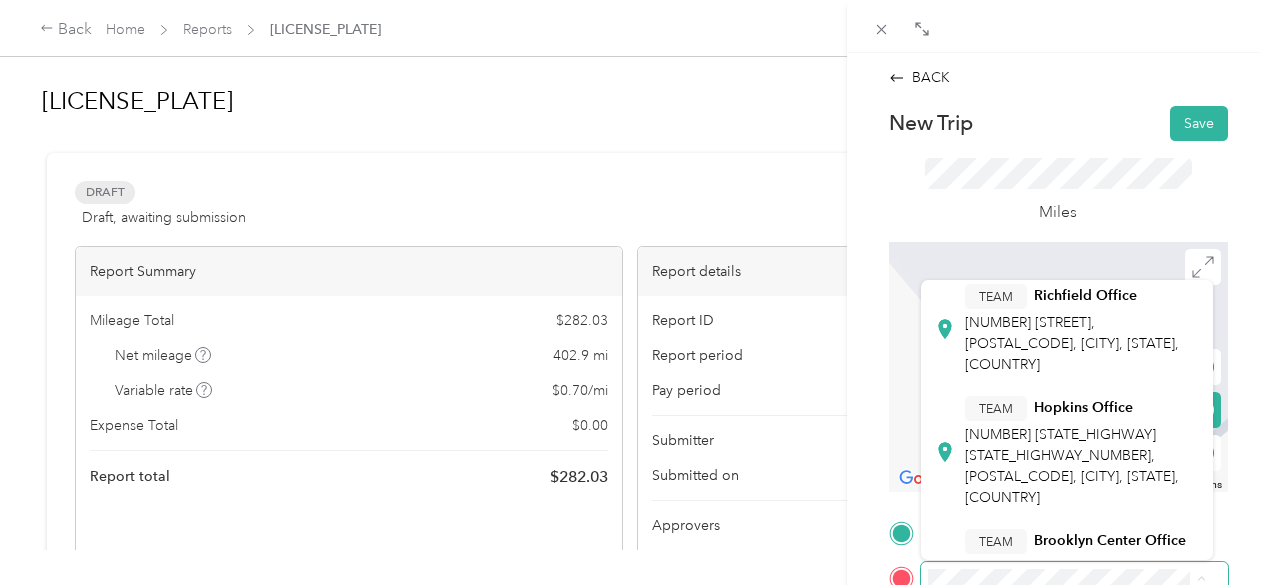 scroll, scrollTop: 173, scrollLeft: 0, axis: vertical 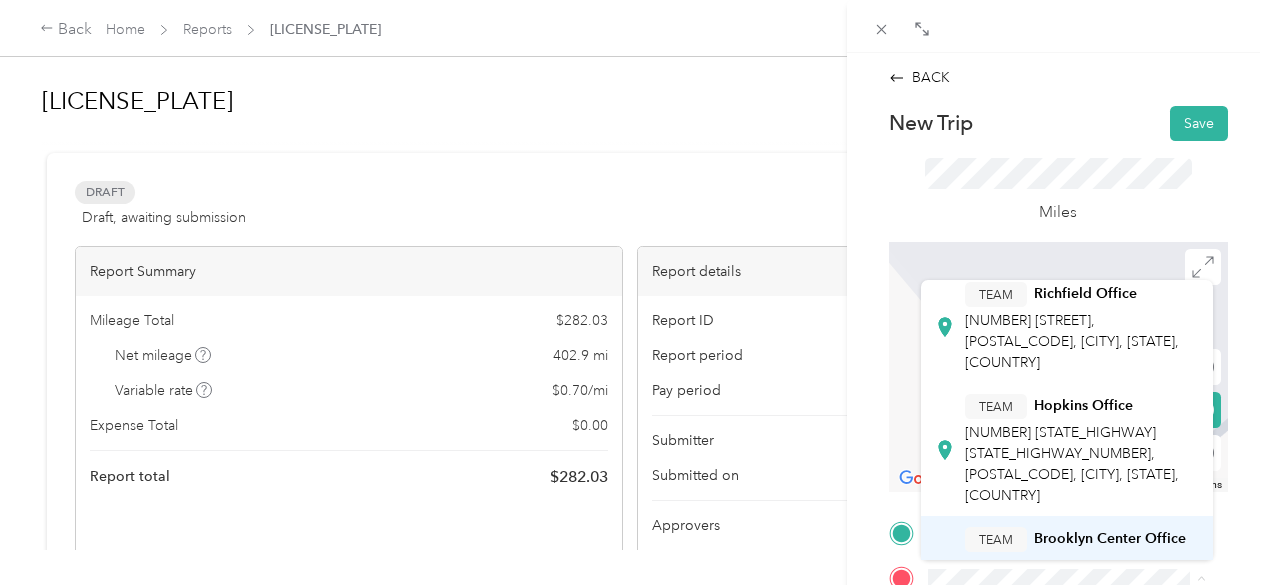 click on "[NUMBER] [STREET], [POSTAL_CODE], [CITY], [STATE], [COUNTRY]" at bounding box center (1072, 586) 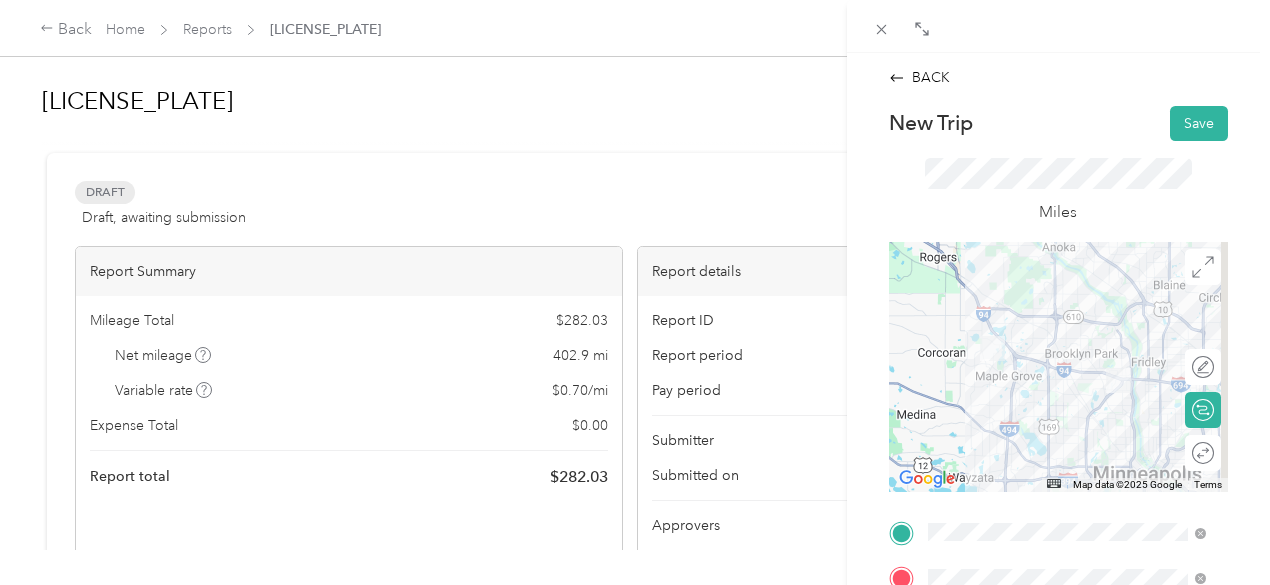 click 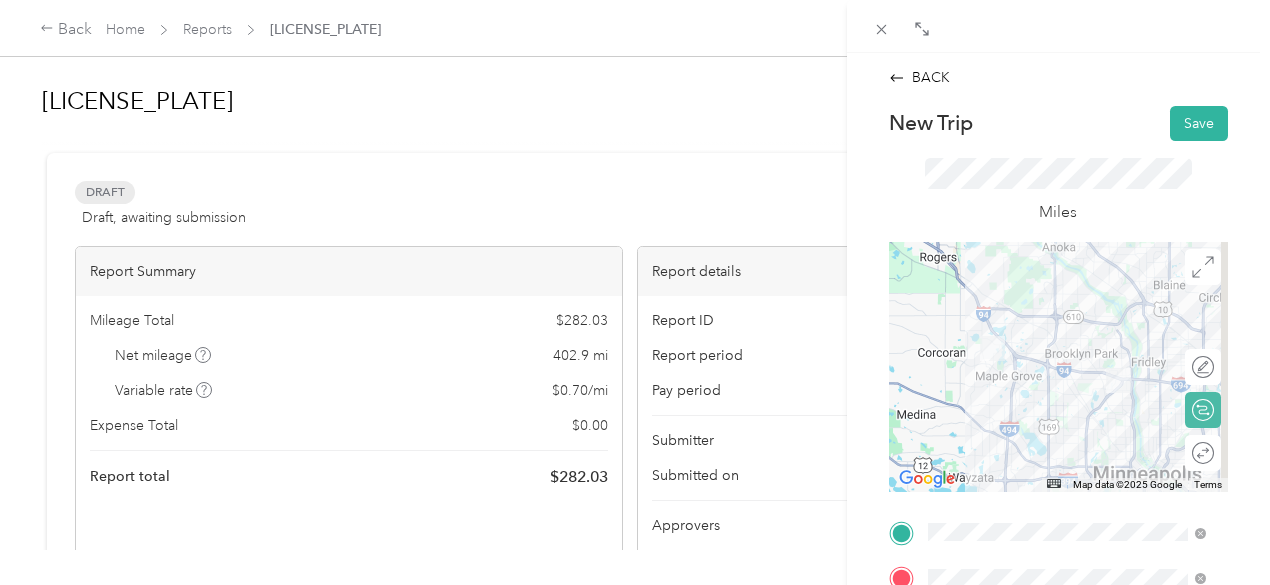 click 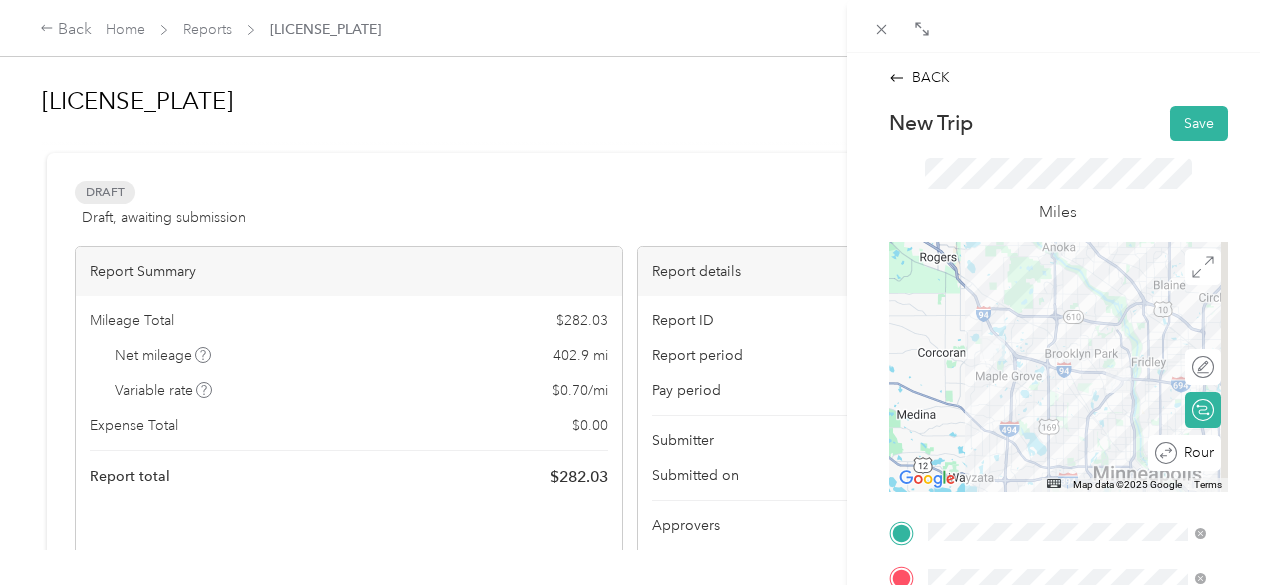 click at bounding box center [1289, 452] 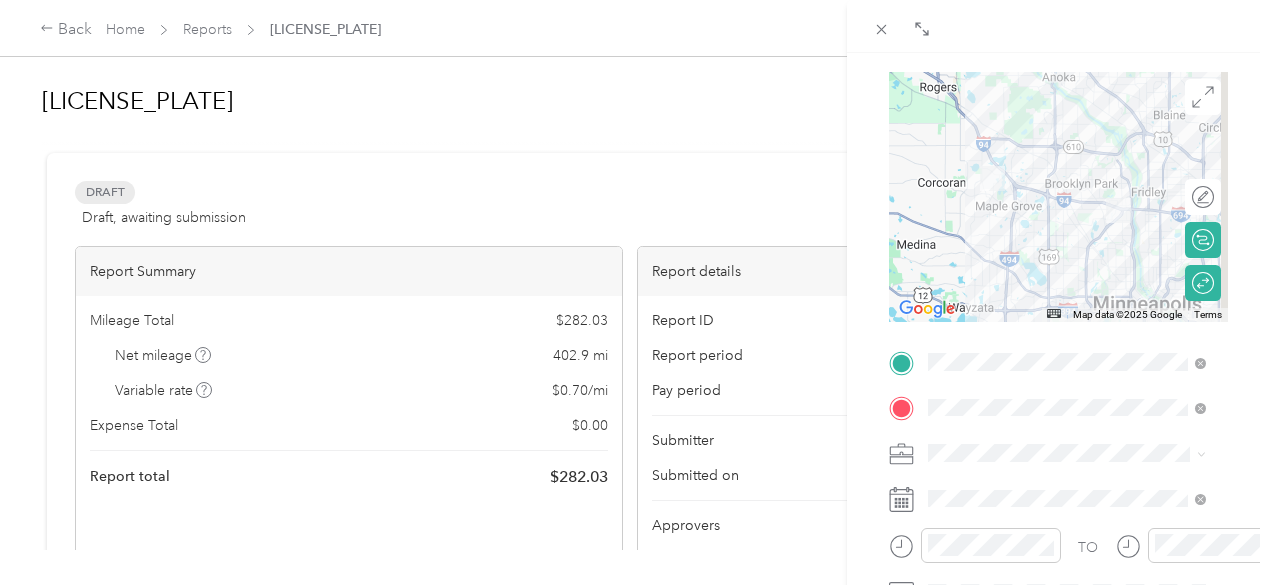 scroll, scrollTop: 171, scrollLeft: 0, axis: vertical 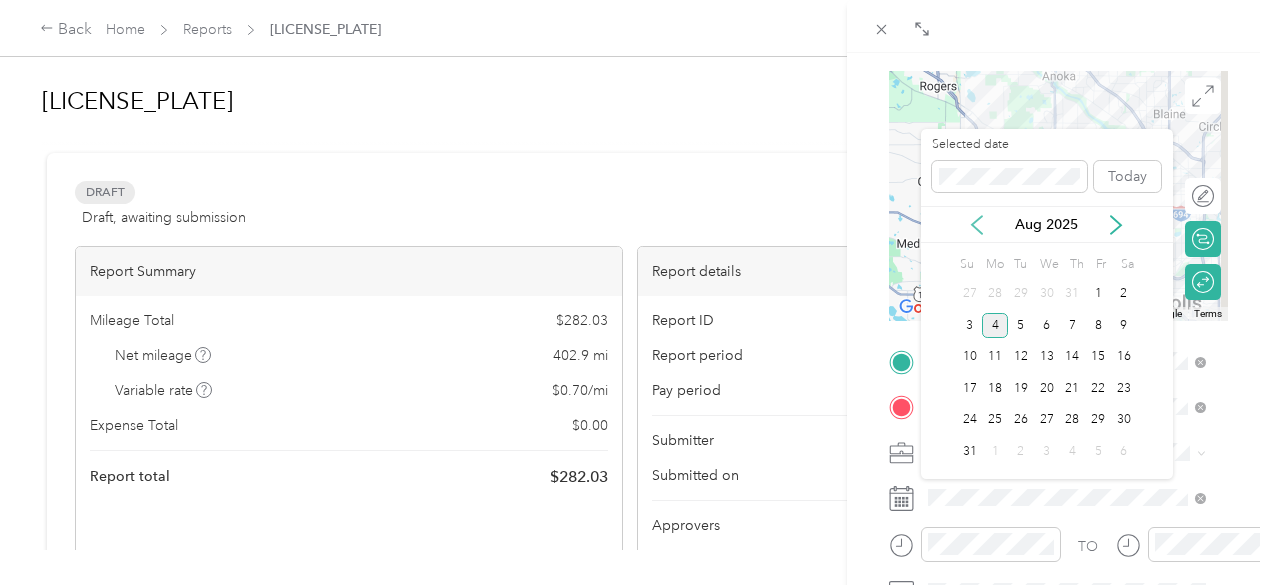 click 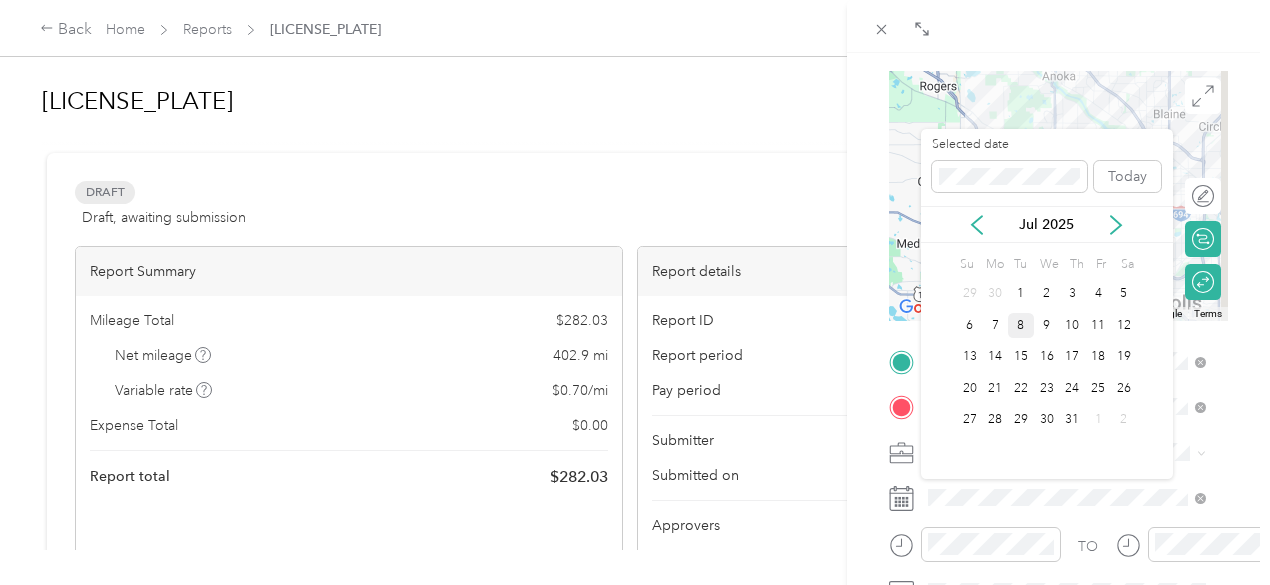 click on "8" at bounding box center [1021, 325] 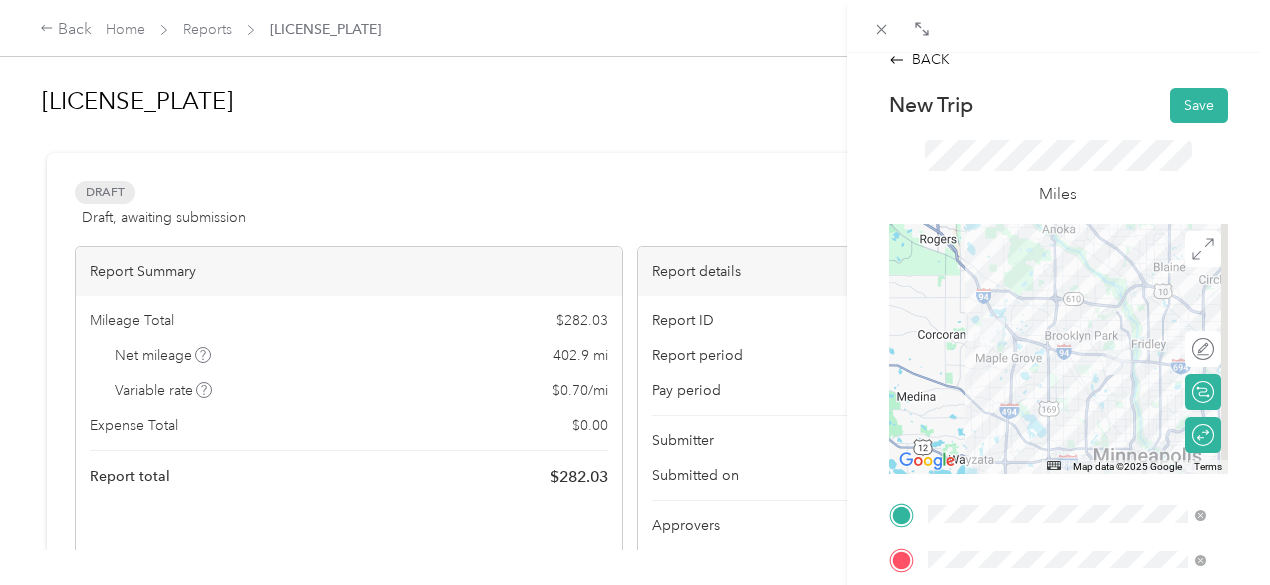 scroll, scrollTop: 0, scrollLeft: 0, axis: both 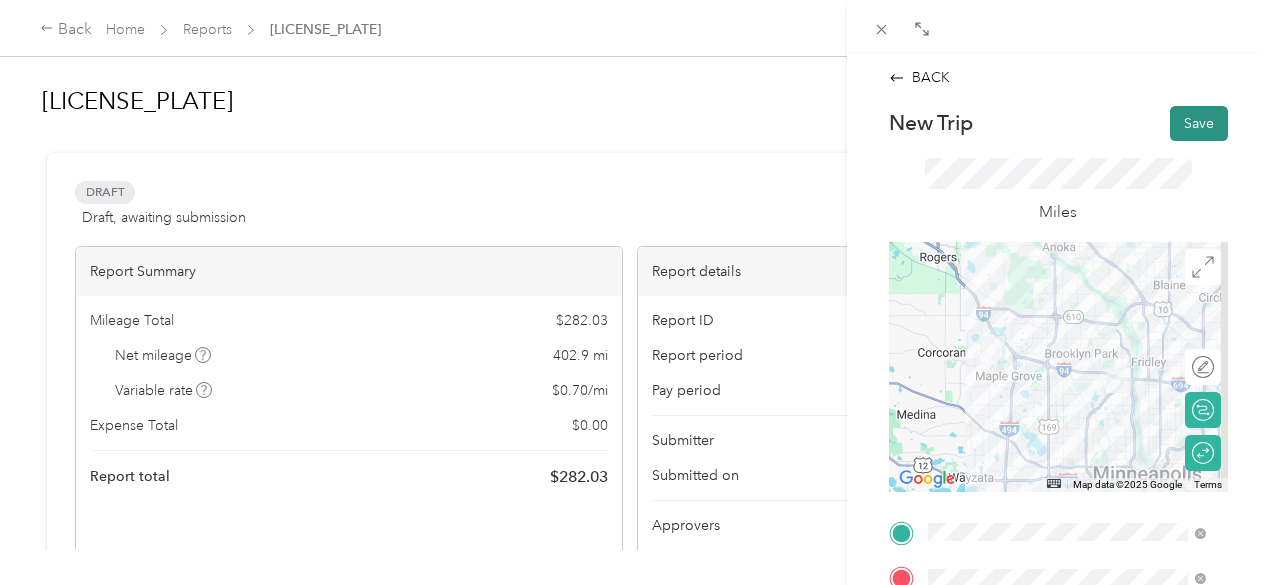 click on "Save" at bounding box center [1199, 123] 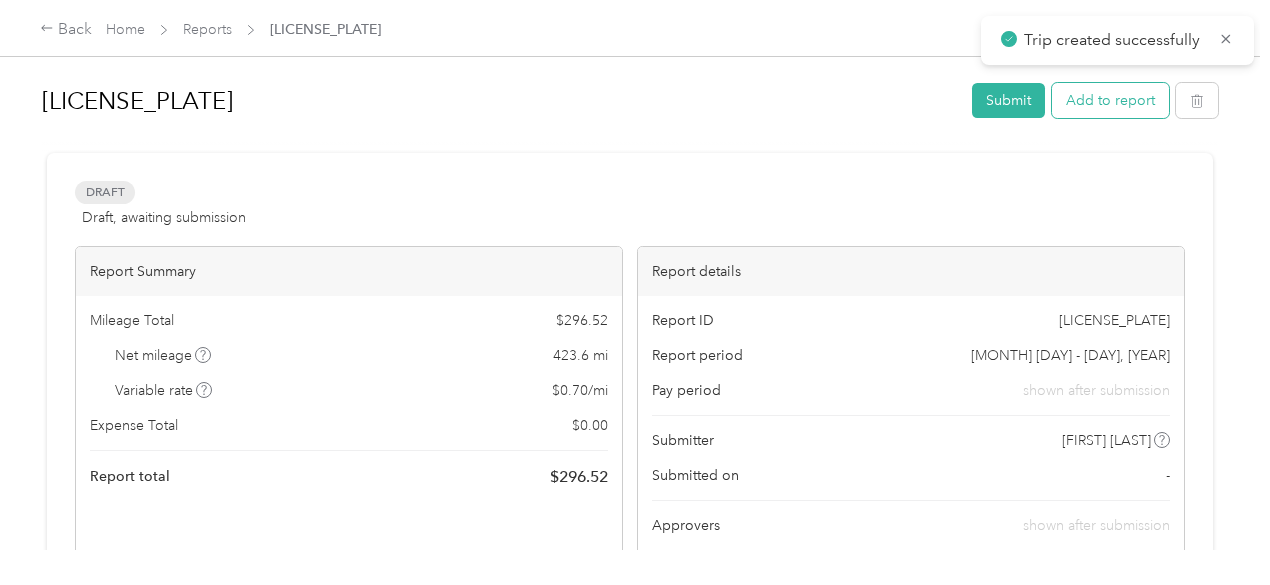 click on "Add to report" at bounding box center (1110, 100) 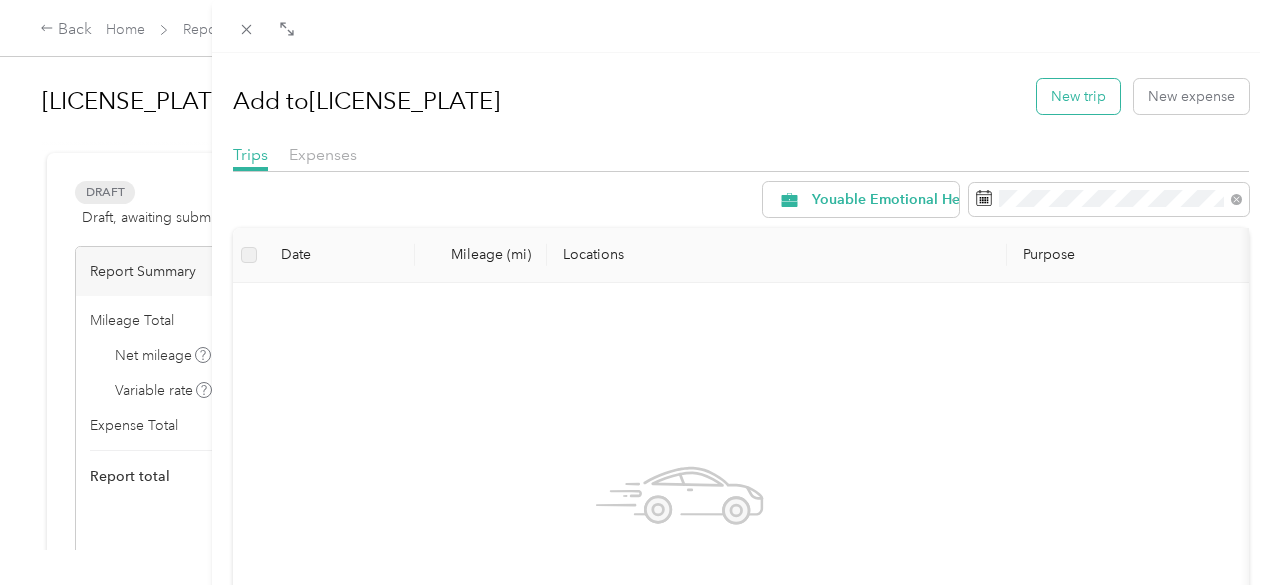 click on "New trip" at bounding box center (1078, 96) 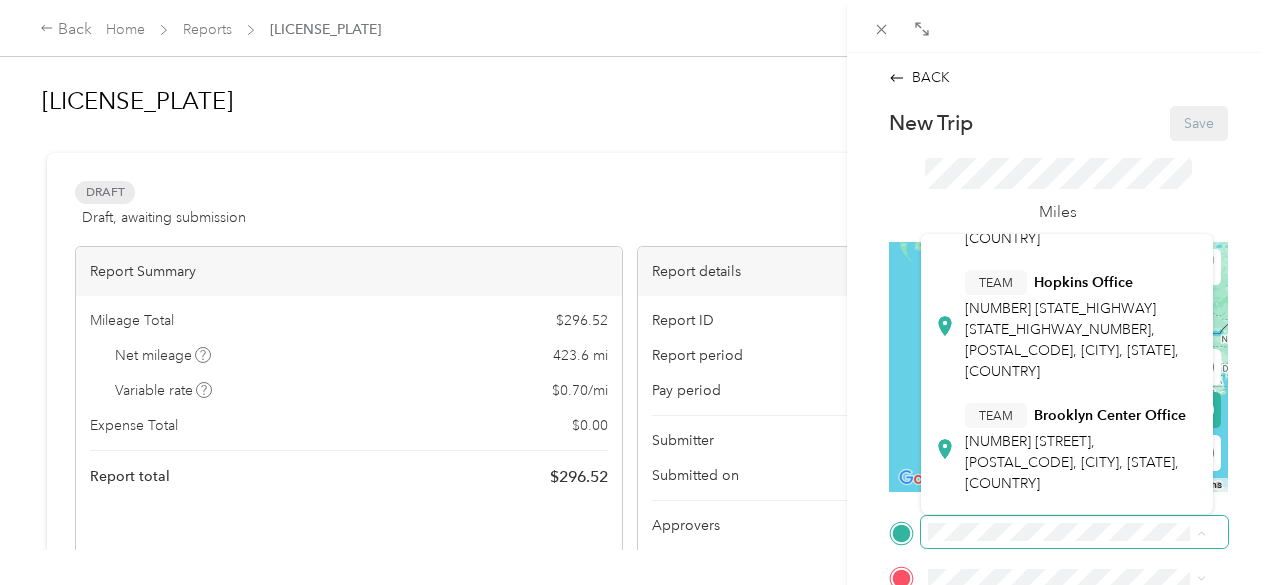 scroll, scrollTop: 252, scrollLeft: 0, axis: vertical 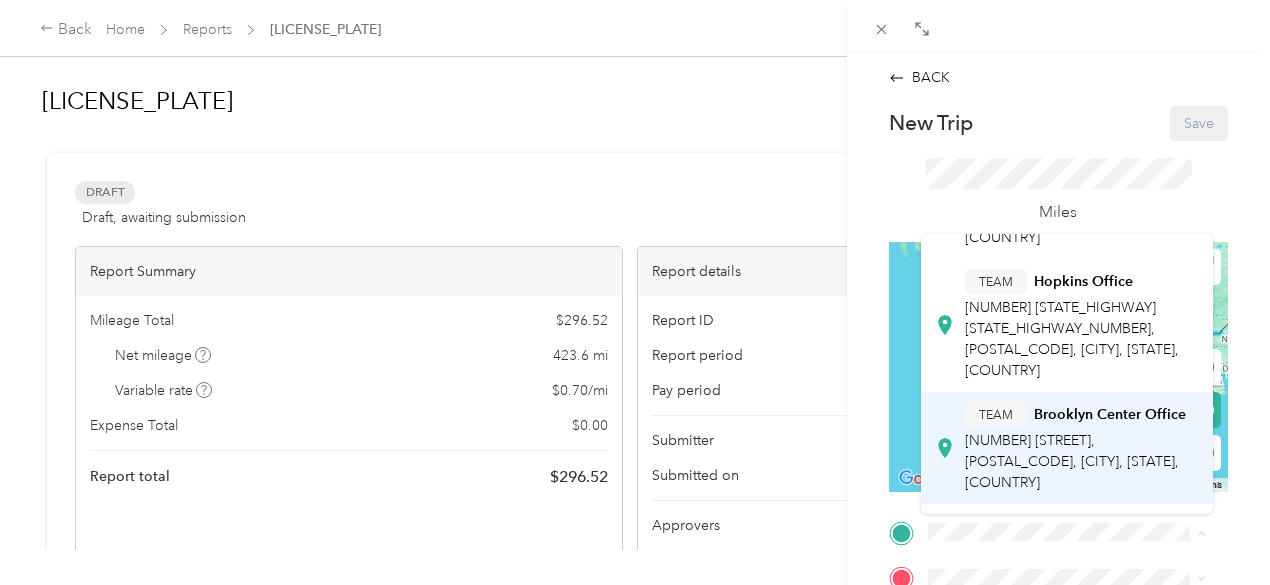 click on "[NUMBER] [STREET], [POSTAL_CODE], [CITY], [STATE], [COUNTRY]" at bounding box center (1072, 461) 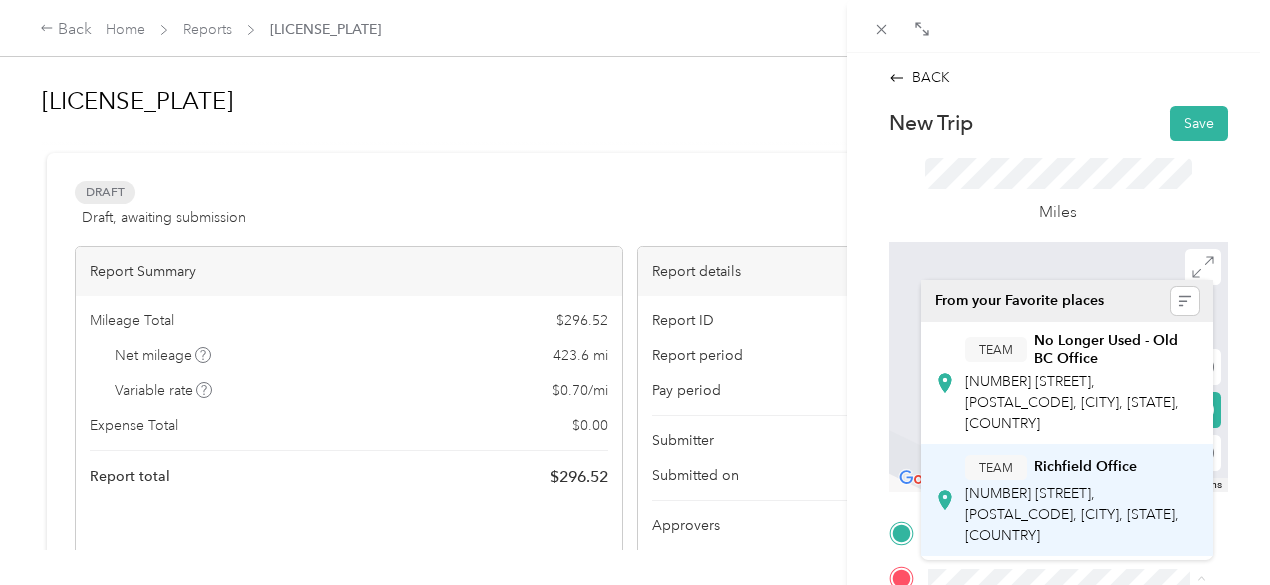 click on "[NUMBER] [STREET], [POSTAL_CODE], [CITY], [STATE], [COUNTRY]" at bounding box center (1072, 514) 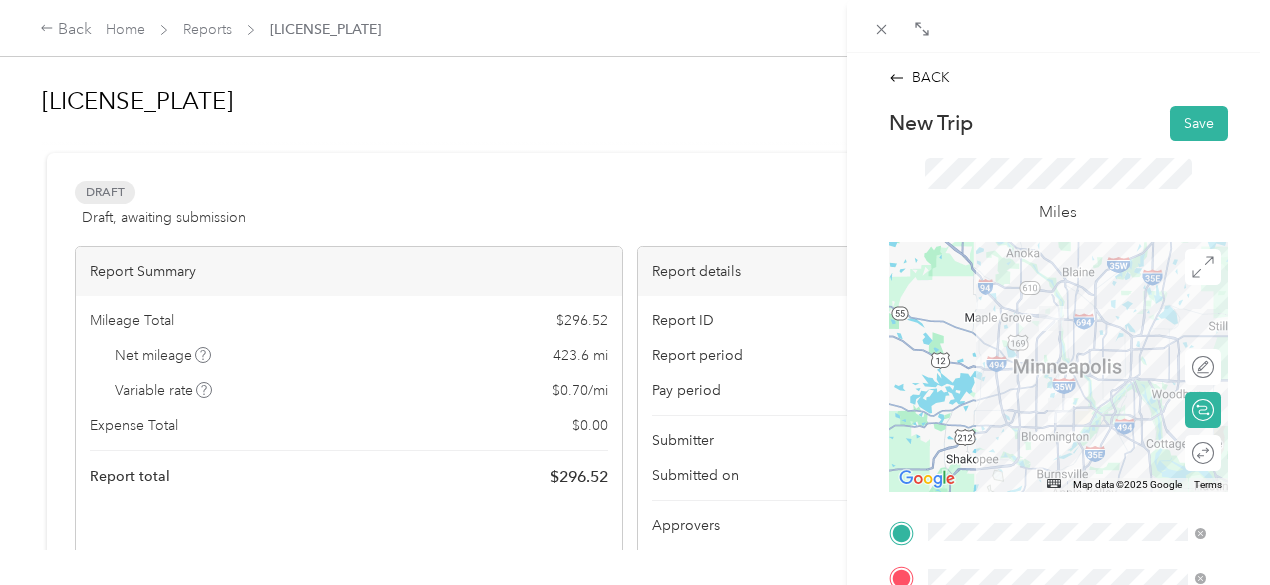 click on "Round trip" at bounding box center (1203, 453) 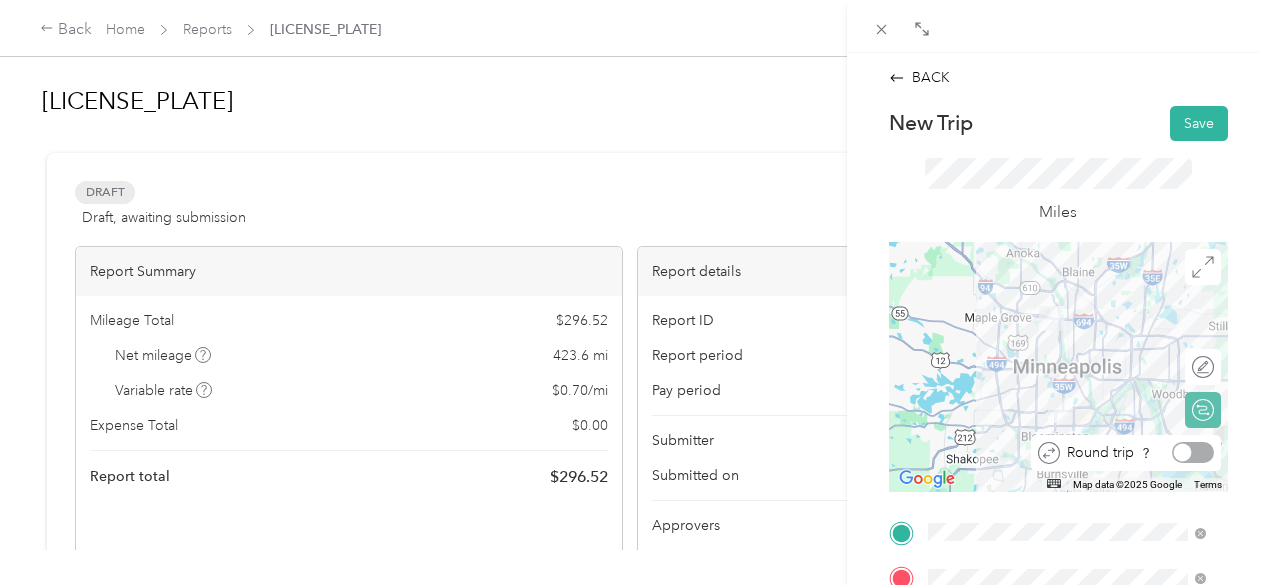 click at bounding box center (1193, 452) 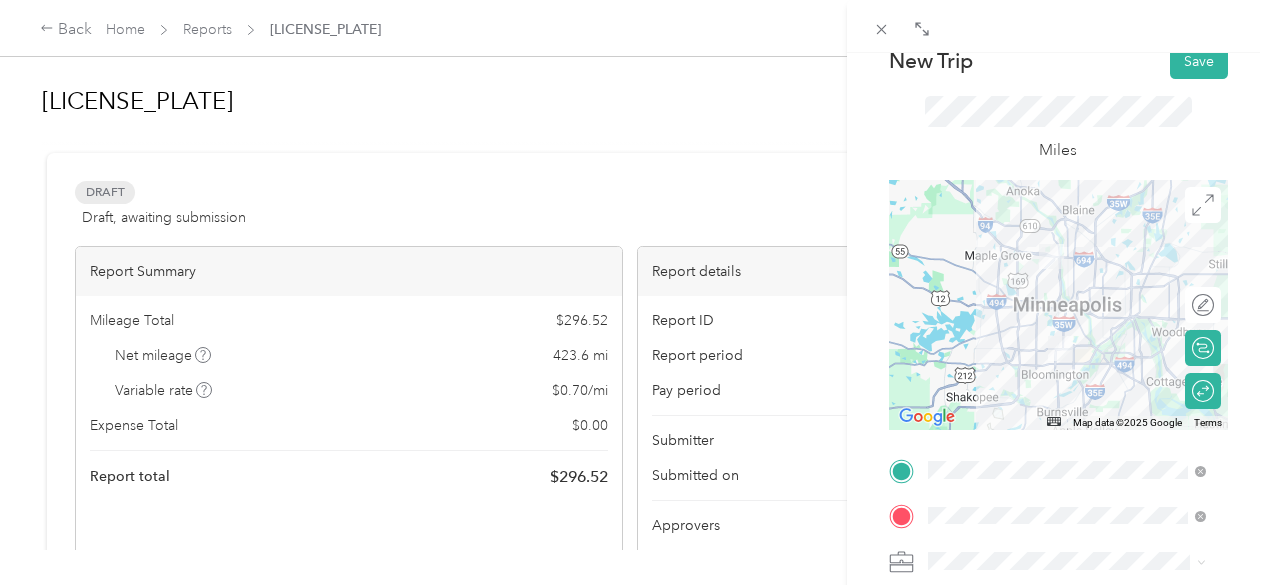 scroll, scrollTop: 140, scrollLeft: 0, axis: vertical 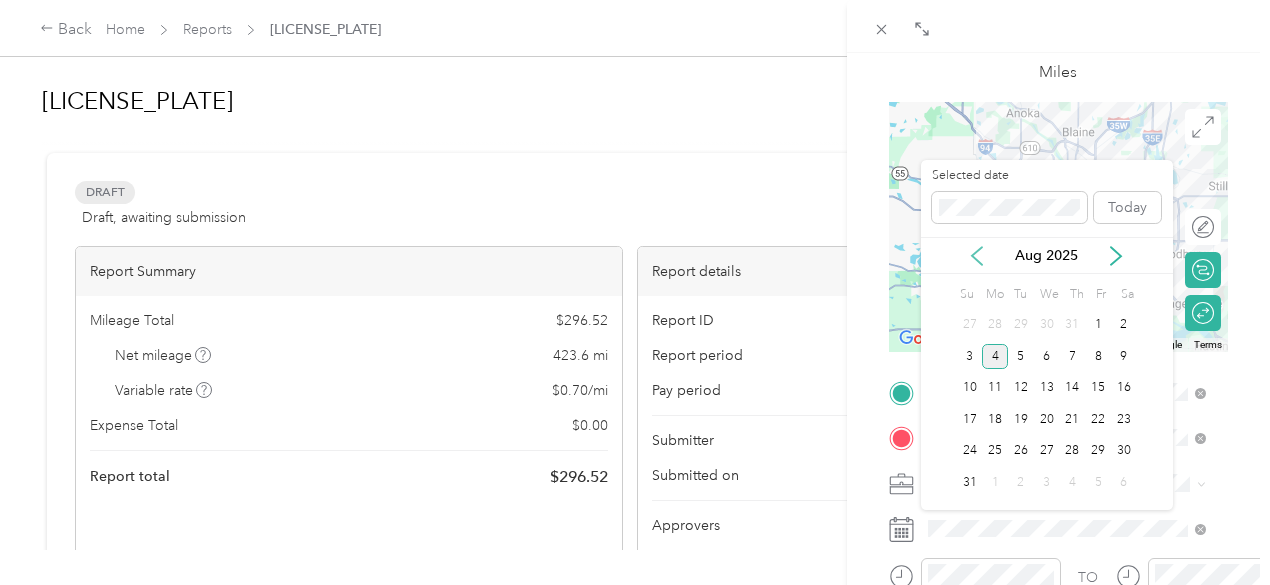 click 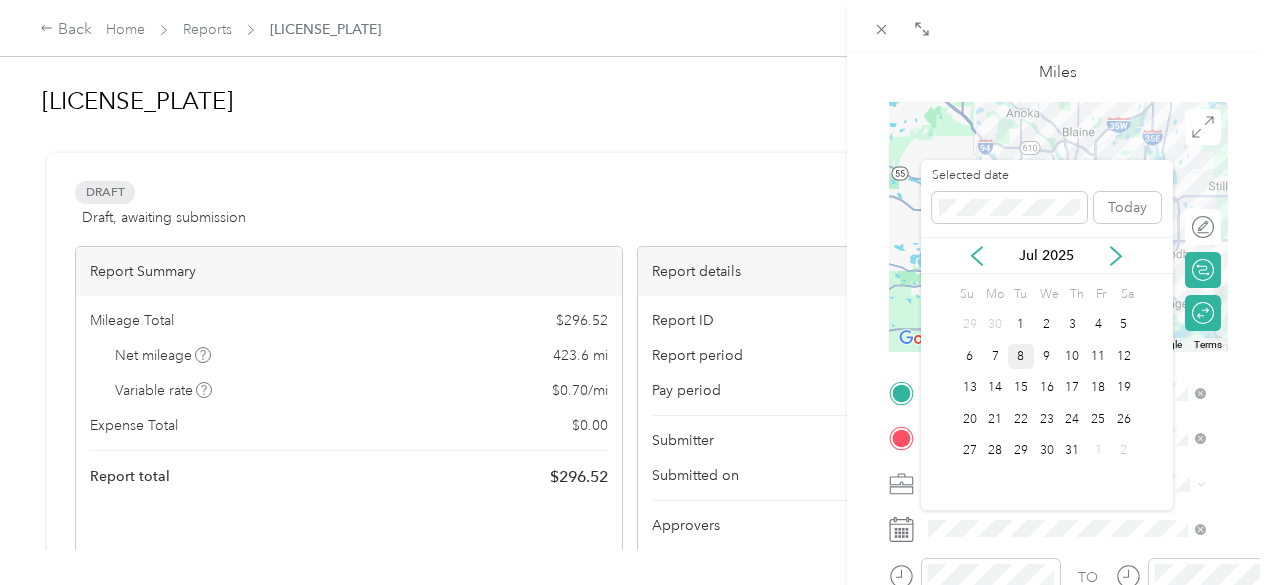 click on "8" at bounding box center [1021, 356] 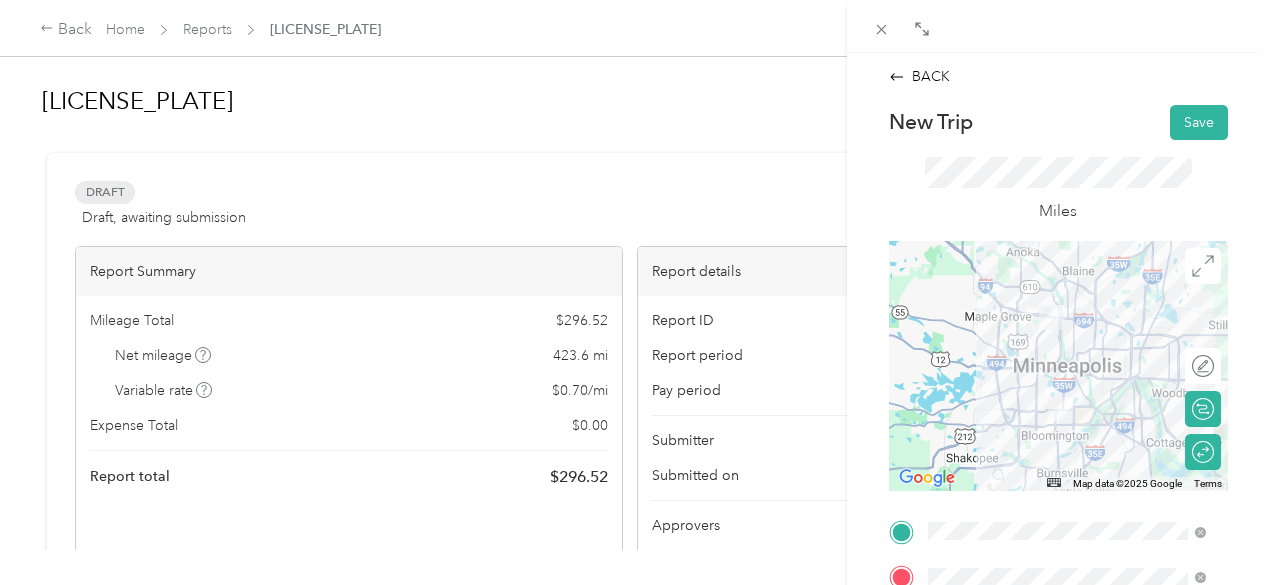 scroll, scrollTop: 0, scrollLeft: 0, axis: both 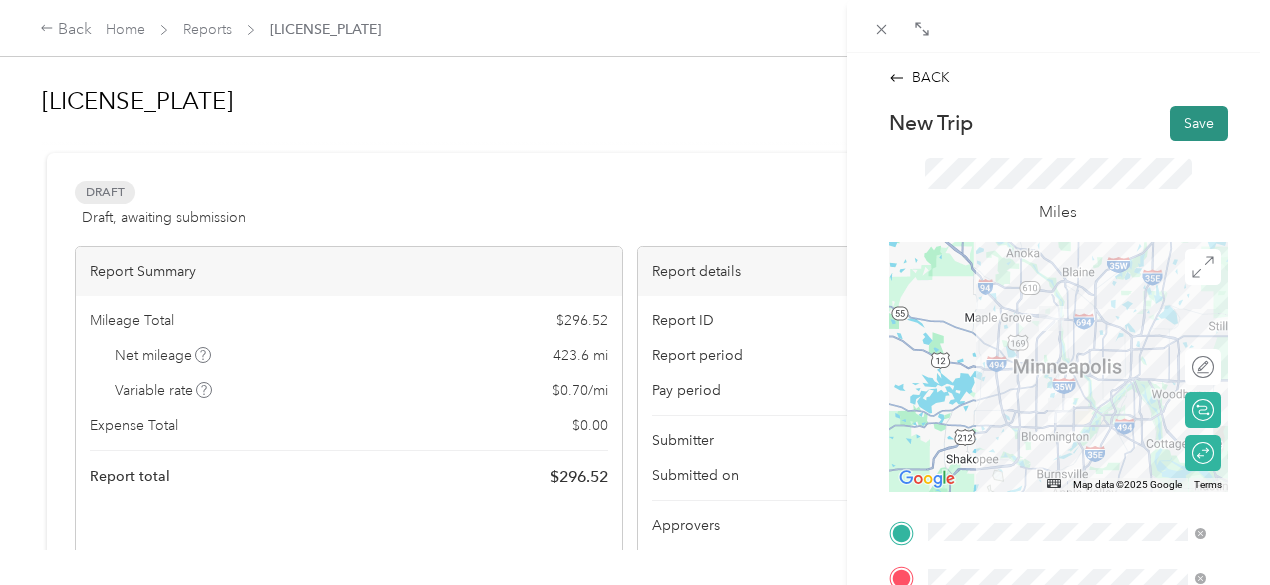 click on "Save" at bounding box center (1199, 123) 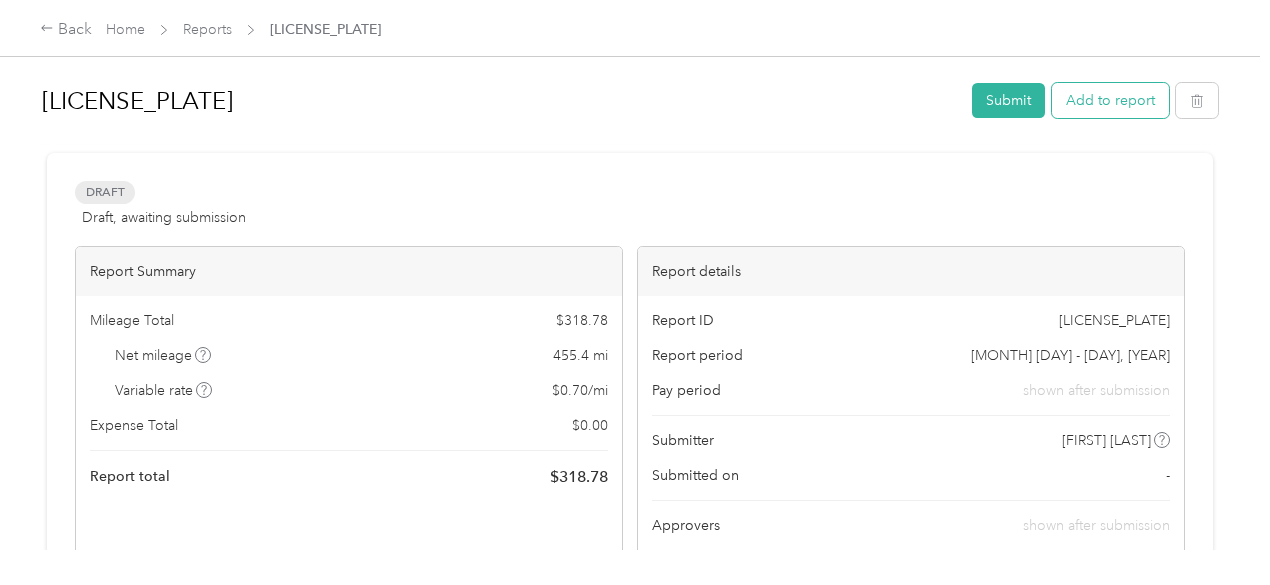click on "Add to report" at bounding box center [1110, 100] 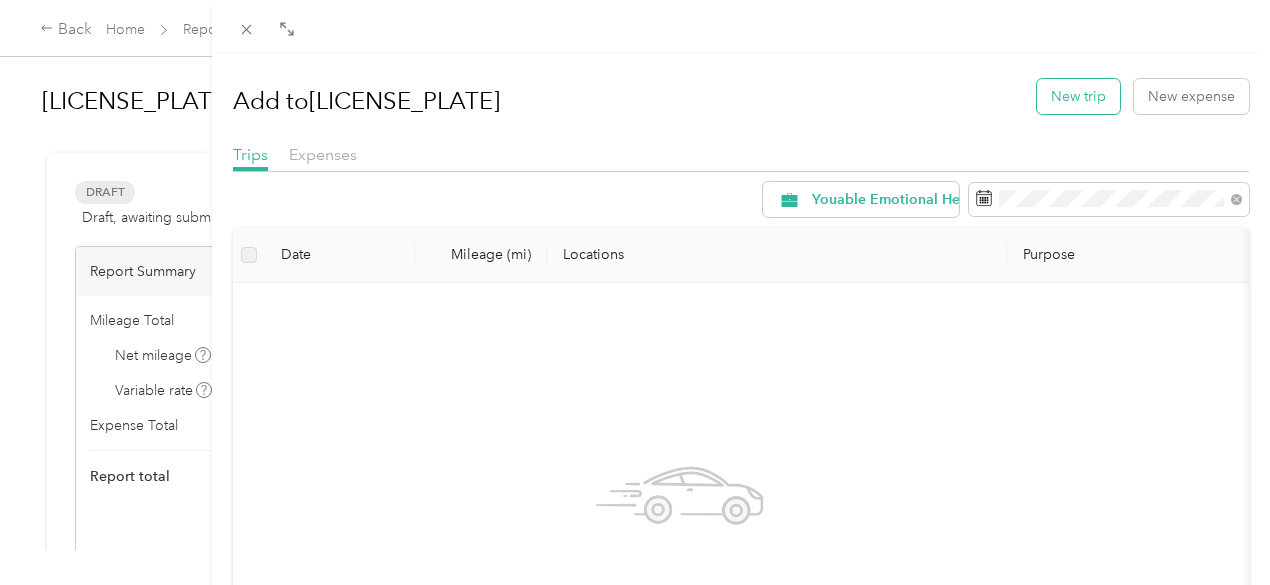 click on "New trip" at bounding box center [1078, 96] 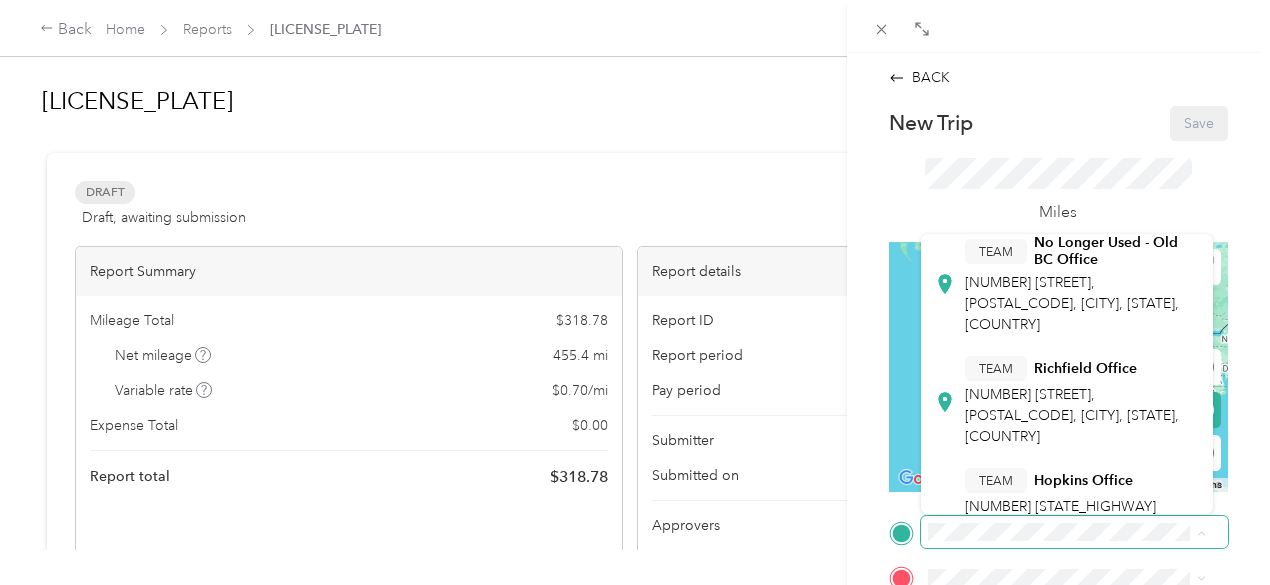 scroll, scrollTop: 45, scrollLeft: 0, axis: vertical 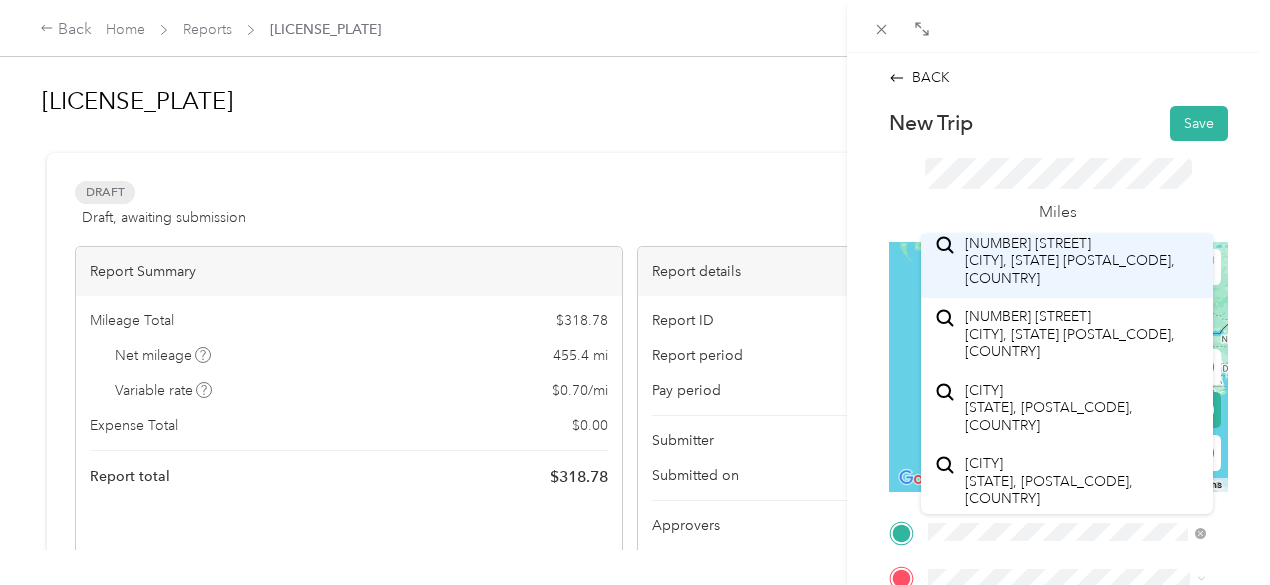 click on "[NUMBER] [STREET]
[CITY], [STATE] [POSTAL_CODE], [COUNTRY]" at bounding box center (1081, 261) 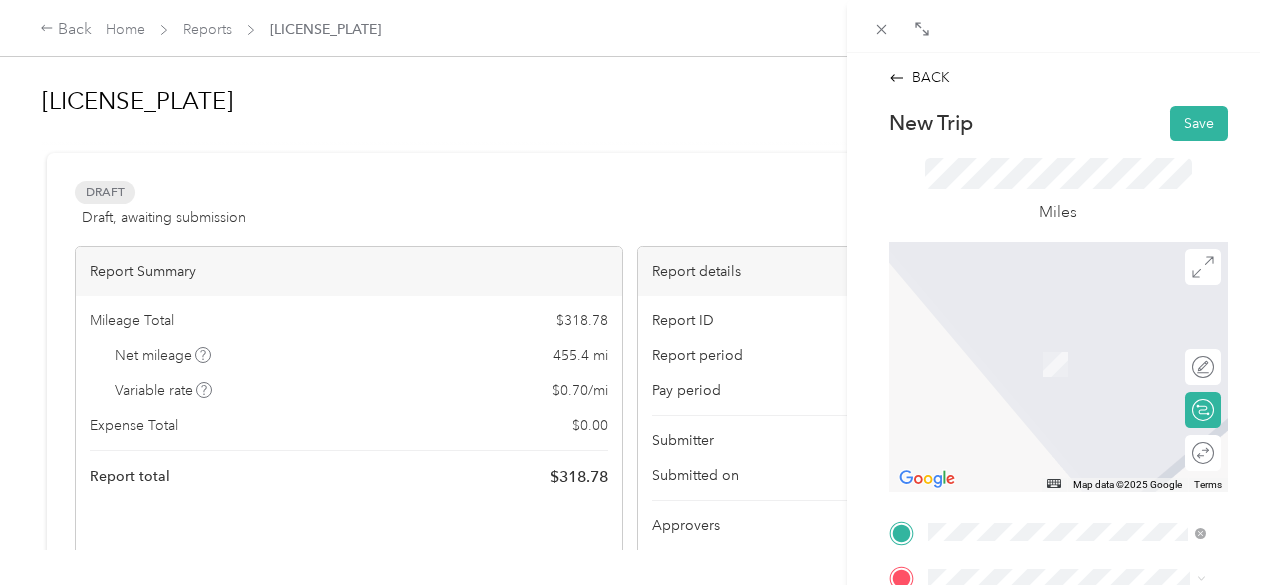 click 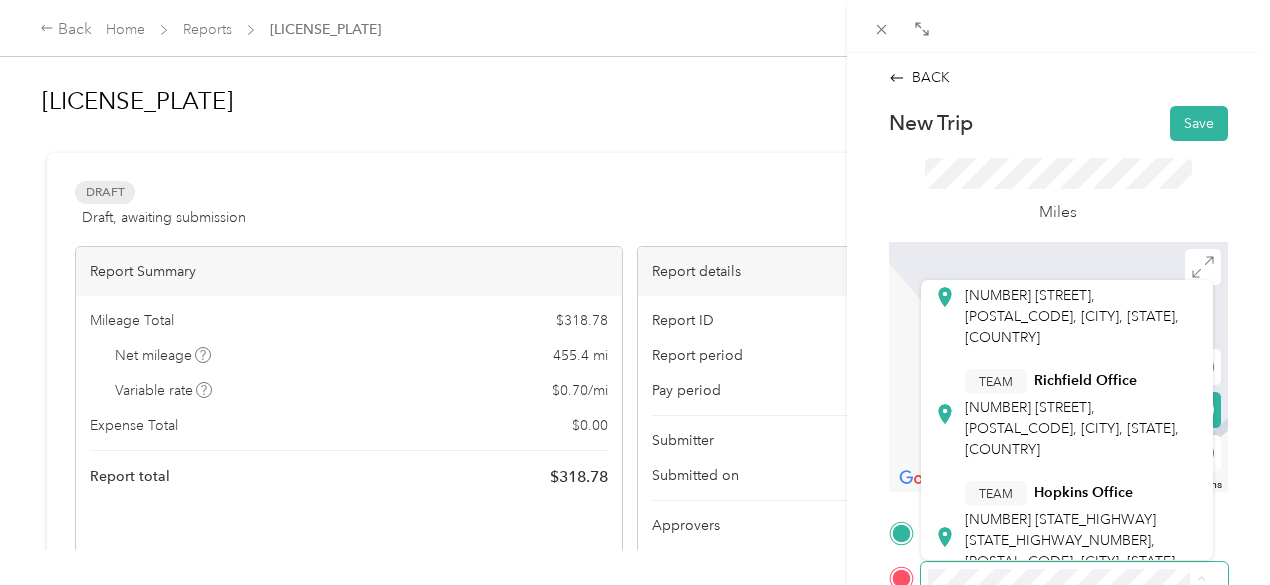 scroll, scrollTop: 129, scrollLeft: 0, axis: vertical 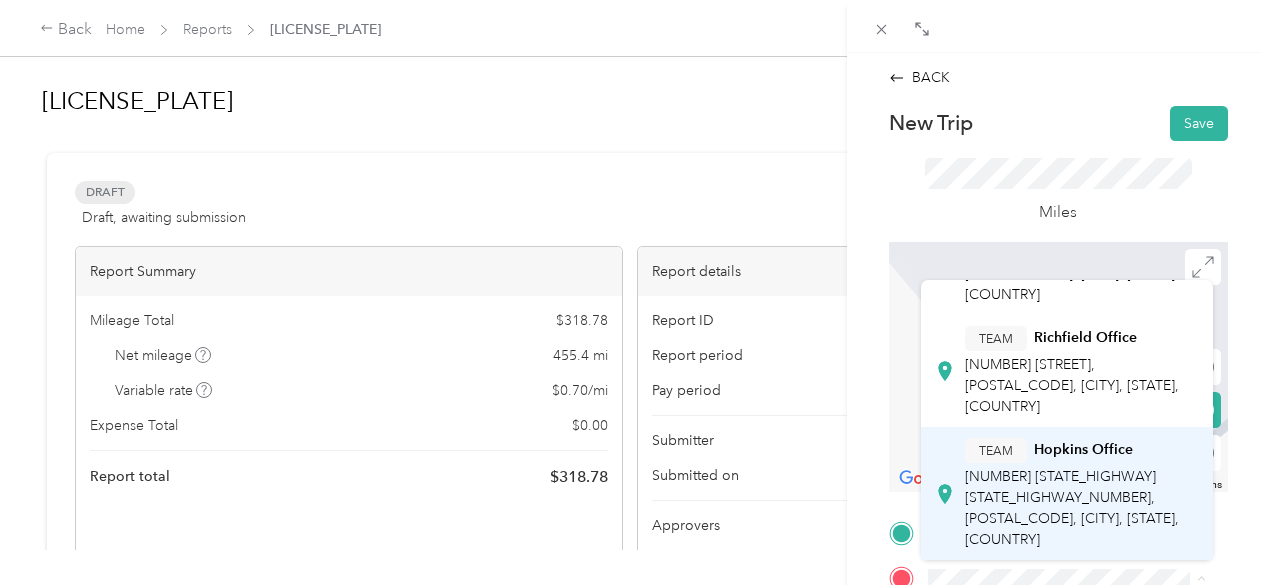 click on "TEAM [CITY] Office [NUMBER] [STATE_HIGHWAY] [STATE_HIGHWAY_NUMBER], [POSTAL_CODE], [CITY], [STATE], [COUNTRY]" at bounding box center (1067, 493) 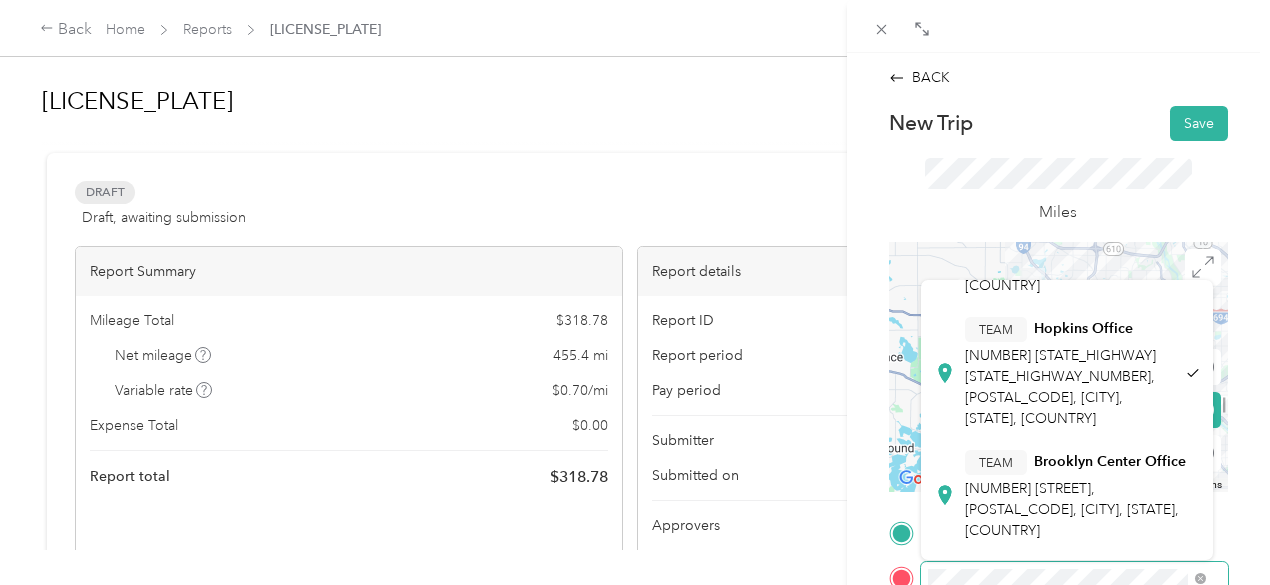 scroll, scrollTop: 252, scrollLeft: 0, axis: vertical 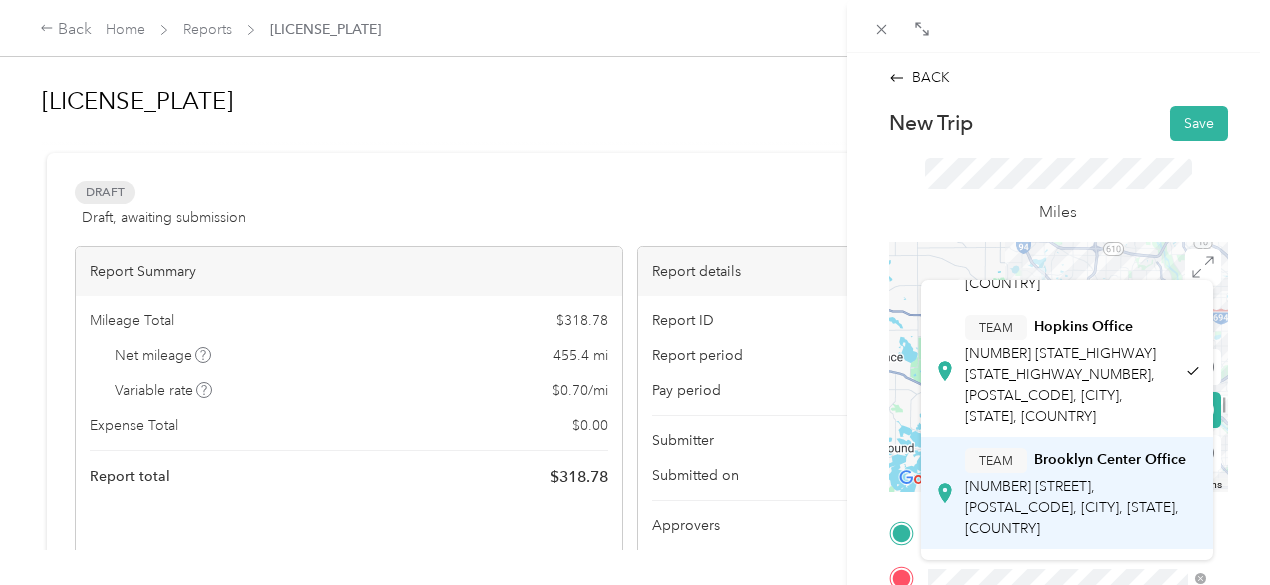 click on "[NUMBER] [STREET], [POSTAL_CODE], [CITY], [STATE], [COUNTRY]" at bounding box center [1072, 507] 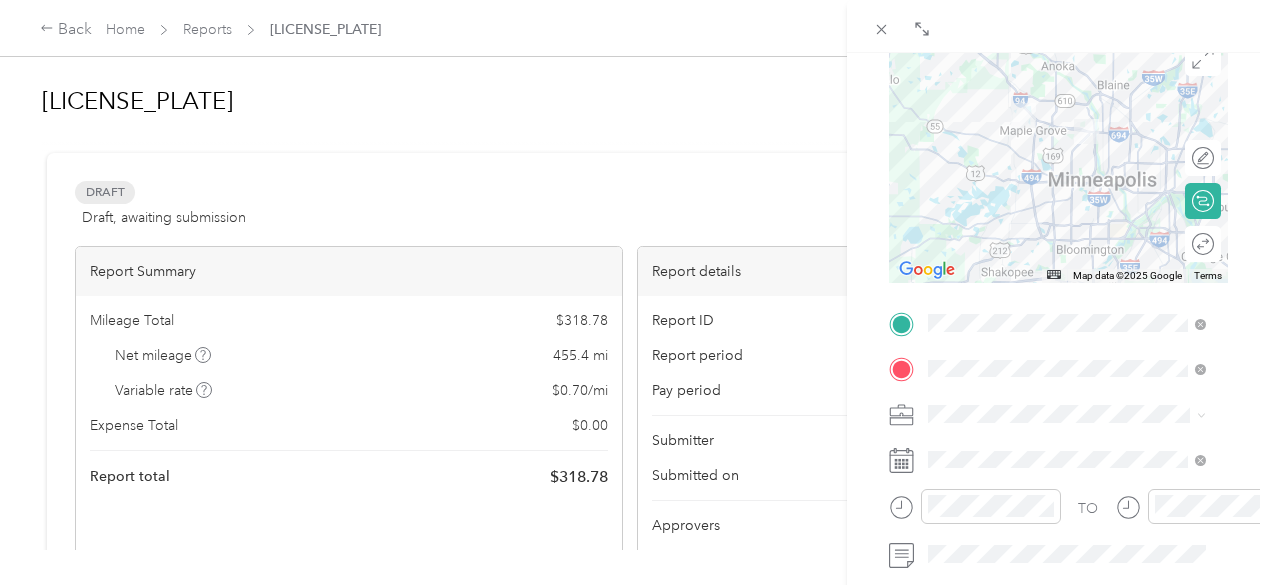scroll, scrollTop: 215, scrollLeft: 0, axis: vertical 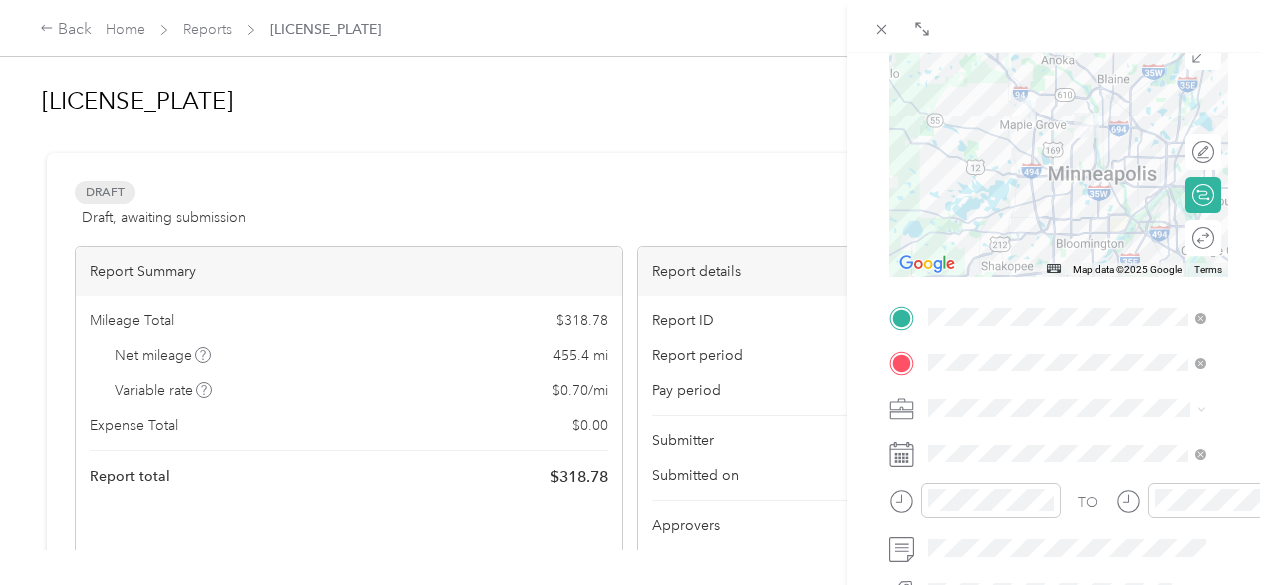 click 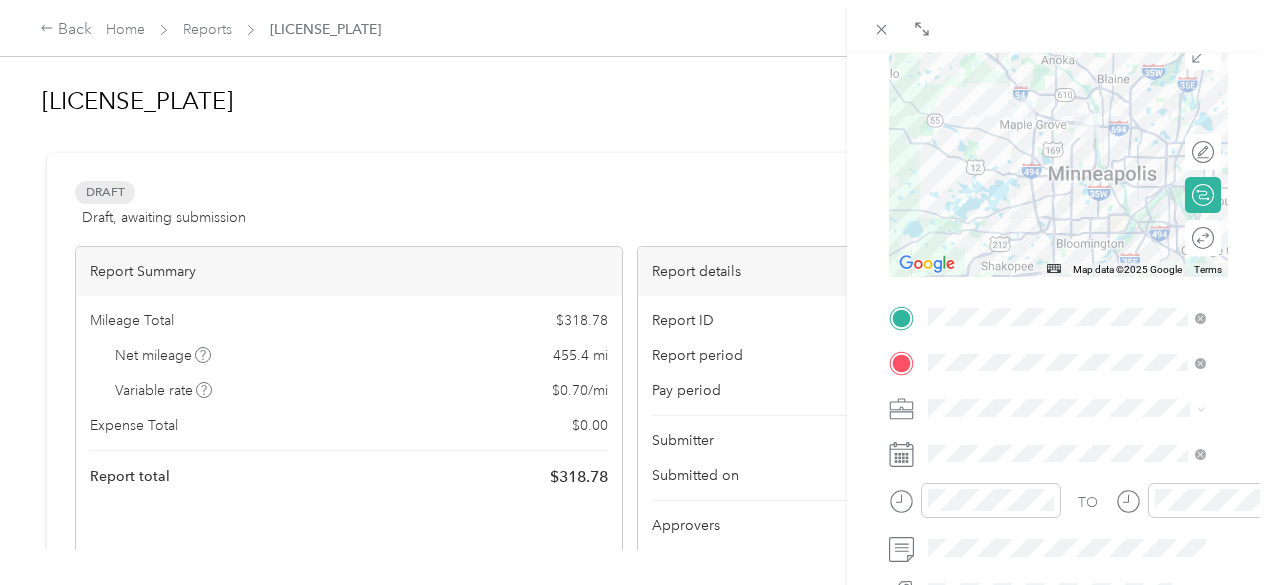 click on "Round trip" at bounding box center (1254, 238) 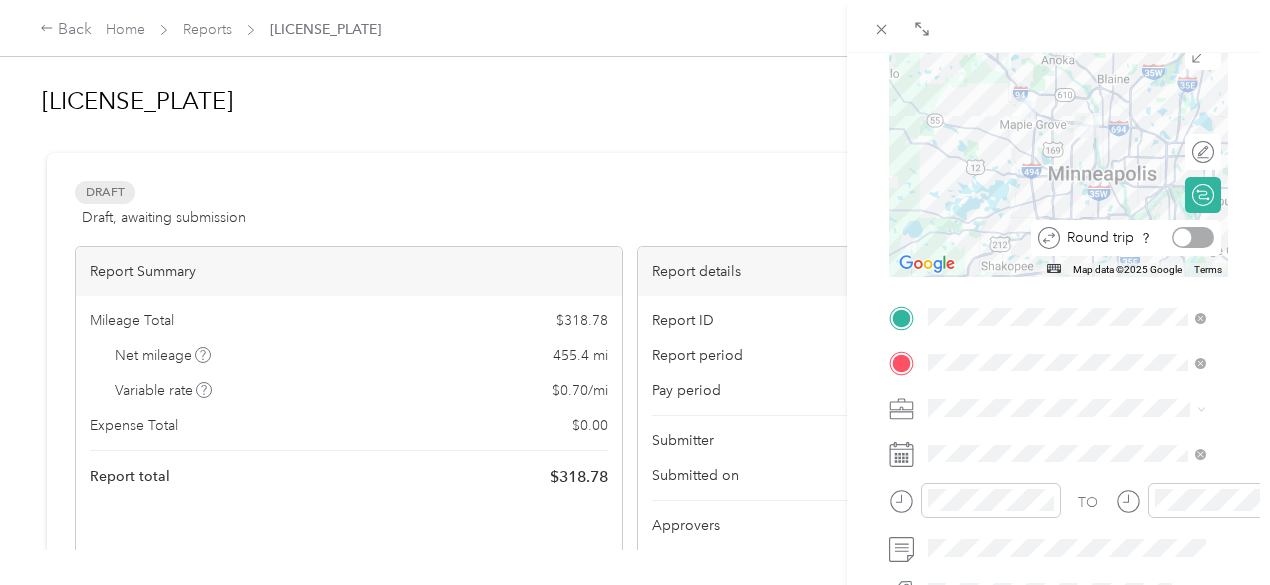 click at bounding box center [1193, 237] 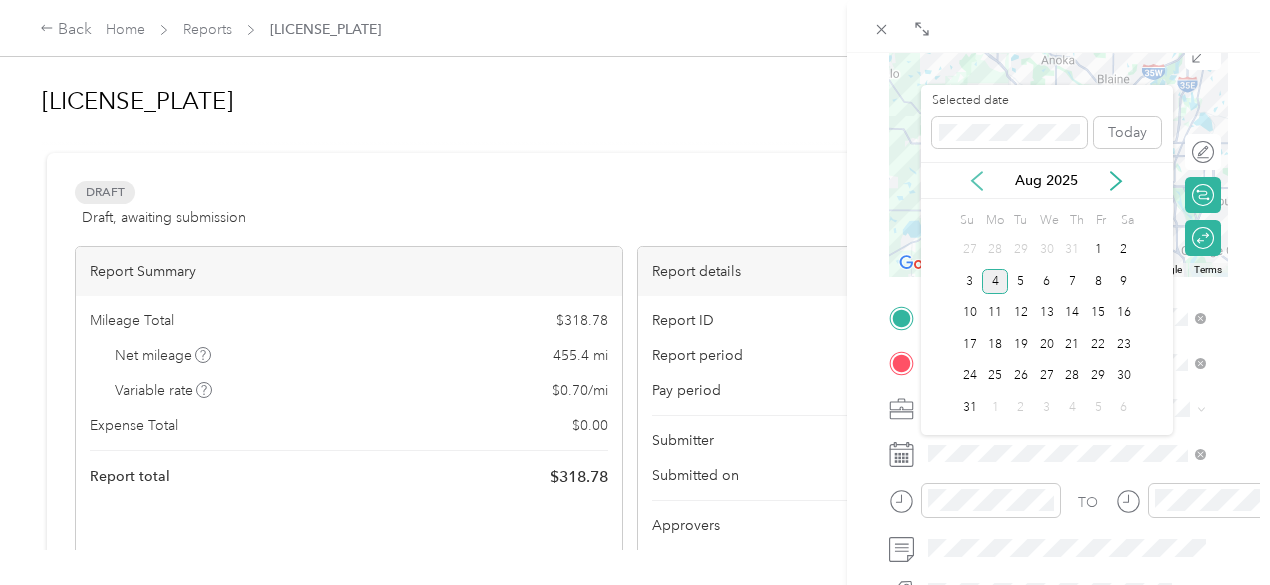 click 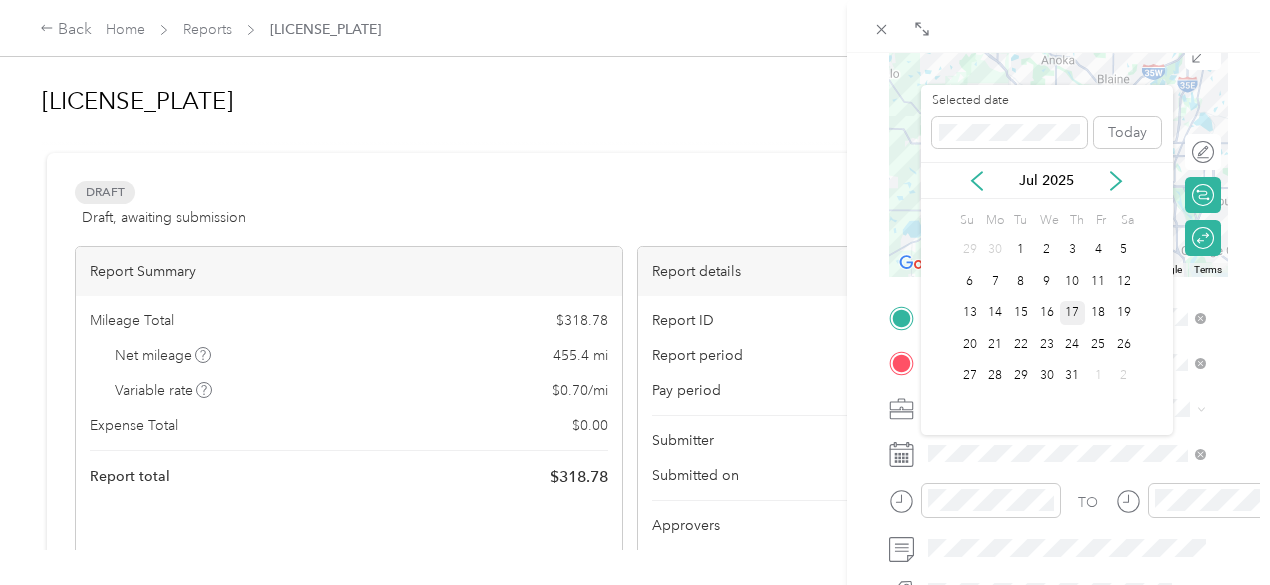 click on "17" at bounding box center (1073, 313) 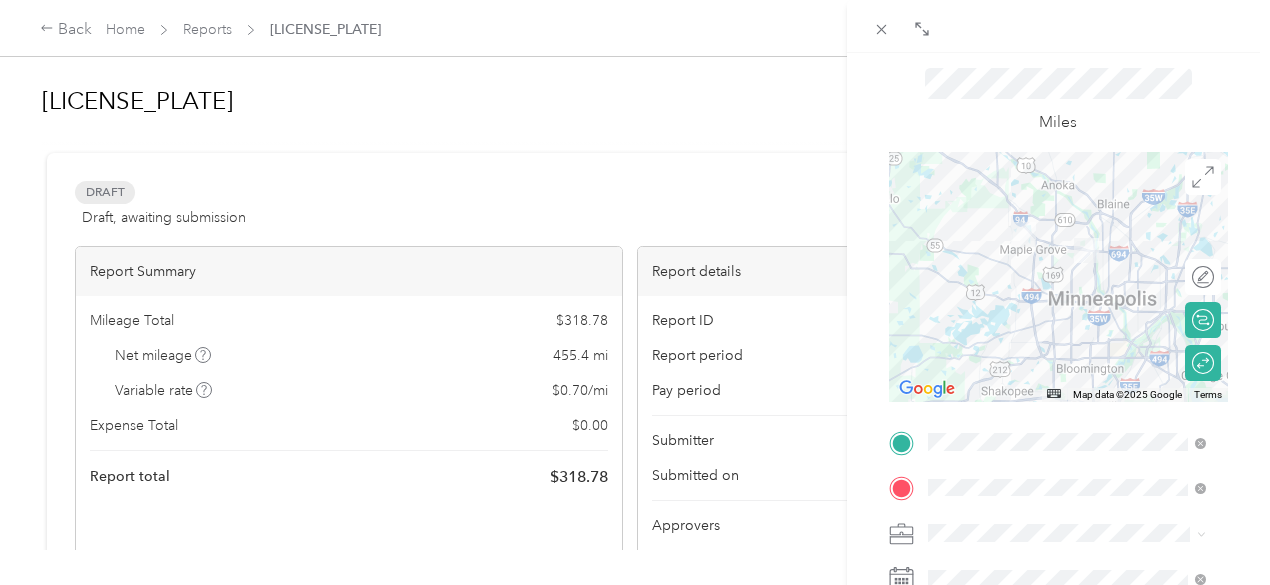 scroll, scrollTop: 56, scrollLeft: 0, axis: vertical 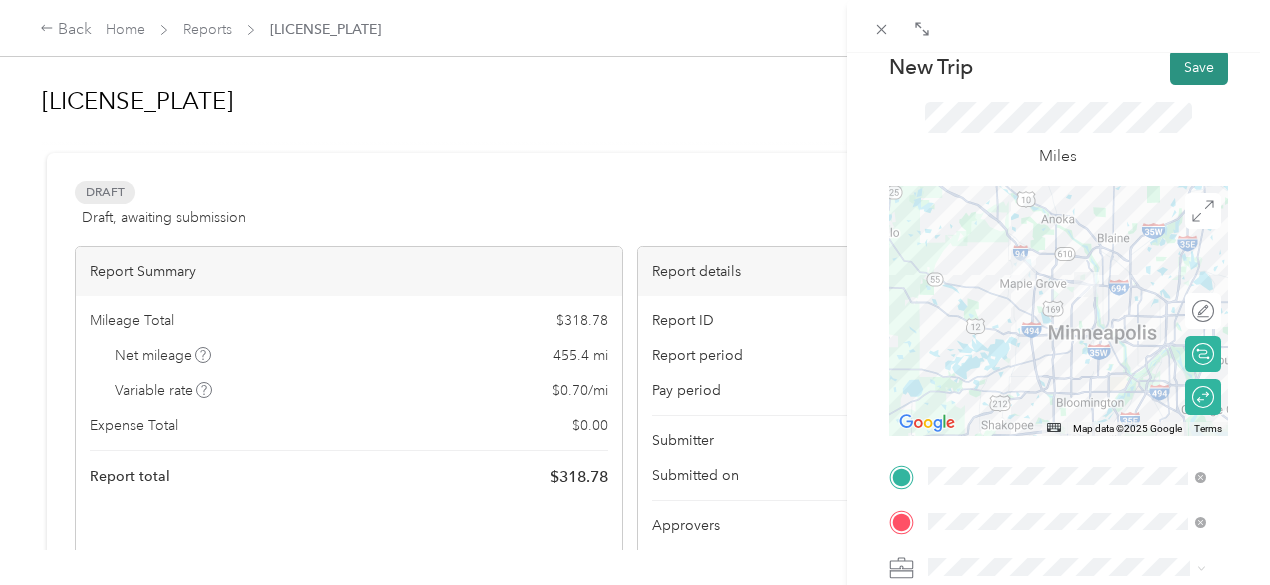 click on "Save" at bounding box center (1199, 67) 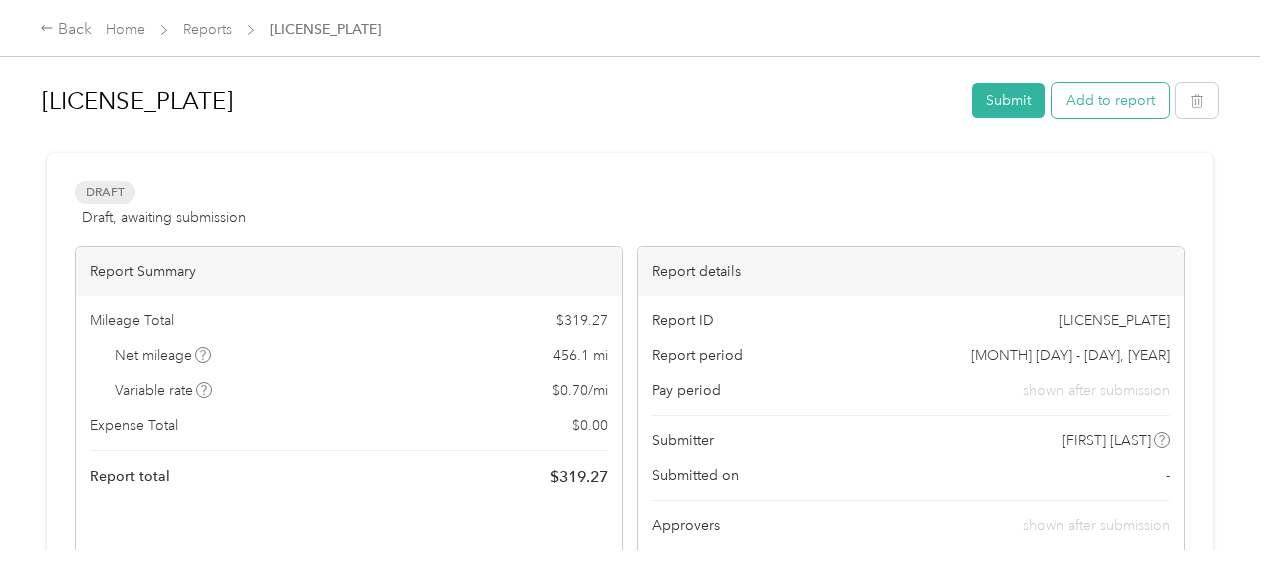 click on "Add to report" at bounding box center (1110, 100) 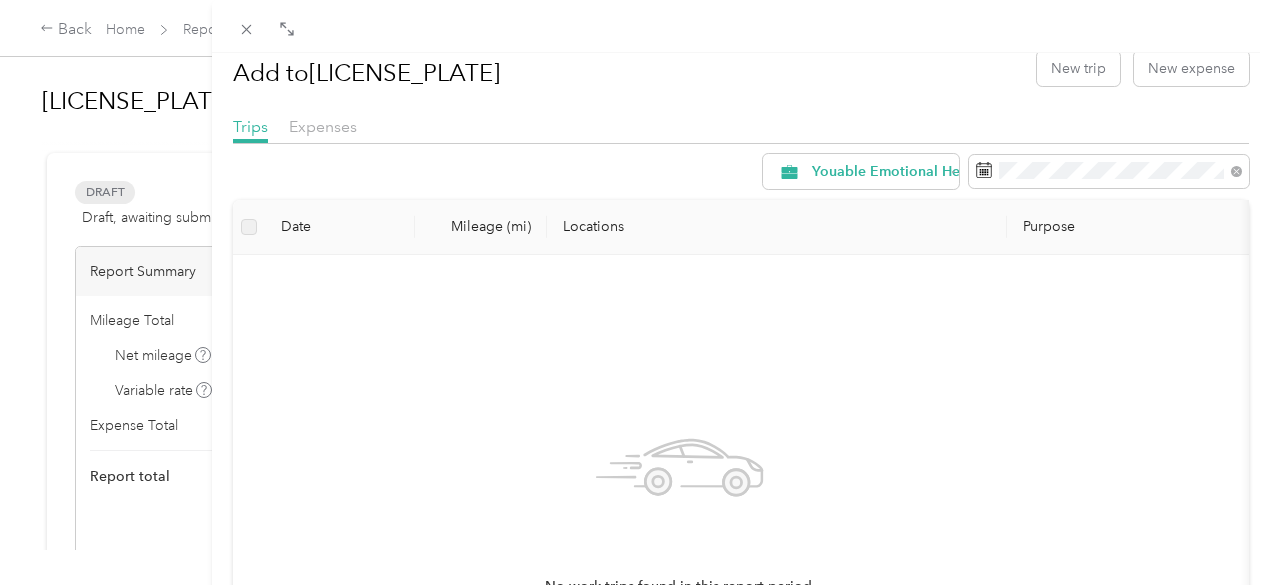 scroll, scrollTop: 0, scrollLeft: 0, axis: both 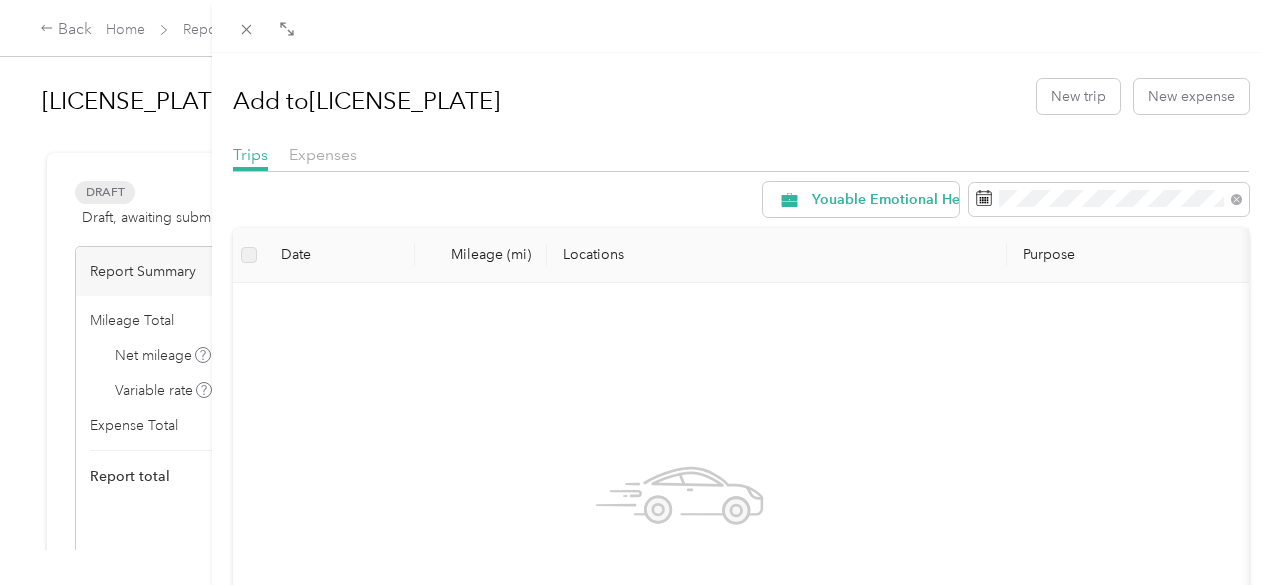 click on "Add to  [LICENSE_PLATE] [NAME] New trip New expense Trips Expenses Youable Emotional Health Date Mileage (mi) Locations Purpose           No work trips found in this report period." at bounding box center [635, 292] 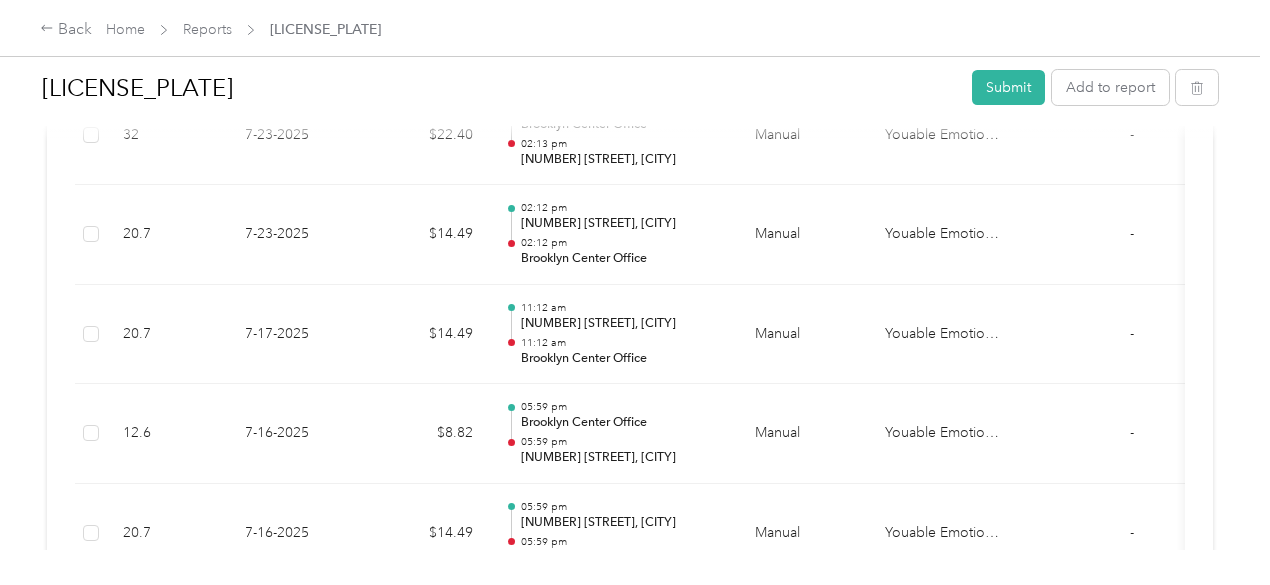 scroll, scrollTop: 1979, scrollLeft: 0, axis: vertical 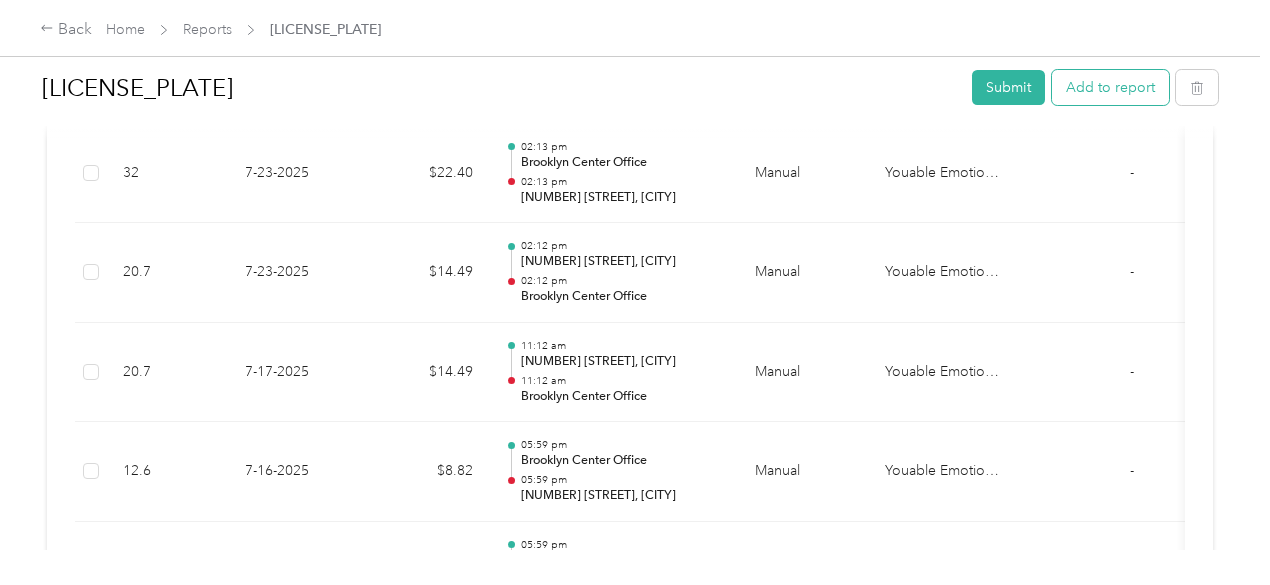 click on "Add to report" at bounding box center (1110, 87) 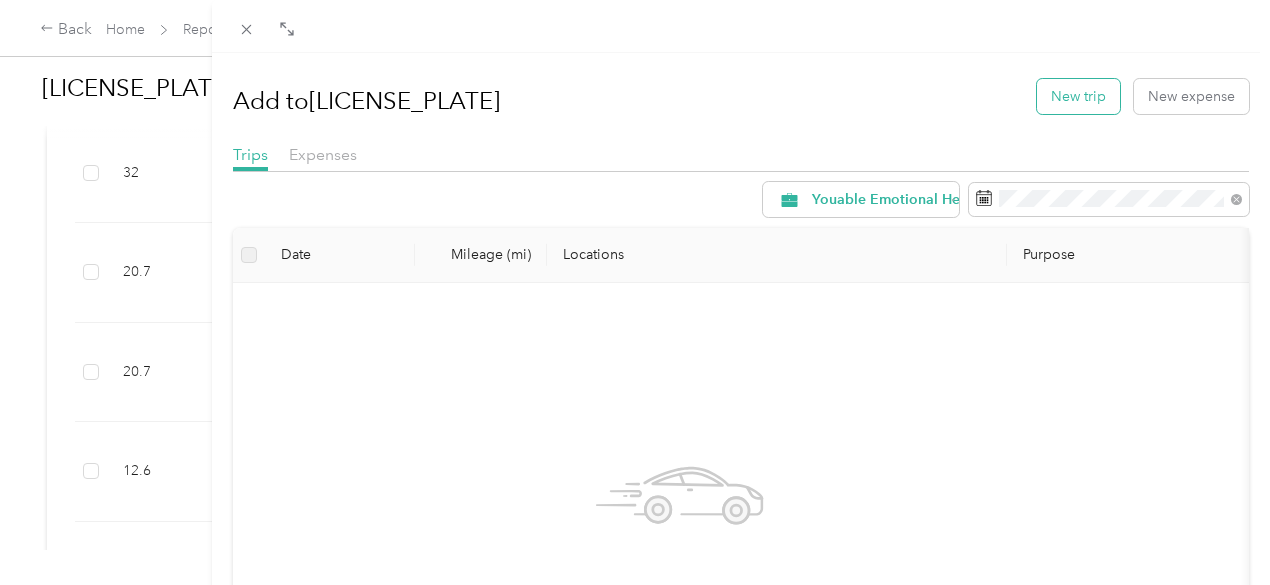 click on "New trip" at bounding box center (1078, 96) 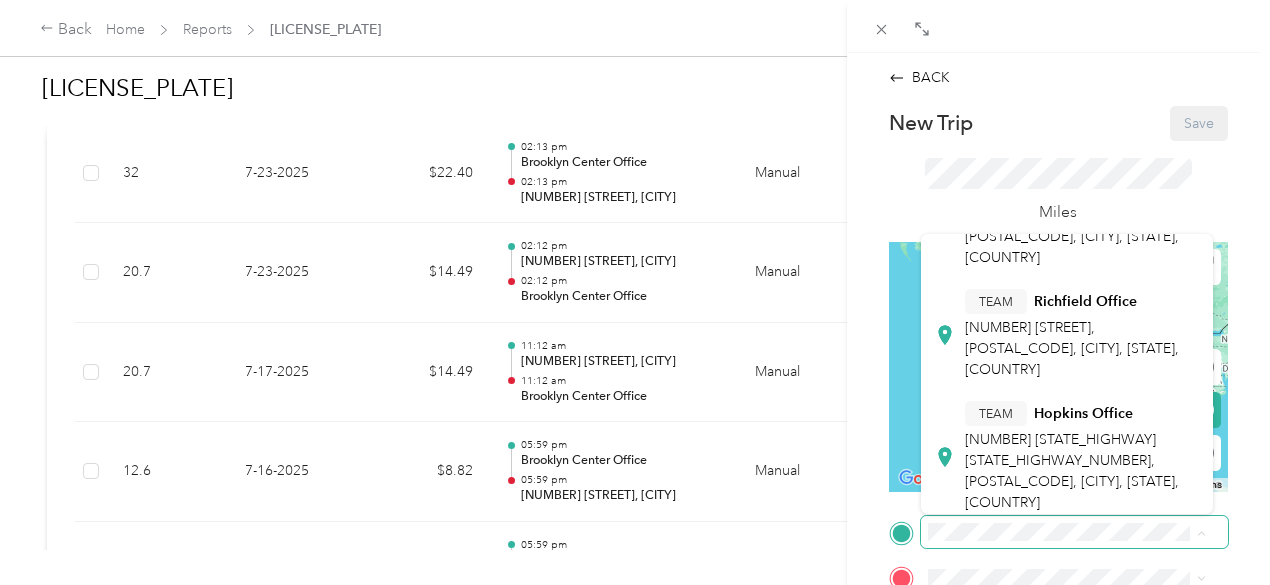 scroll, scrollTop: 197, scrollLeft: 0, axis: vertical 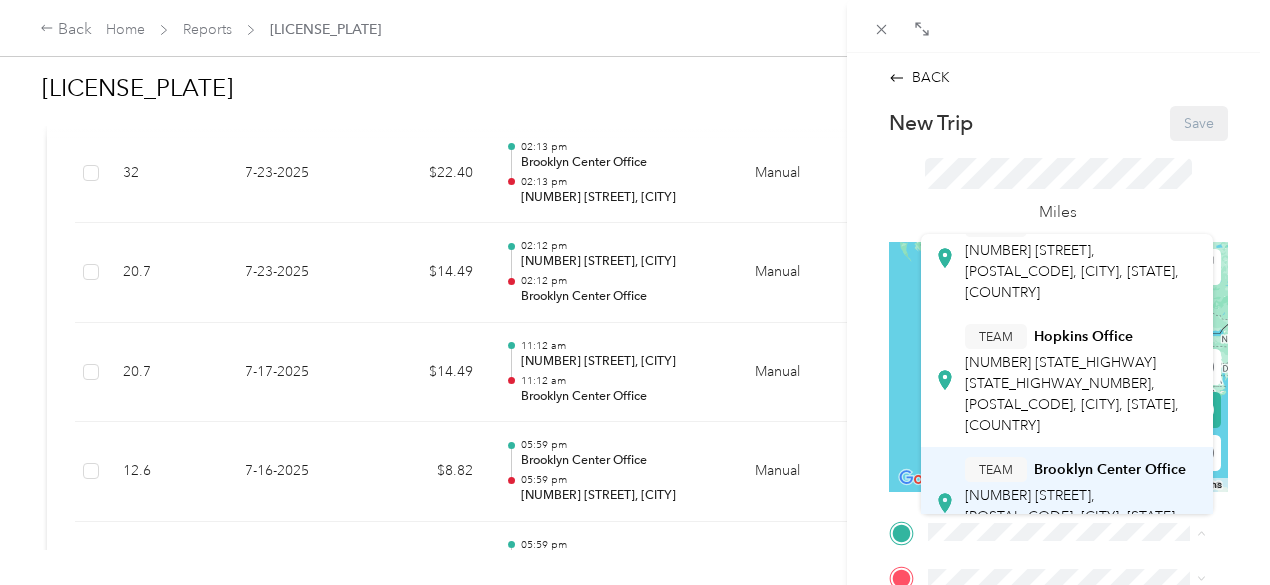 click on "[NUMBER] [STREET], [POSTAL_CODE], [CITY], [STATE], [COUNTRY]" at bounding box center (1072, 516) 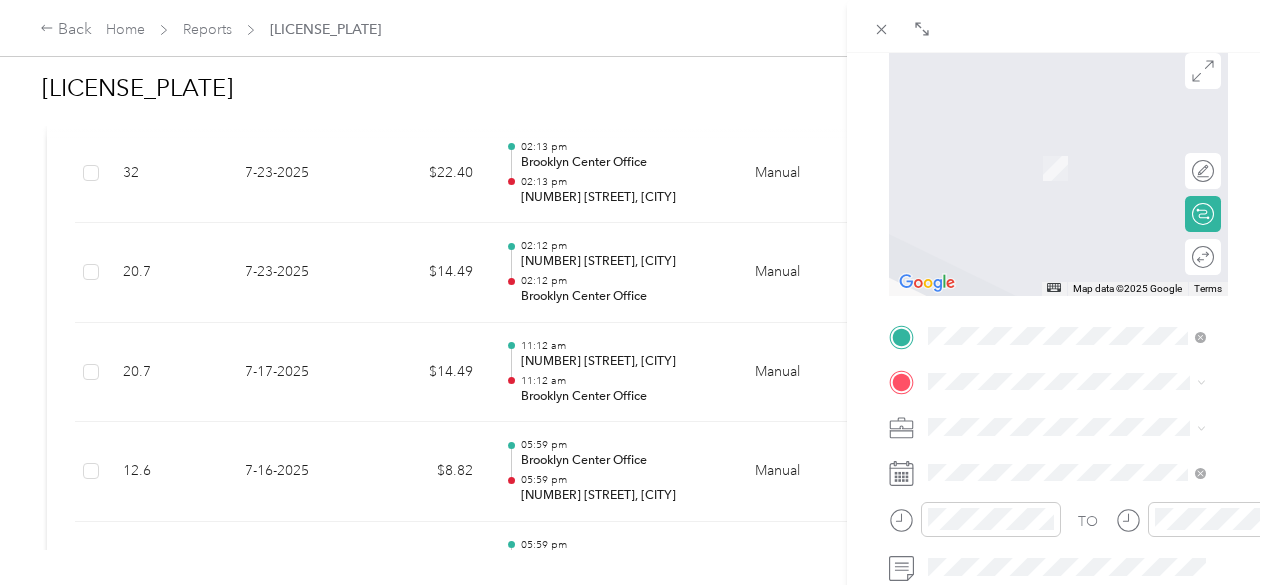 scroll, scrollTop: 214, scrollLeft: 0, axis: vertical 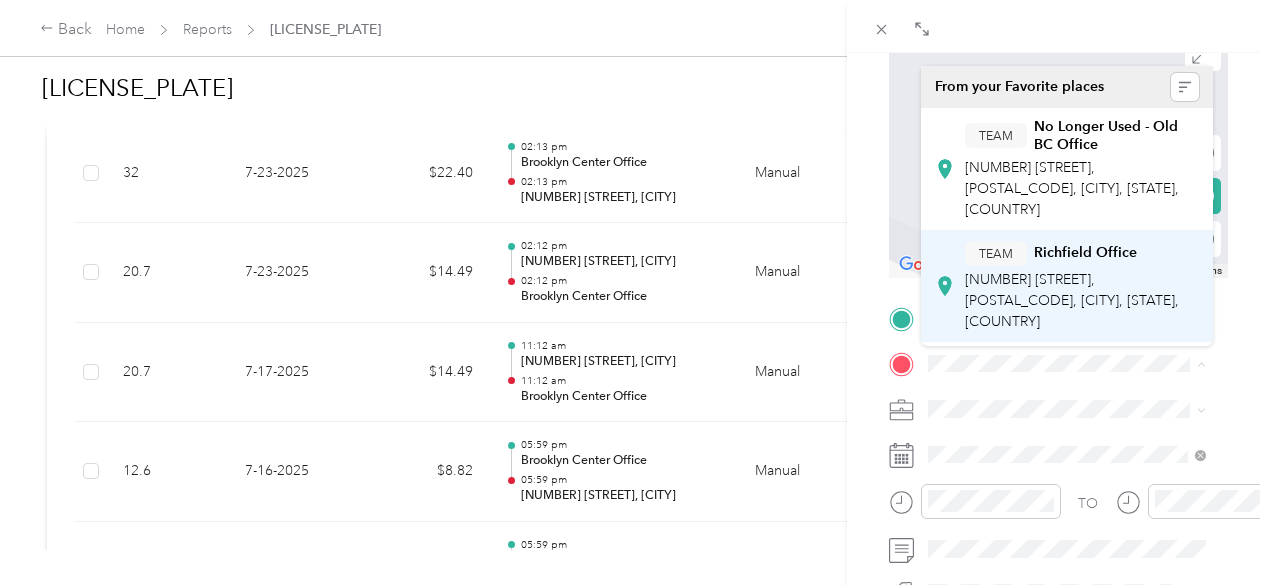 click on "[NUMBER] [STREET], [POSTAL_CODE], [CITY], [STATE], [COUNTRY]" at bounding box center (1072, 300) 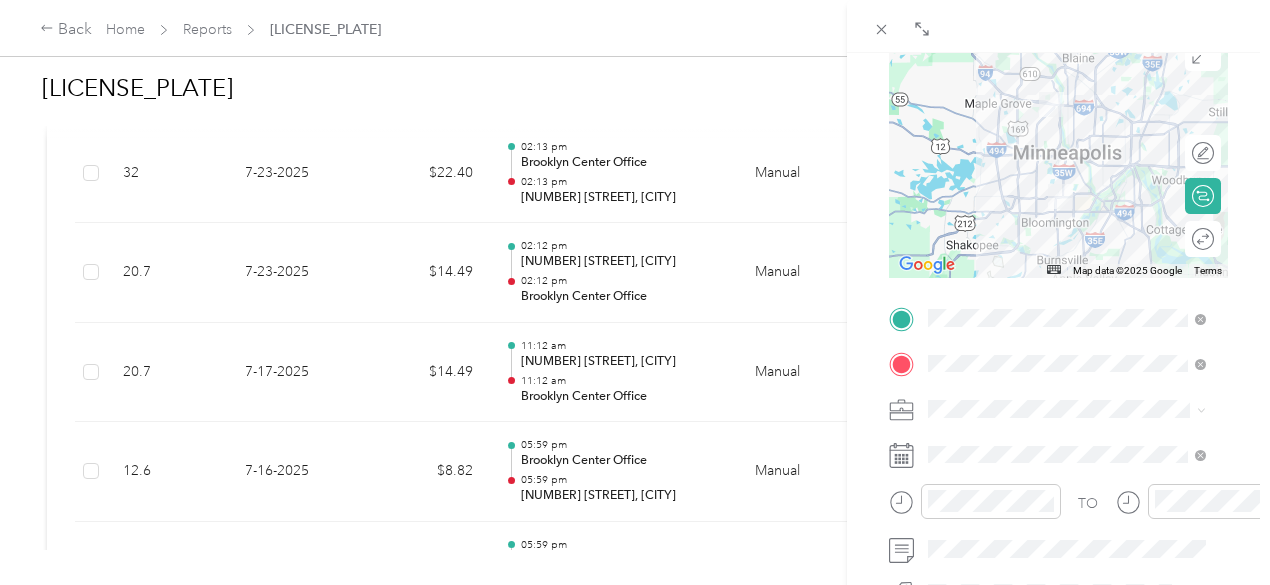 click 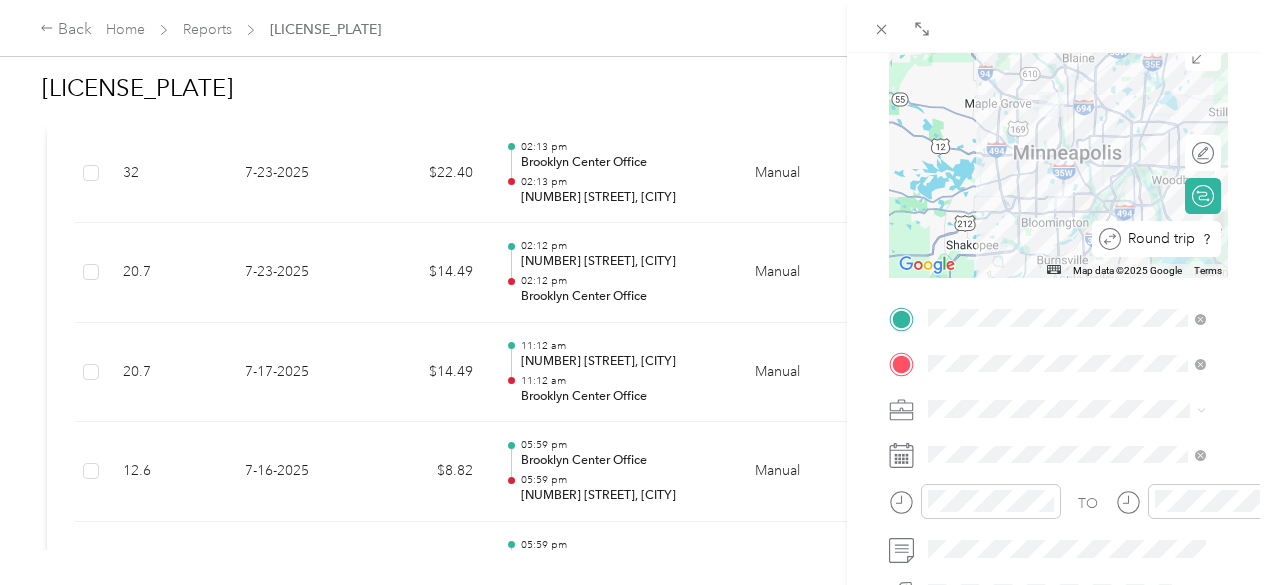 click on "Round trip" at bounding box center (1167, 238) 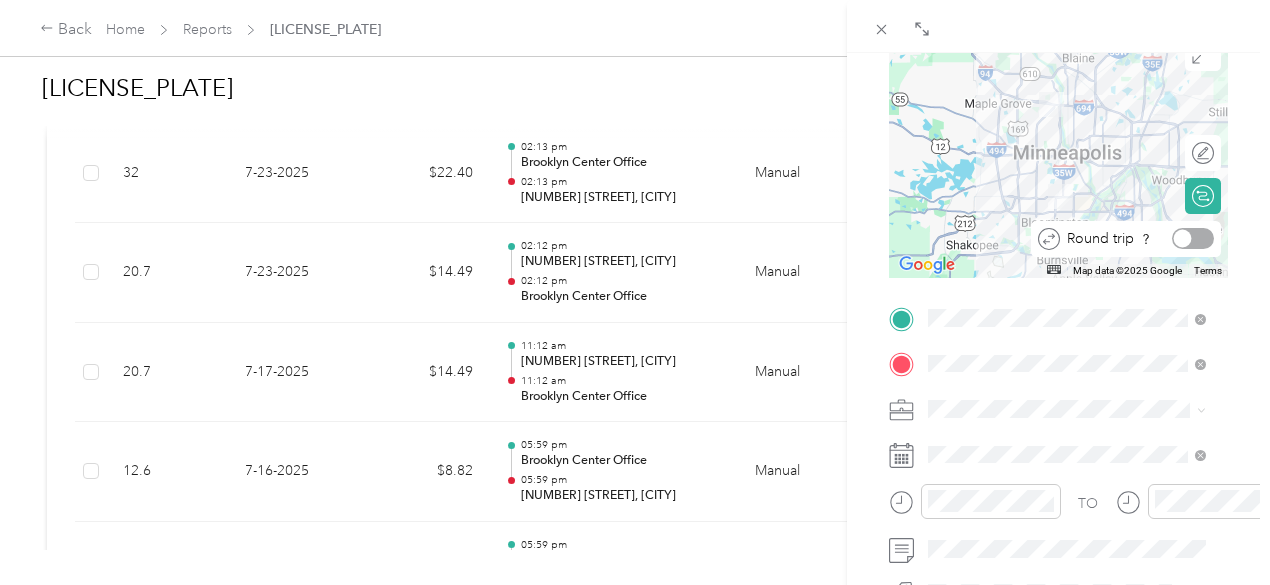 click at bounding box center (1193, 238) 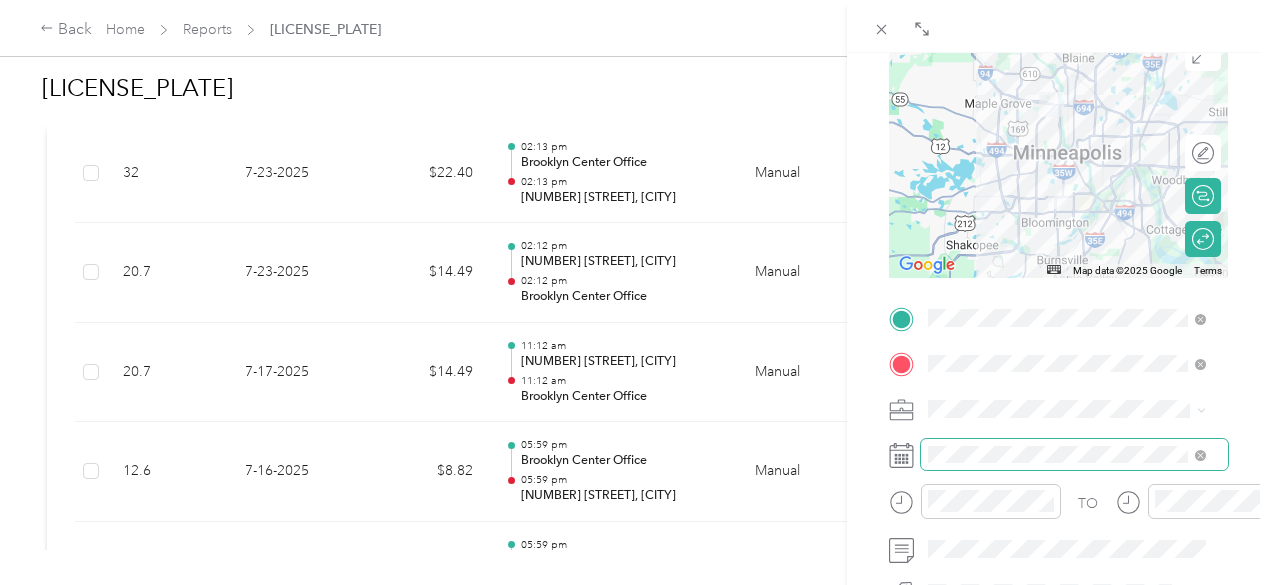 click at bounding box center [1074, 455] 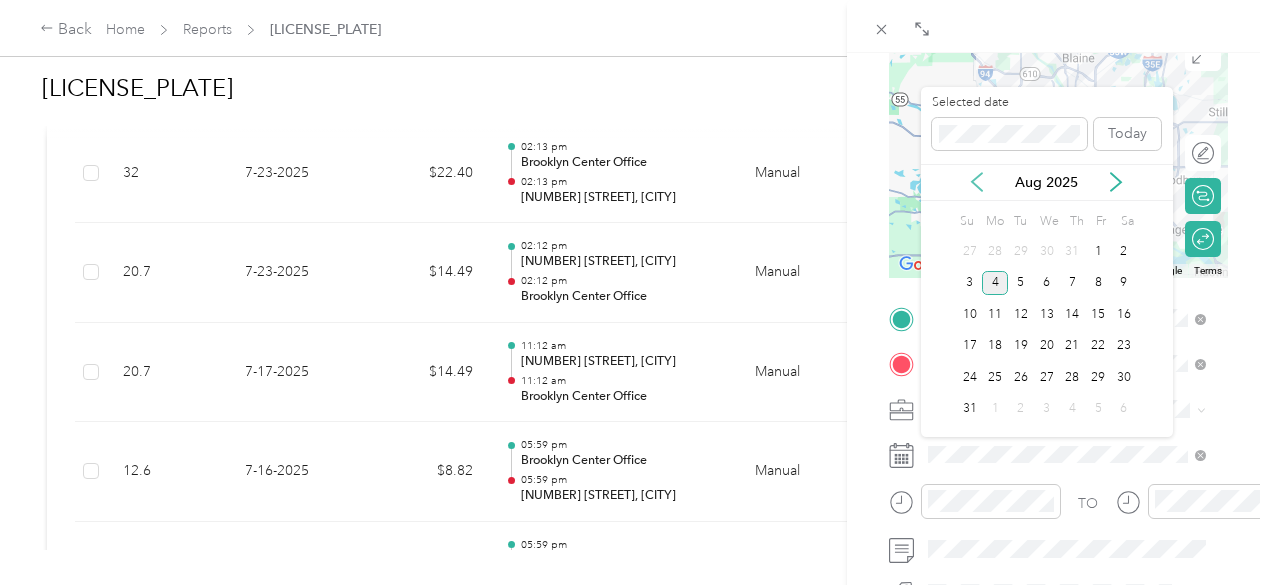 click on "Aug 2025" at bounding box center [1047, 182] 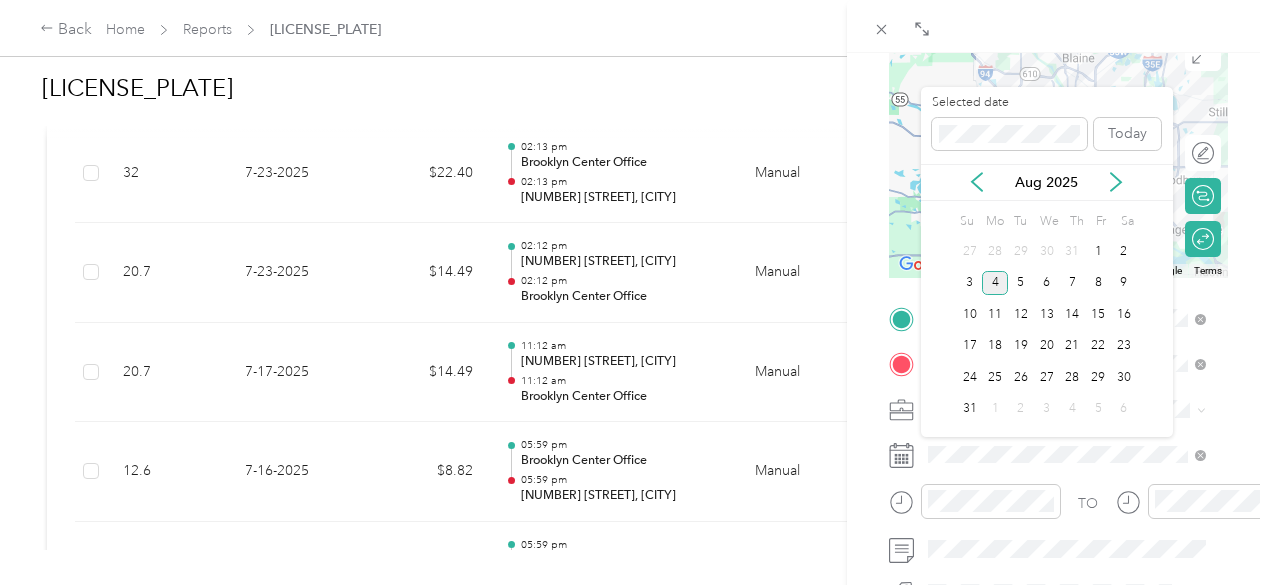 click on "Aug 2025" at bounding box center (1047, 182) 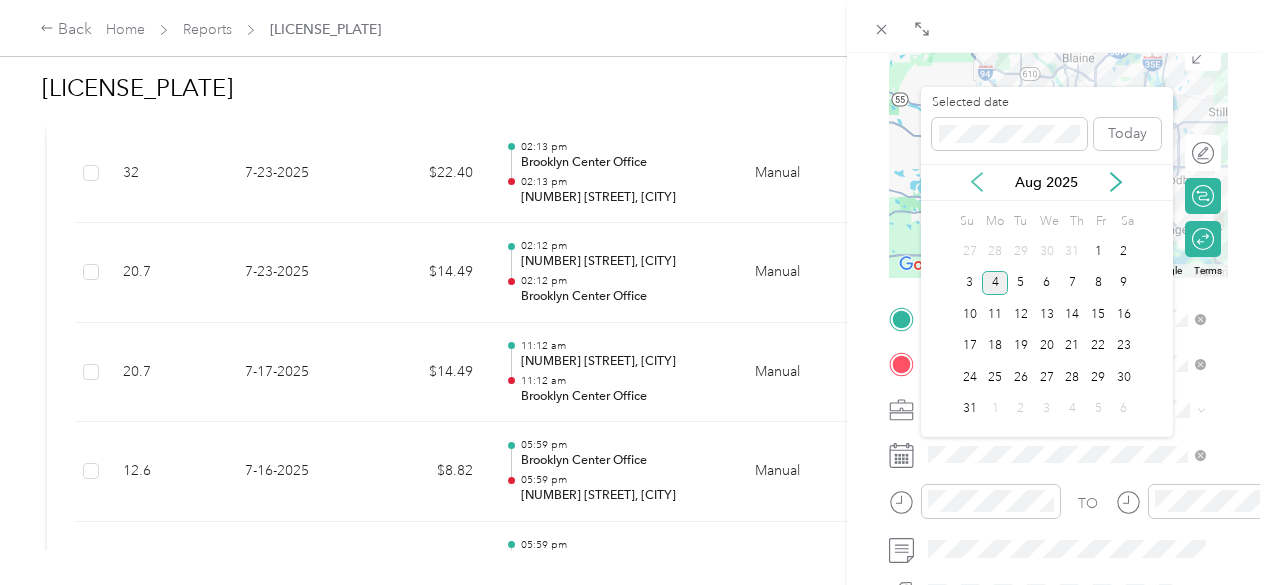 click 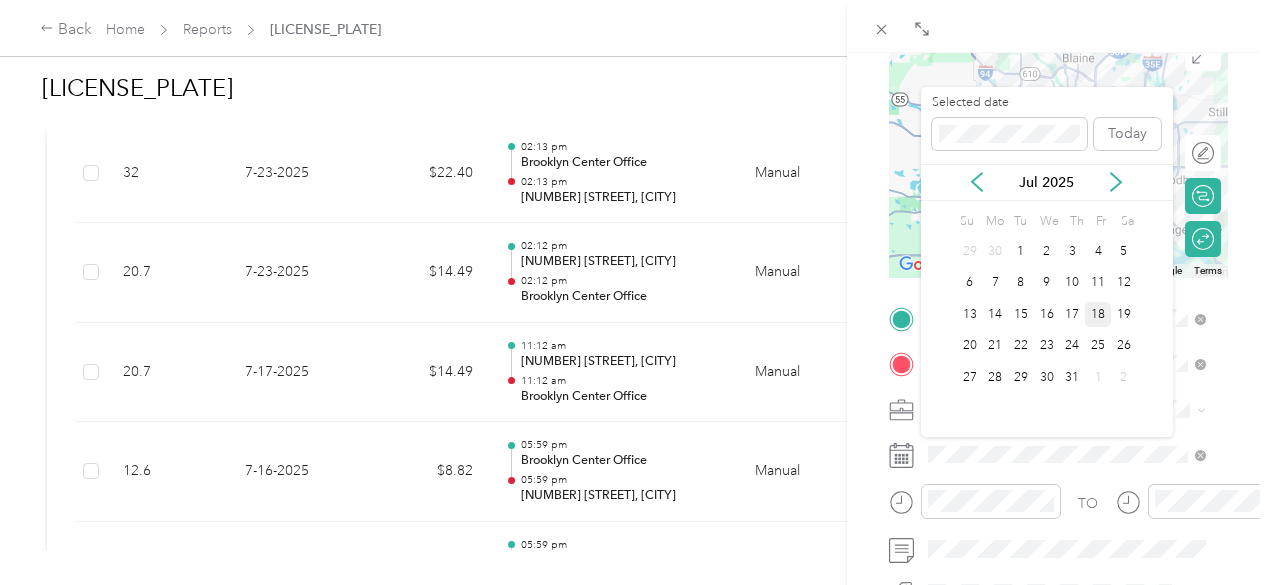 click on "17" at bounding box center (1073, 314) 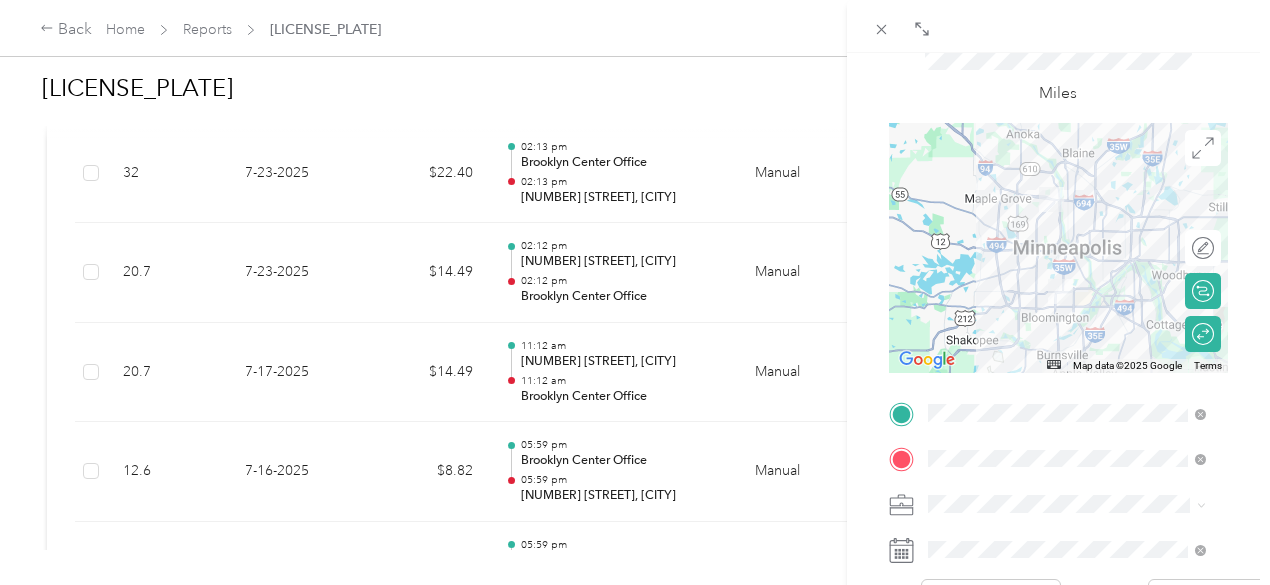 scroll, scrollTop: 0, scrollLeft: 0, axis: both 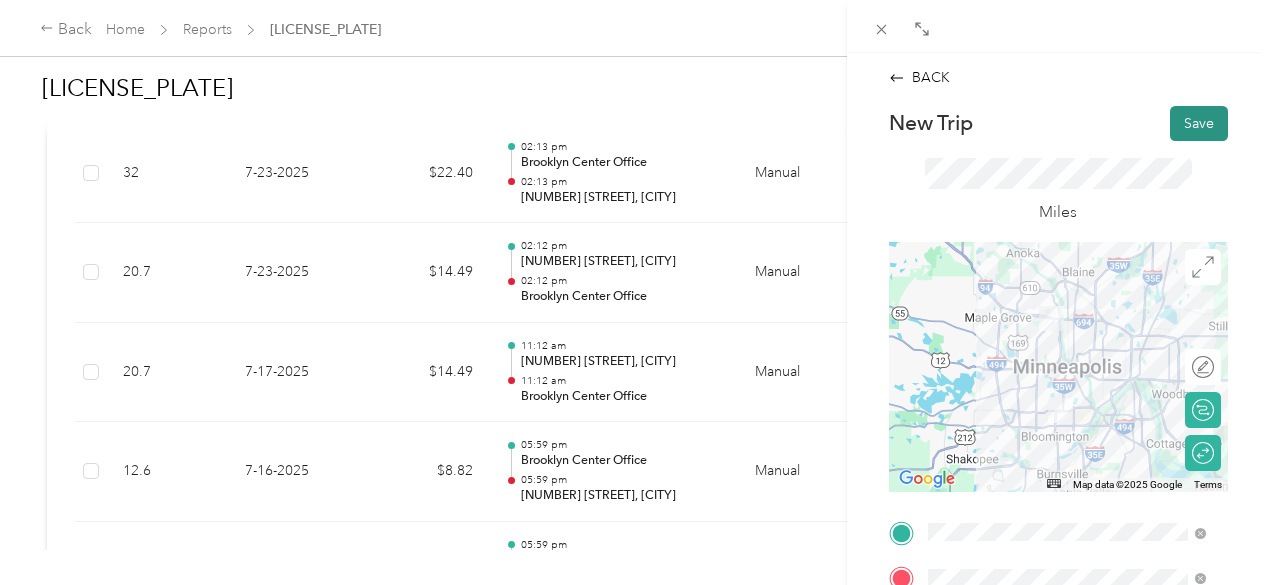click on "Save" at bounding box center (1199, 123) 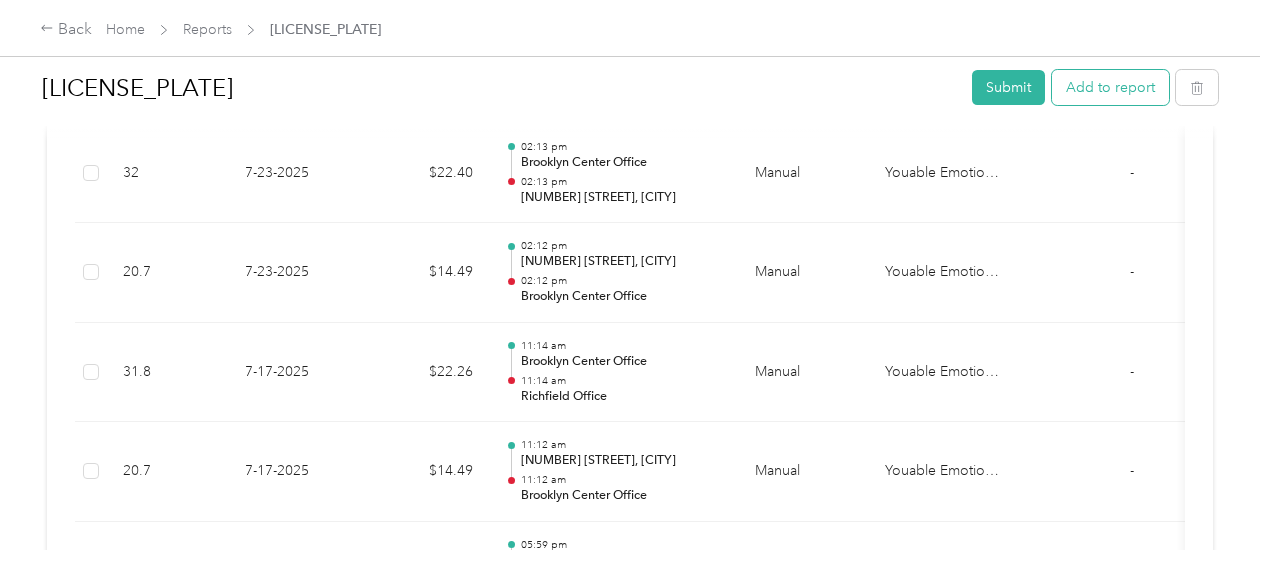 click on "Add to report" at bounding box center [1110, 87] 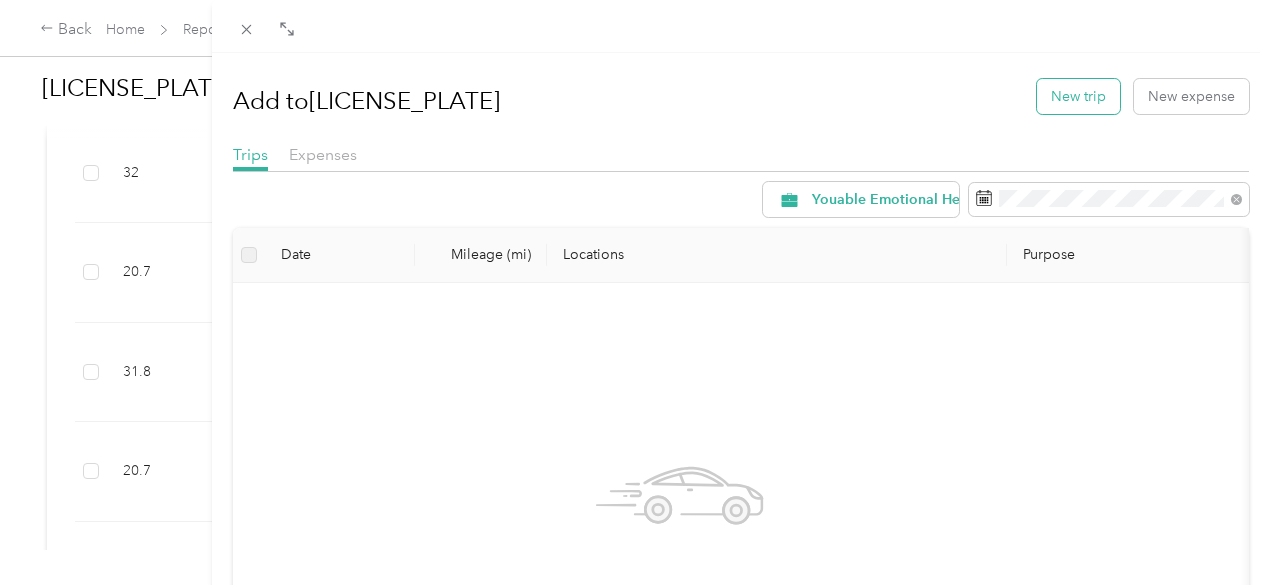 click on "New trip" at bounding box center [1078, 96] 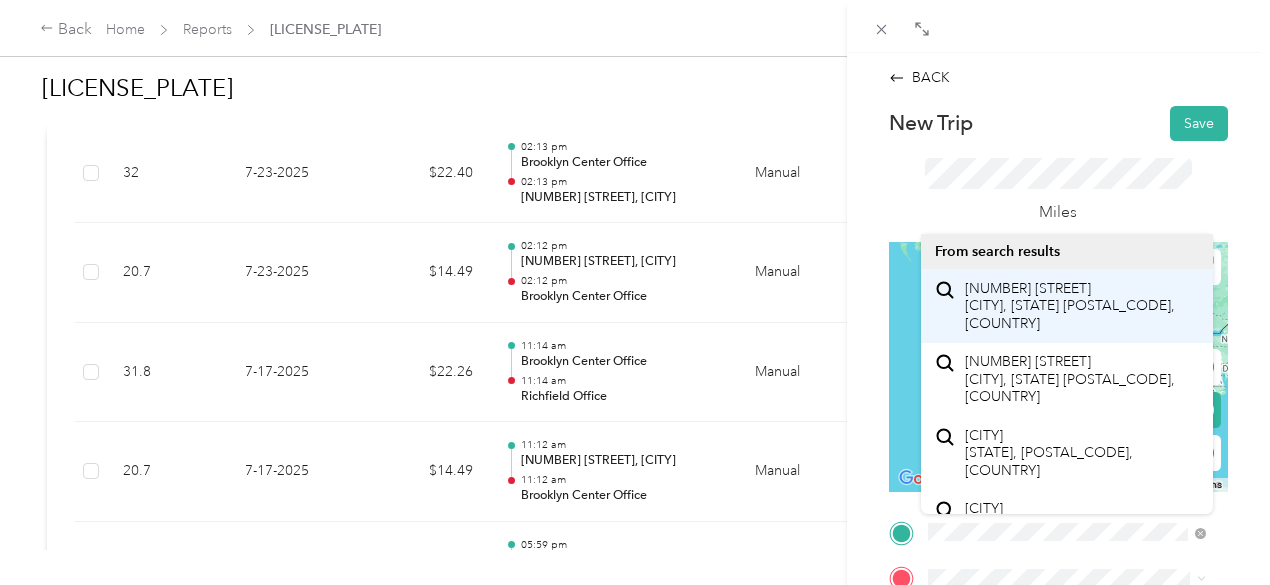 click on "[NUMBER] [STREET]
[CITY], [STATE] [POSTAL_CODE], [COUNTRY]" at bounding box center (1081, 306) 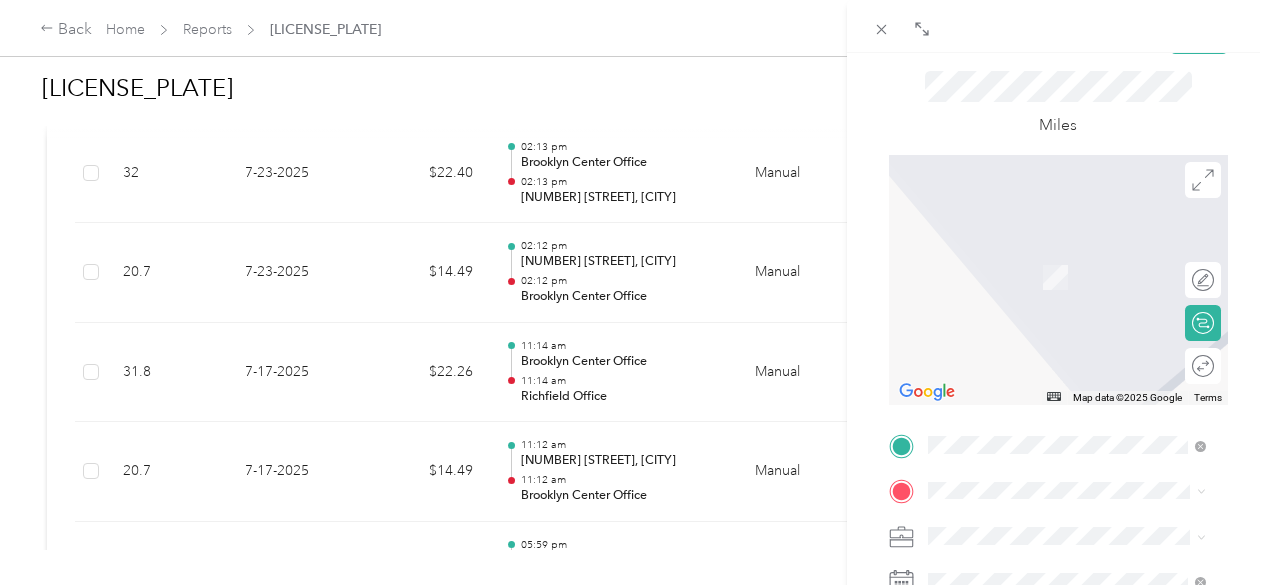 scroll, scrollTop: 88, scrollLeft: 0, axis: vertical 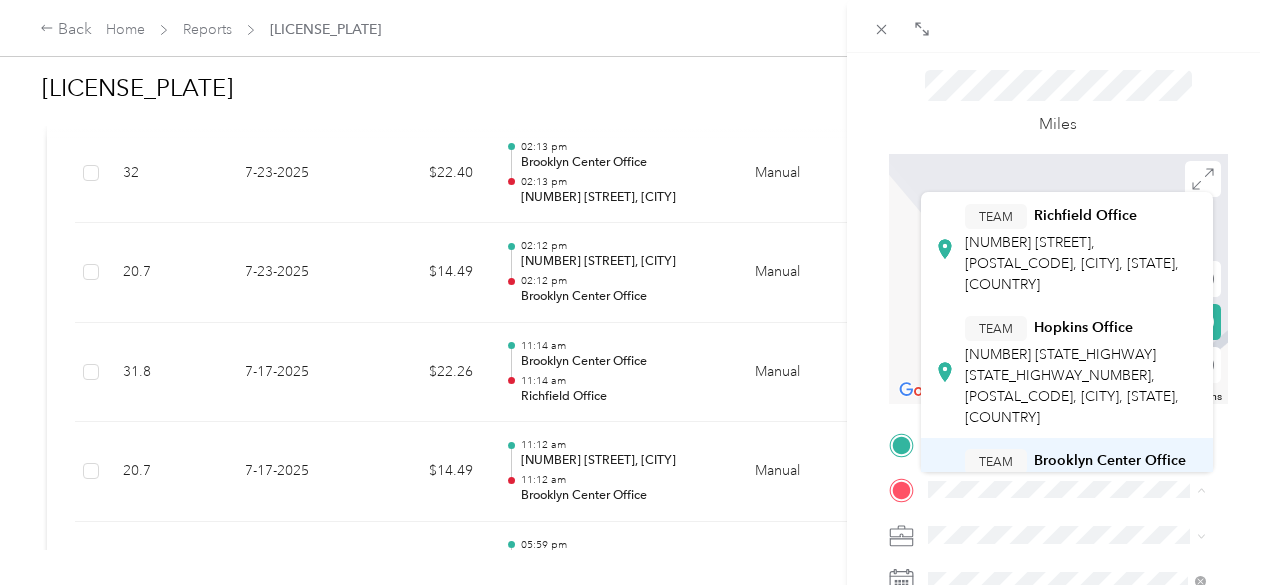 click on "[NUMBER] [STREET], [POSTAL_CODE], [CITY], [STATE], [COUNTRY]" at bounding box center [1072, 508] 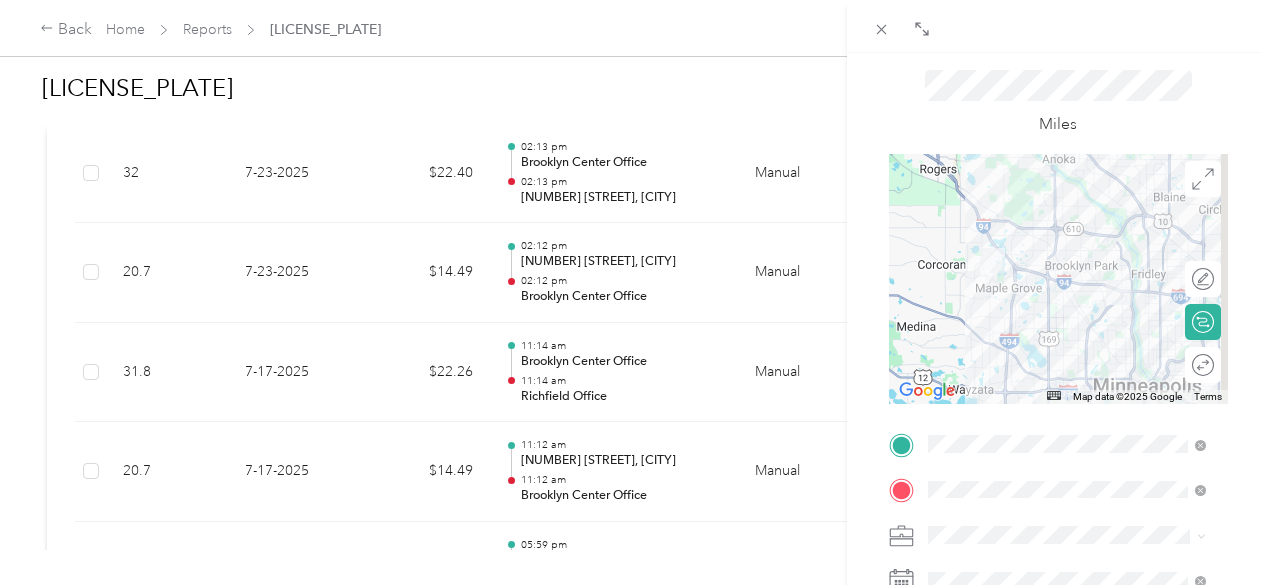 click on "Round trip" at bounding box center (1254, 365) 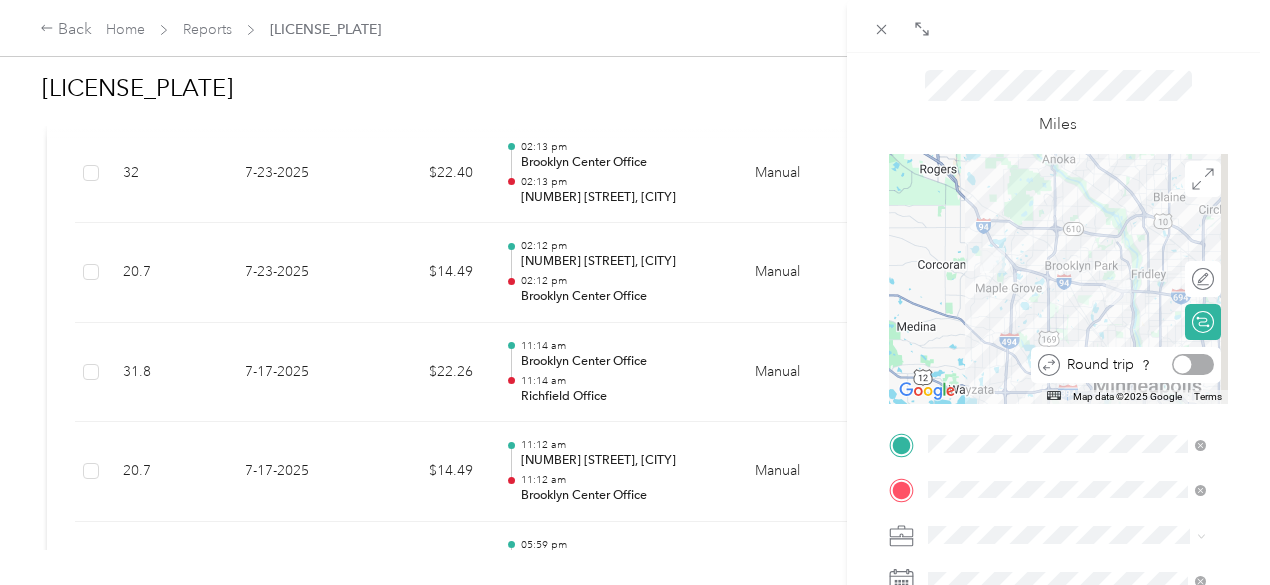 click on "Round trip" at bounding box center [1126, 365] 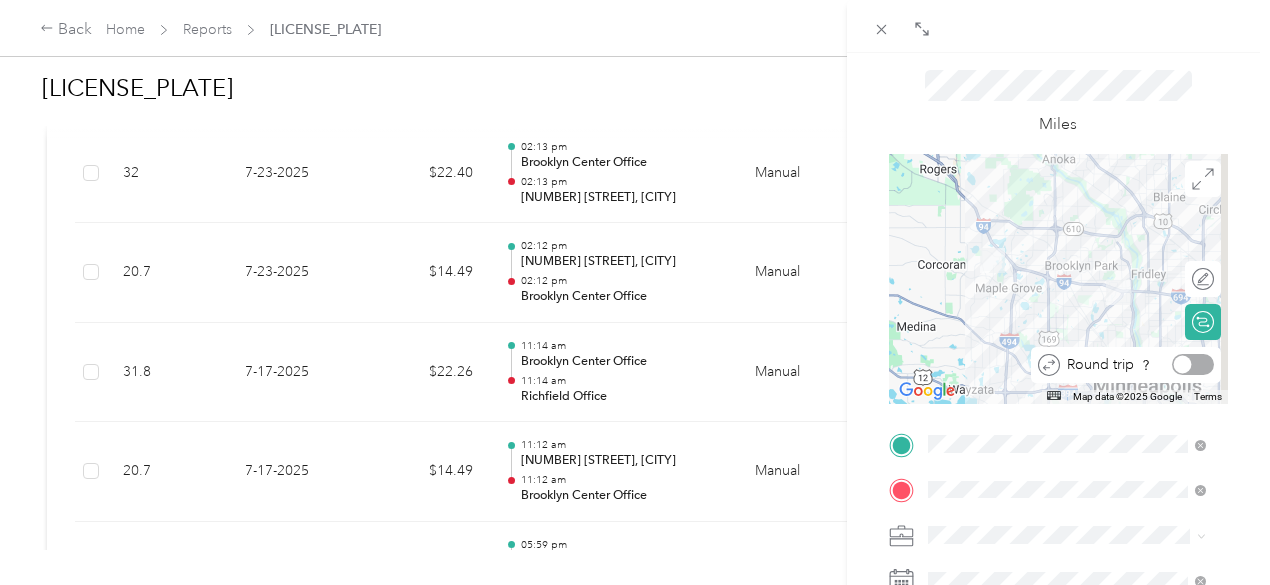 click at bounding box center [1193, 364] 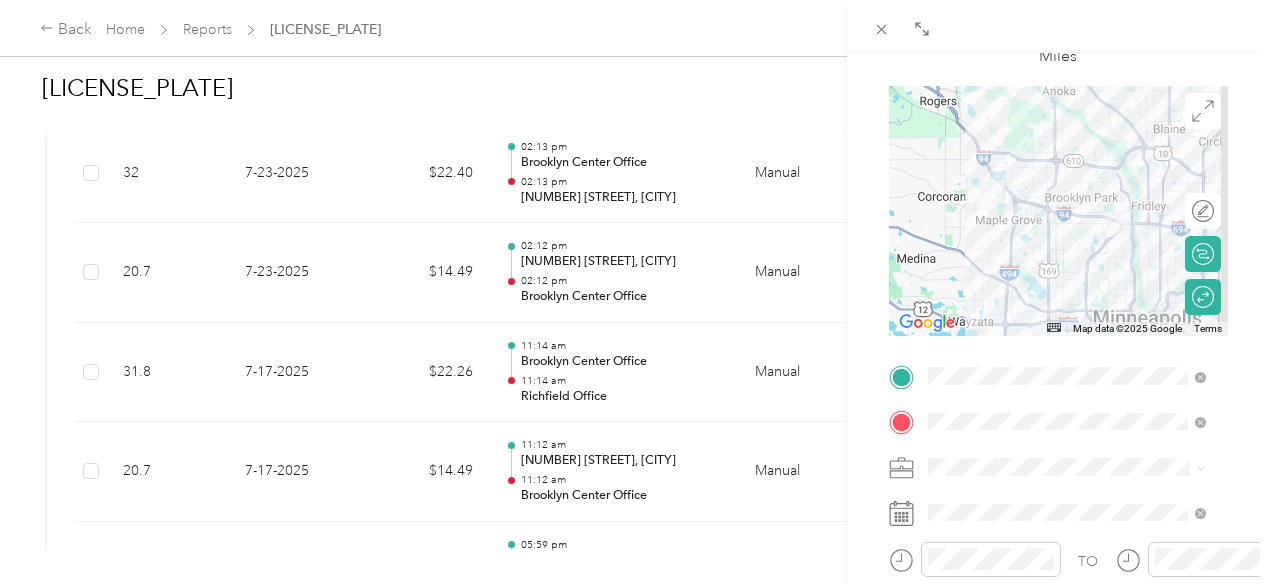 scroll, scrollTop: 157, scrollLeft: 0, axis: vertical 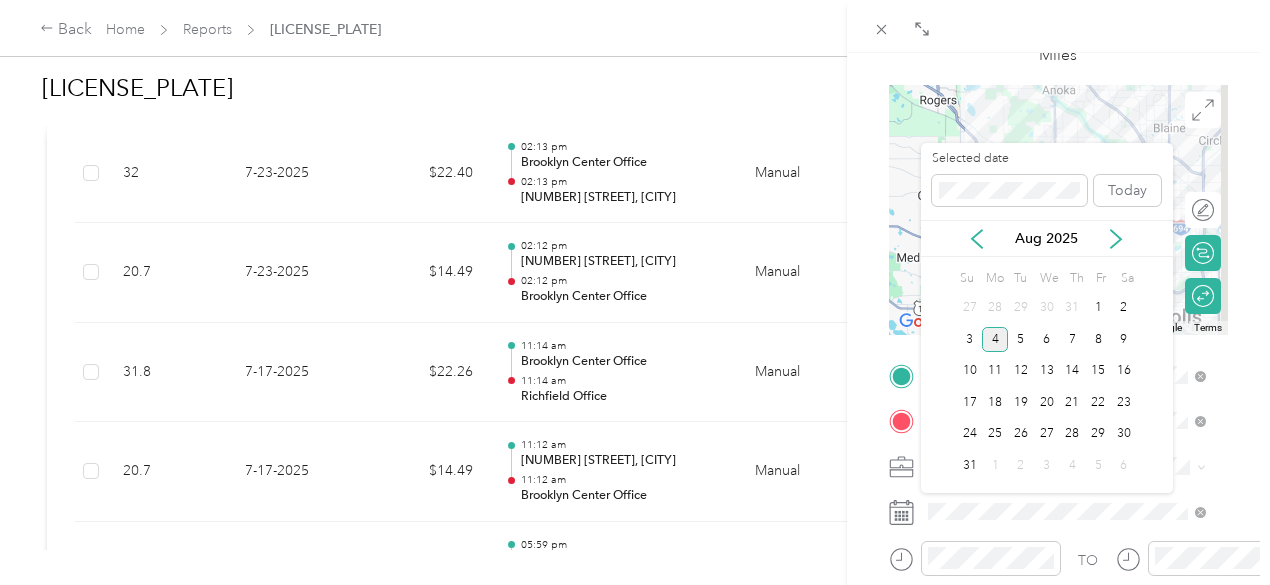 click 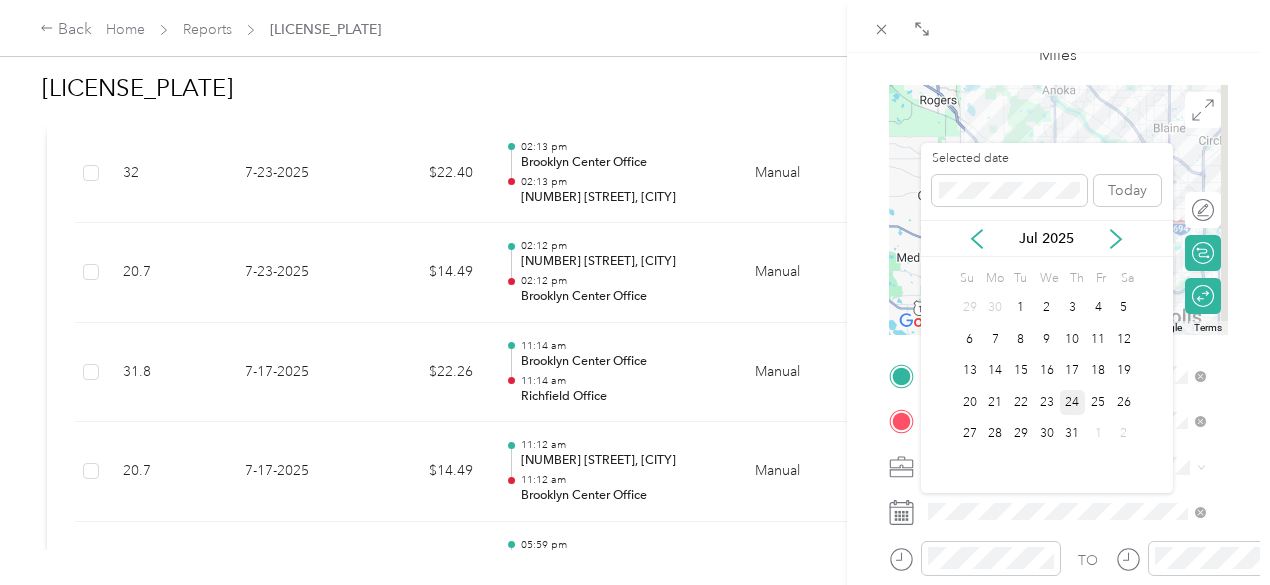 click on "24" at bounding box center [1073, 402] 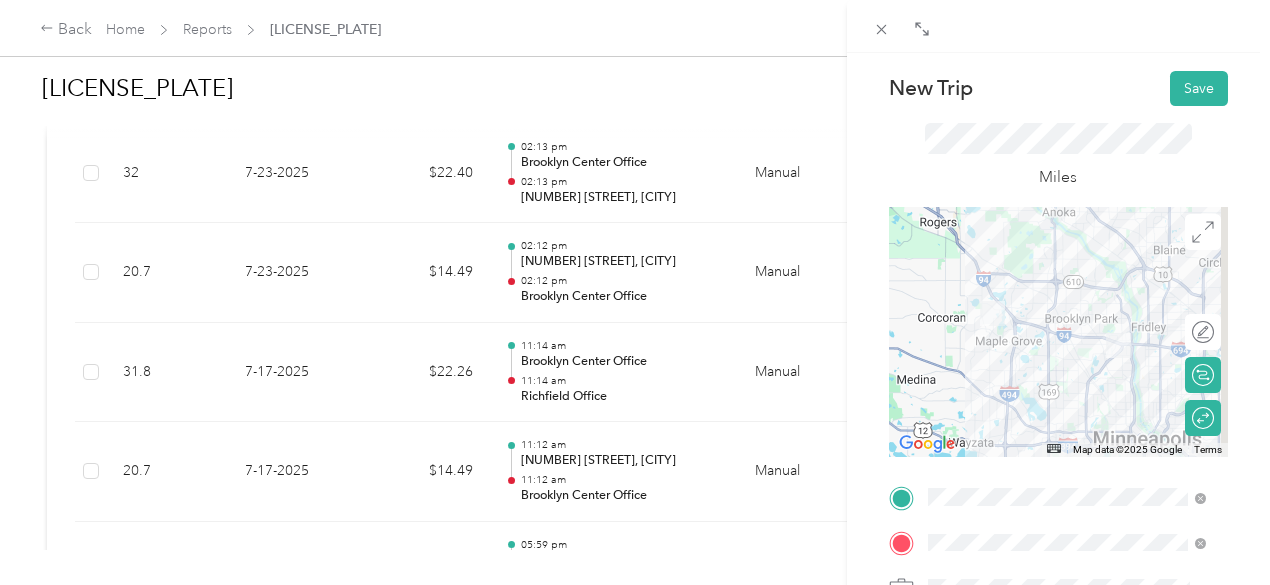 scroll, scrollTop: 0, scrollLeft: 0, axis: both 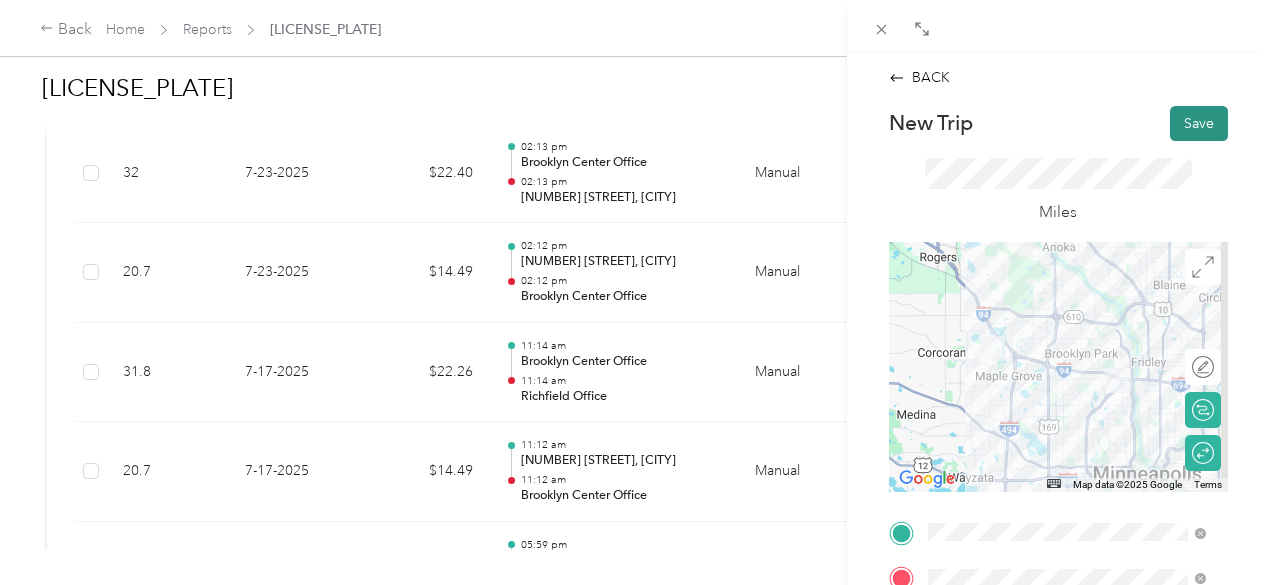 click on "Save" at bounding box center (1199, 123) 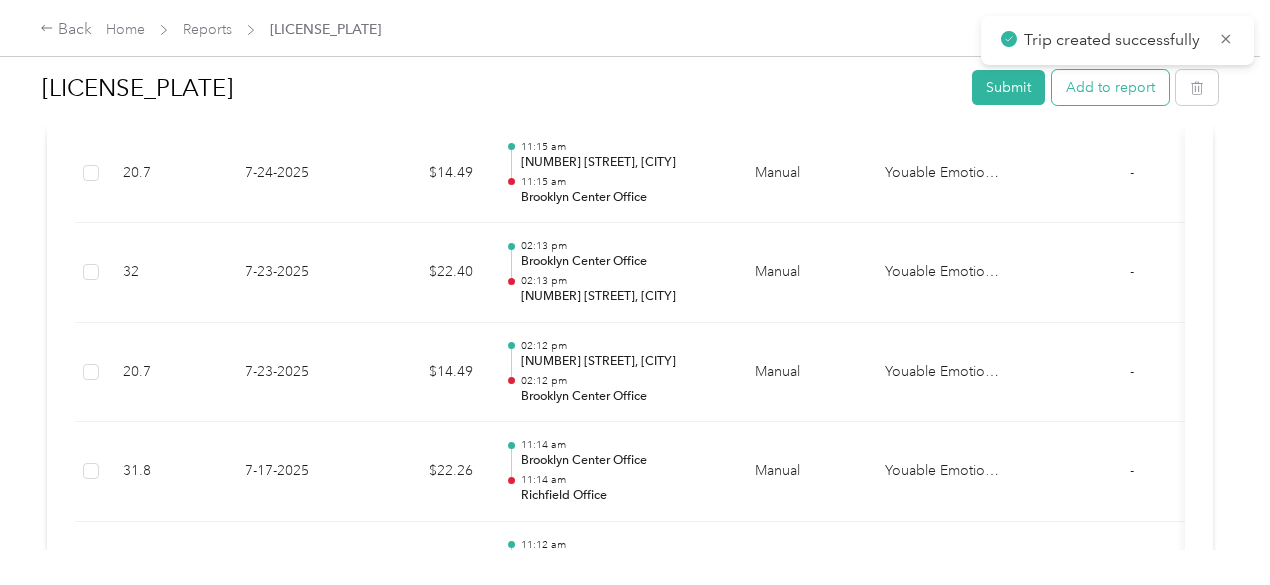 click on "Add to report" at bounding box center (1110, 87) 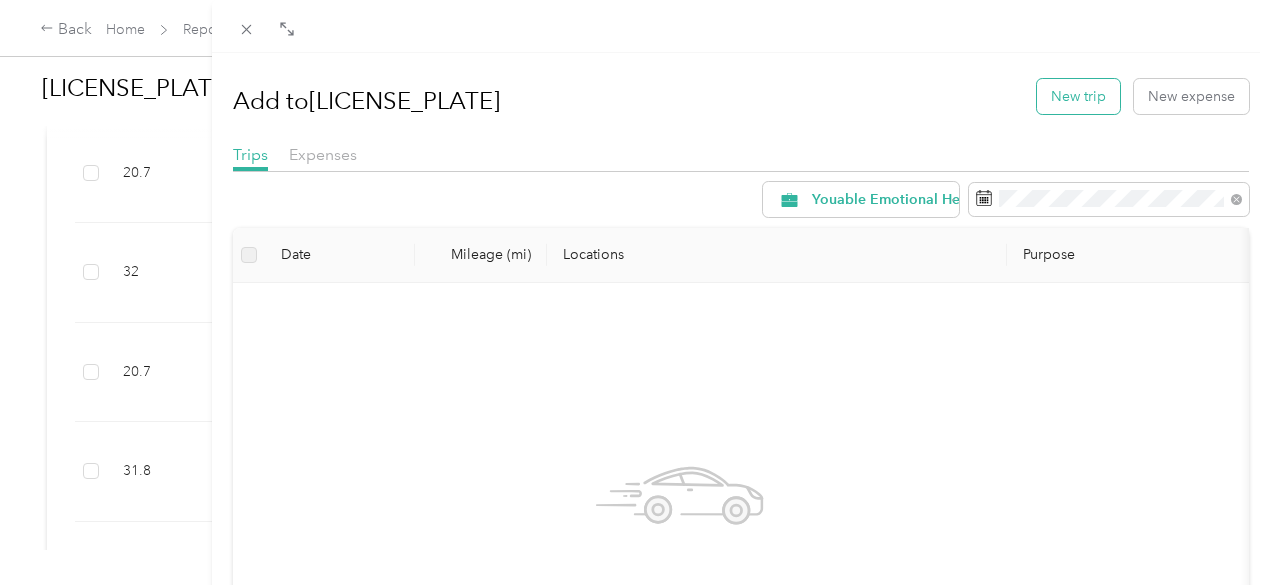 click on "New trip" at bounding box center (1078, 96) 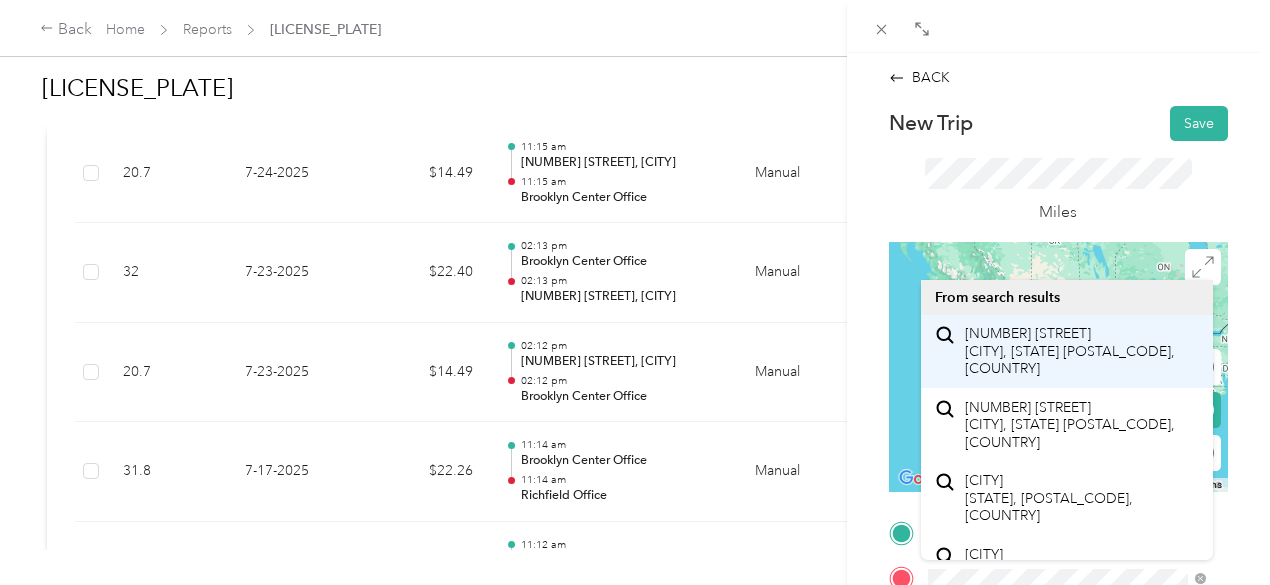 click on "[NUMBER] [STREET]
[CITY], [STATE] [POSTAL_CODE], [COUNTRY]" at bounding box center (1081, 351) 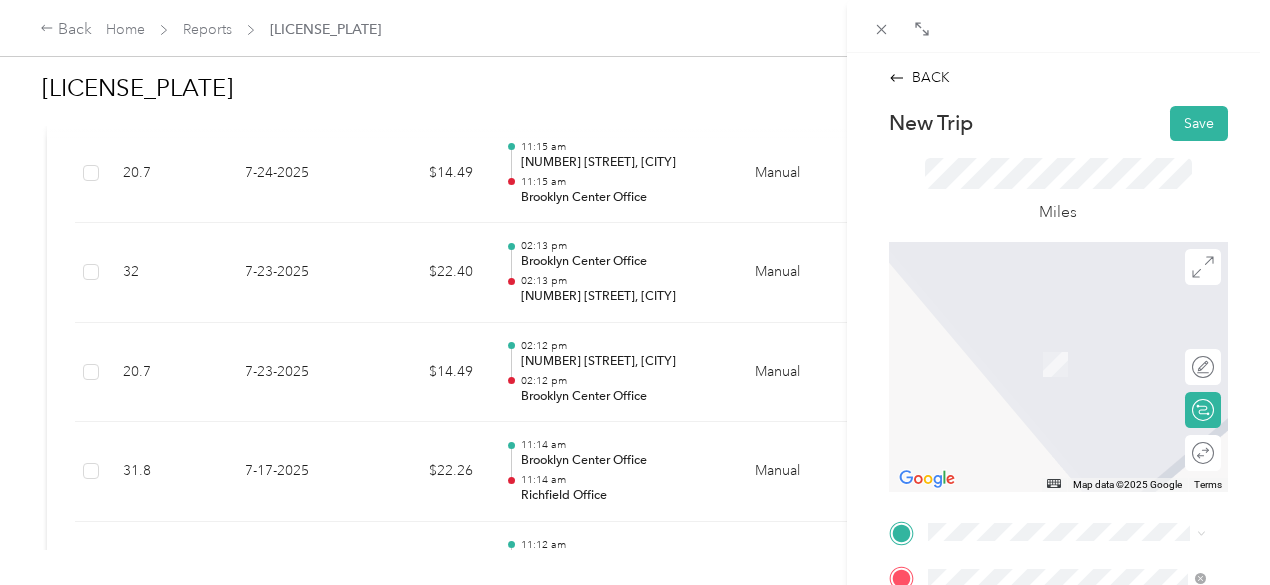 scroll, scrollTop: 30, scrollLeft: 0, axis: vertical 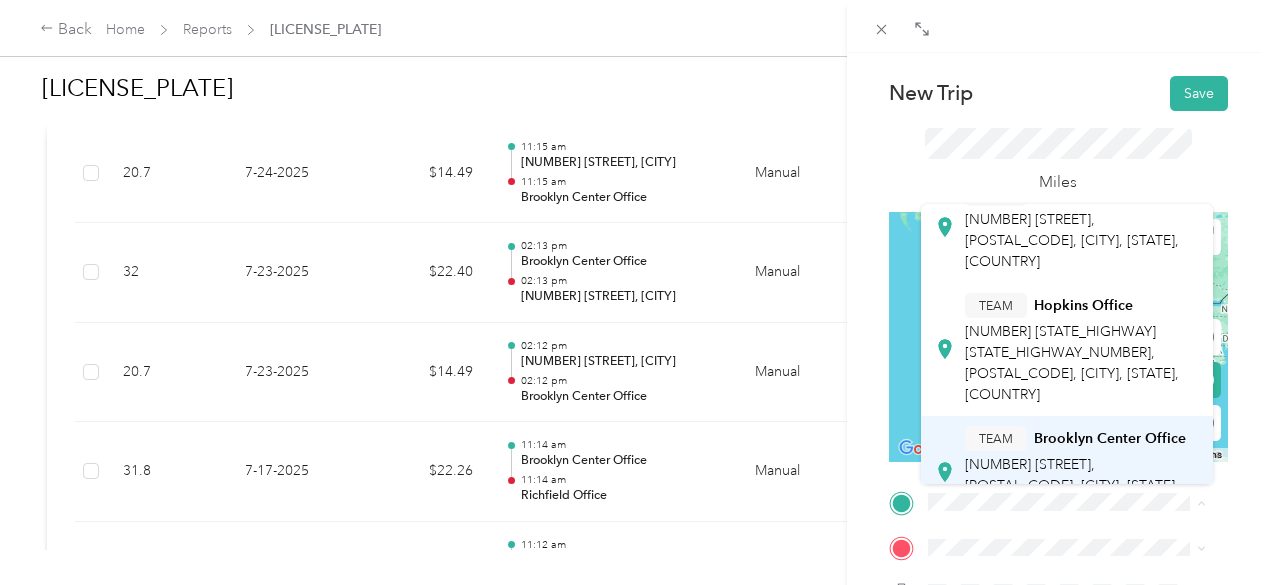 click on "TEAM [CITY] Office [NUMBER] [STREET], [POSTAL_CODE], [CITY], [STATE], [COUNTRY]" at bounding box center (1081, 471) 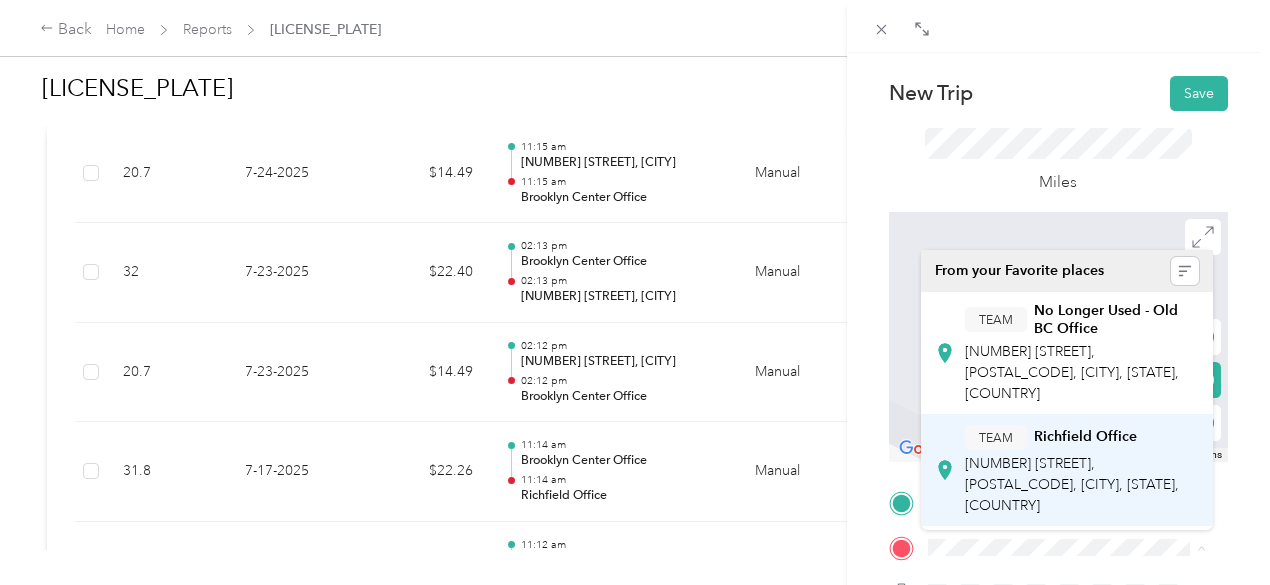 click on "[NUMBER] [STREET], [POSTAL_CODE], [CITY], [STATE], [COUNTRY]" at bounding box center (1072, 484) 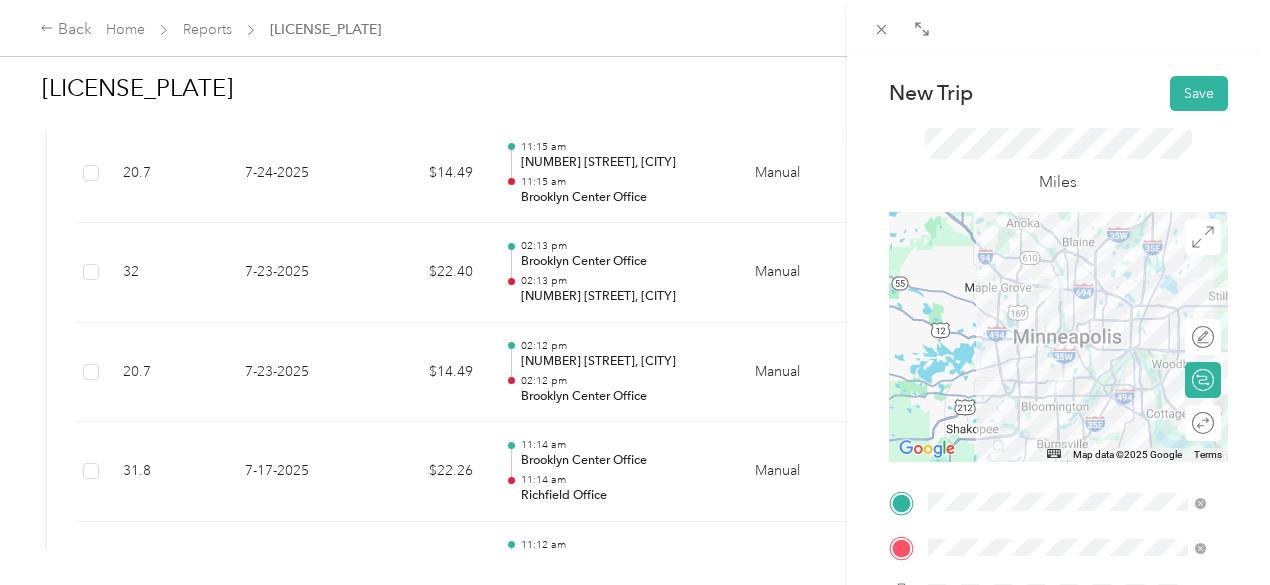click 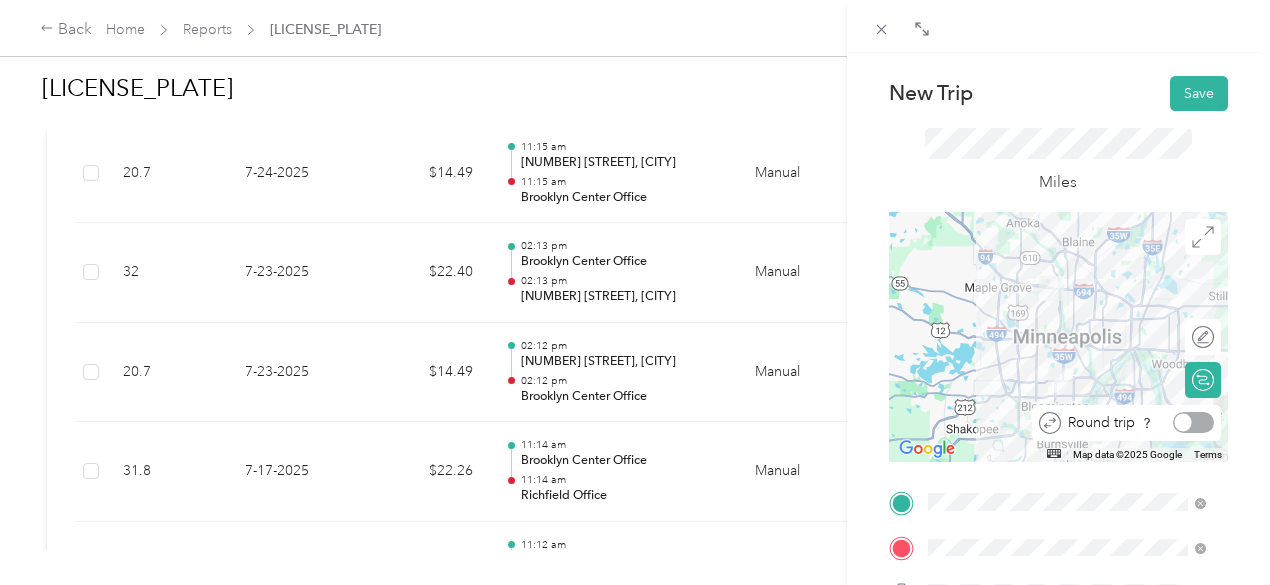 click at bounding box center [1193, 422] 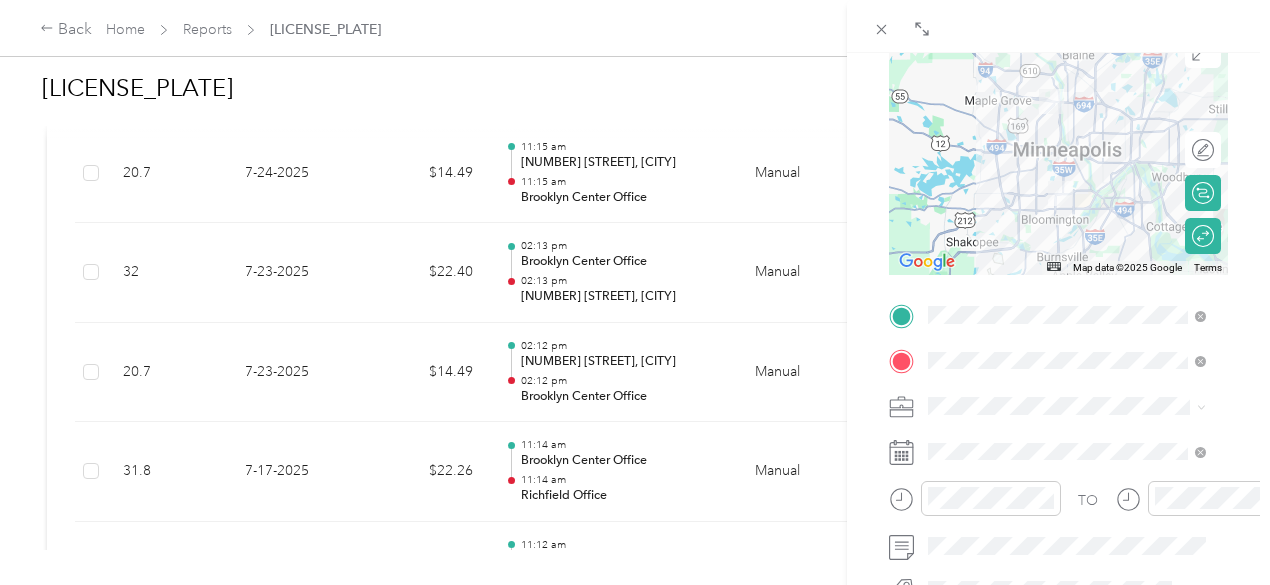 scroll, scrollTop: 228, scrollLeft: 0, axis: vertical 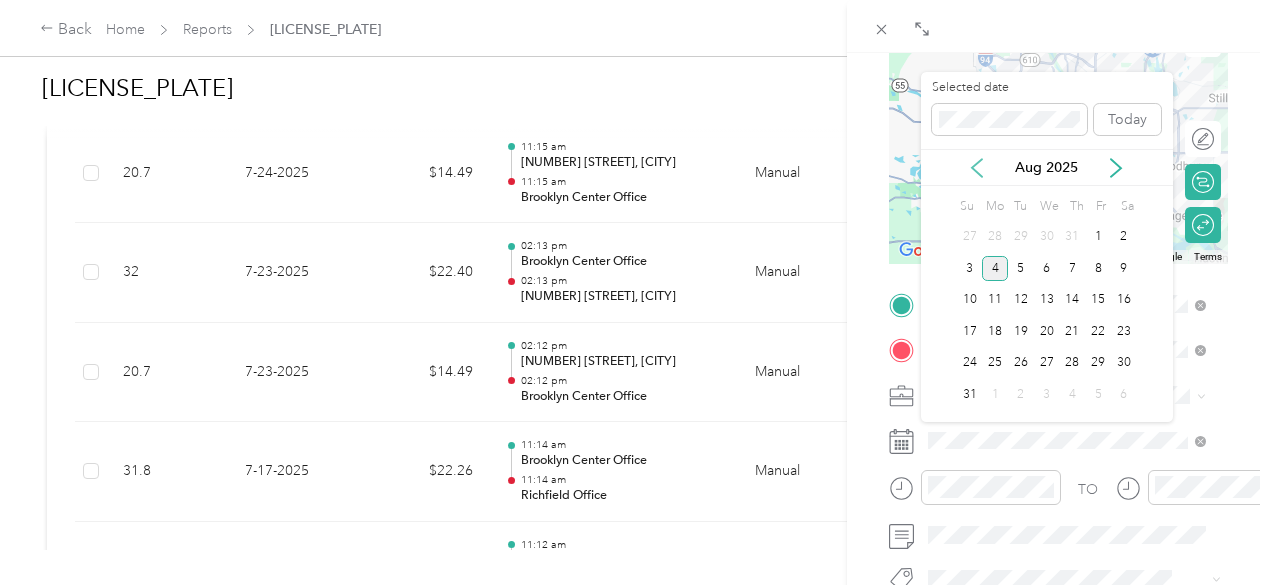 click 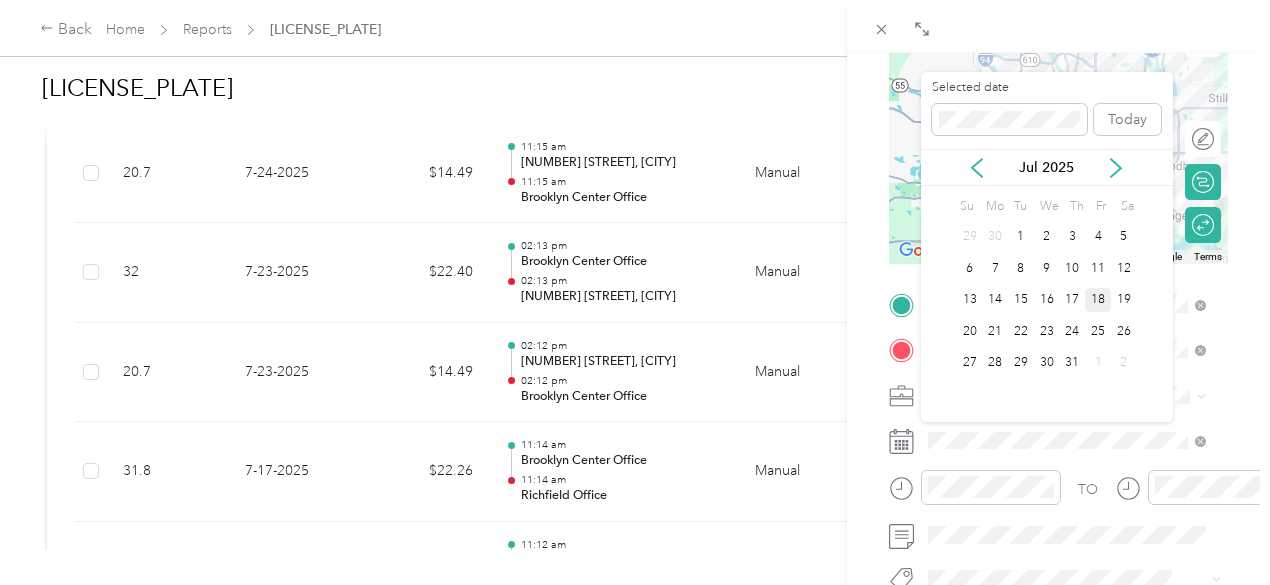 click on "24" at bounding box center (1073, 331) 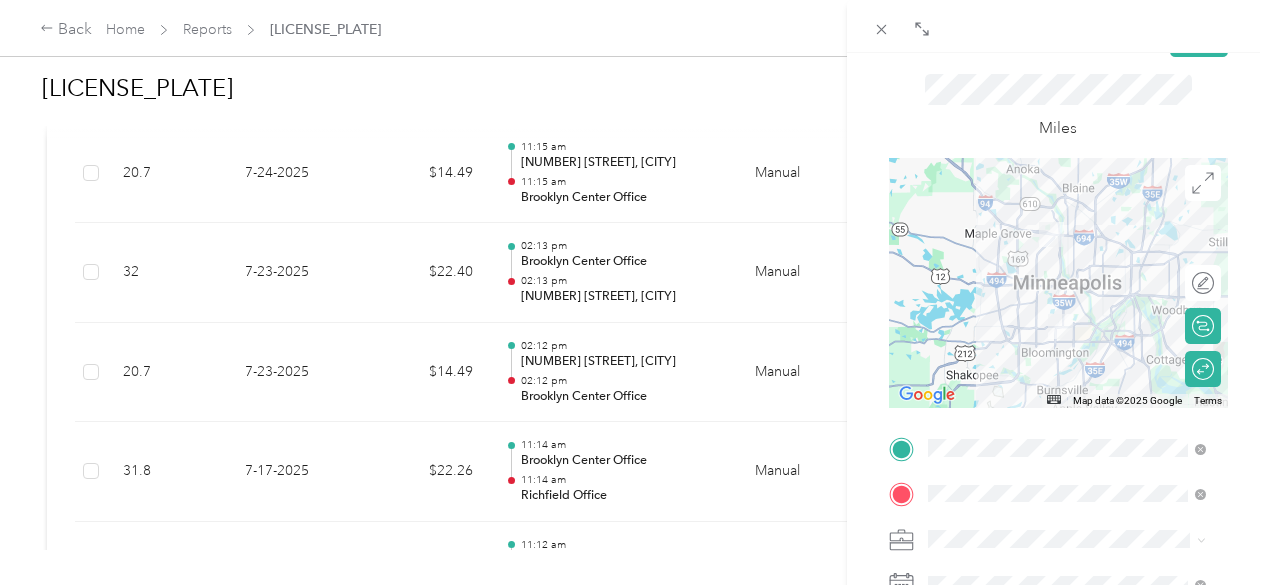 scroll, scrollTop: 0, scrollLeft: 0, axis: both 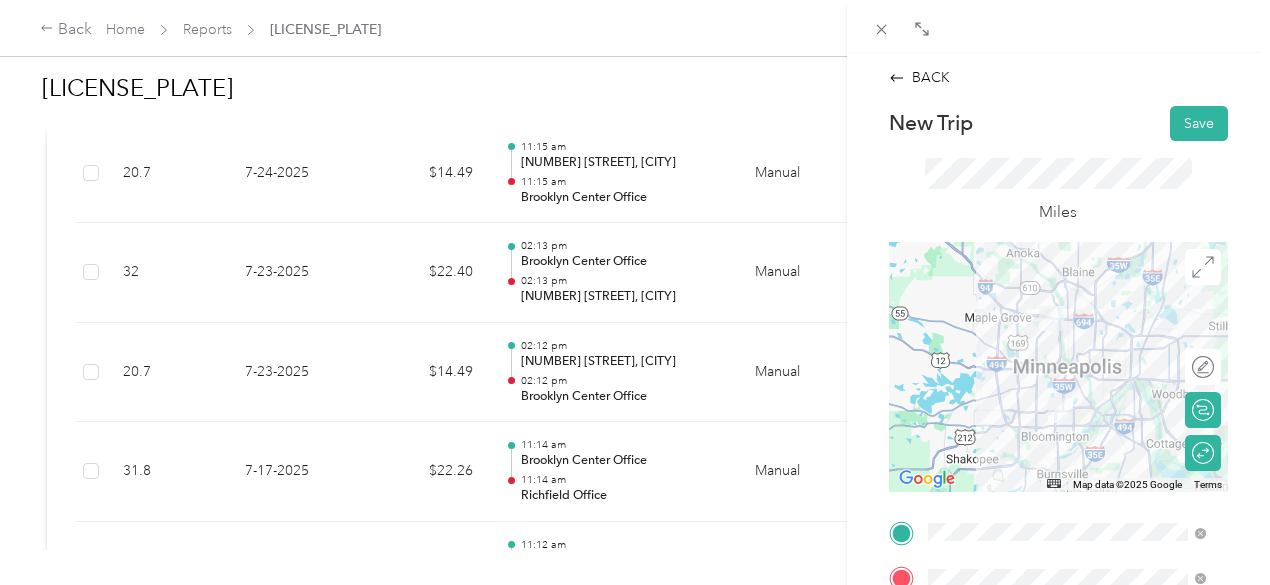 click on "Miles" at bounding box center [1058, 191] 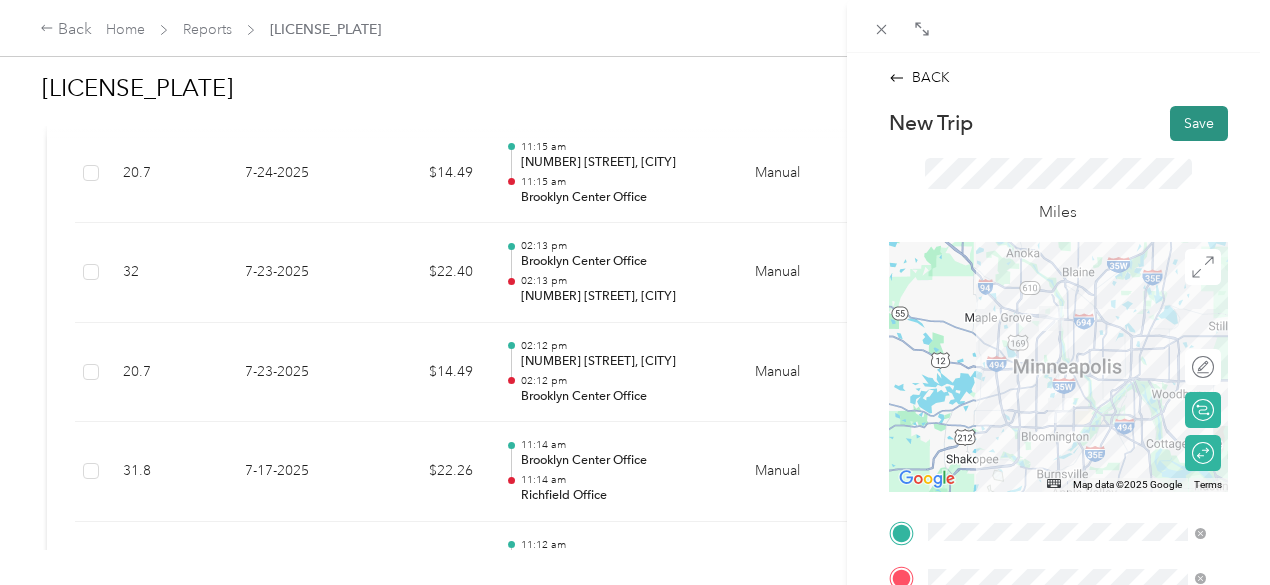 click on "Save" at bounding box center [1199, 123] 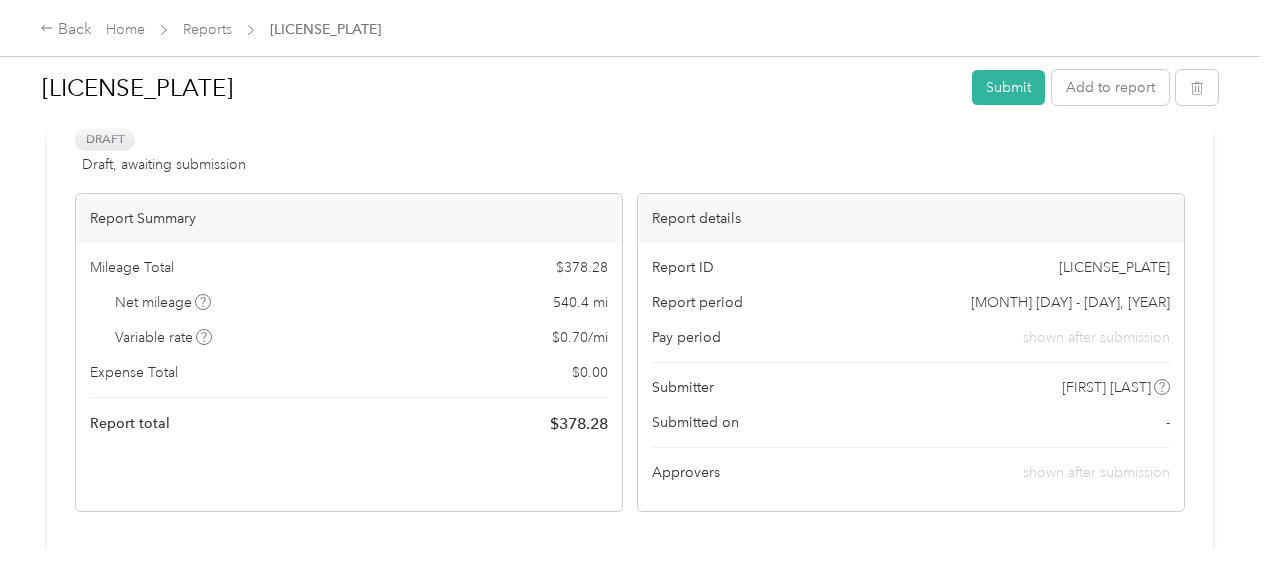 scroll, scrollTop: 0, scrollLeft: 0, axis: both 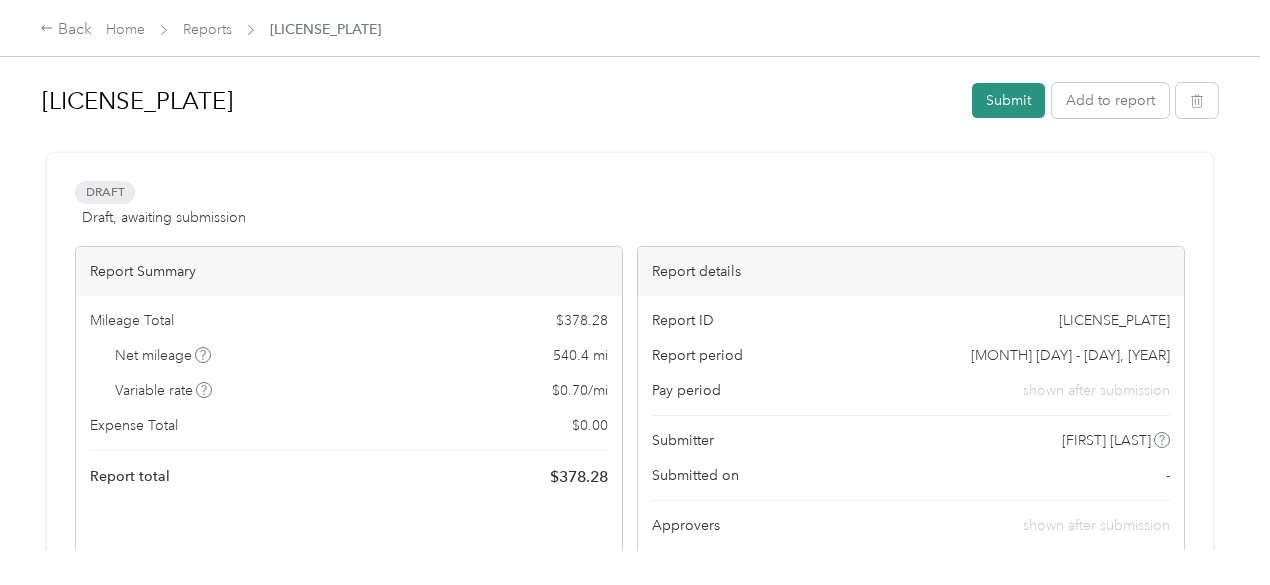 click on "Submit" at bounding box center [1008, 100] 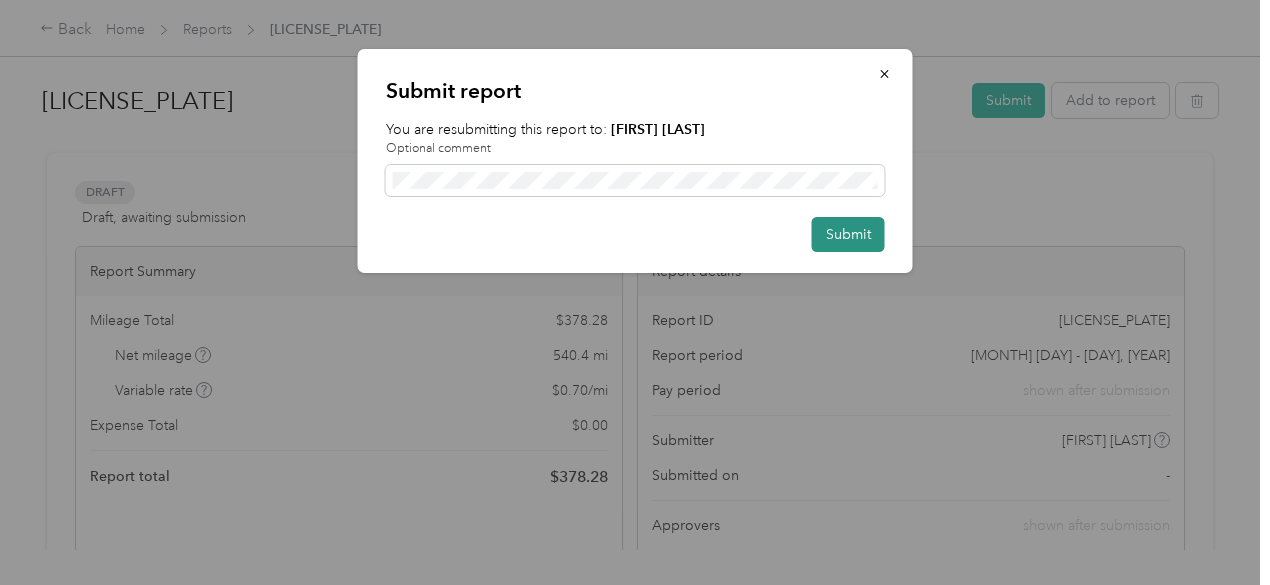 click on "Submit" at bounding box center (848, 234) 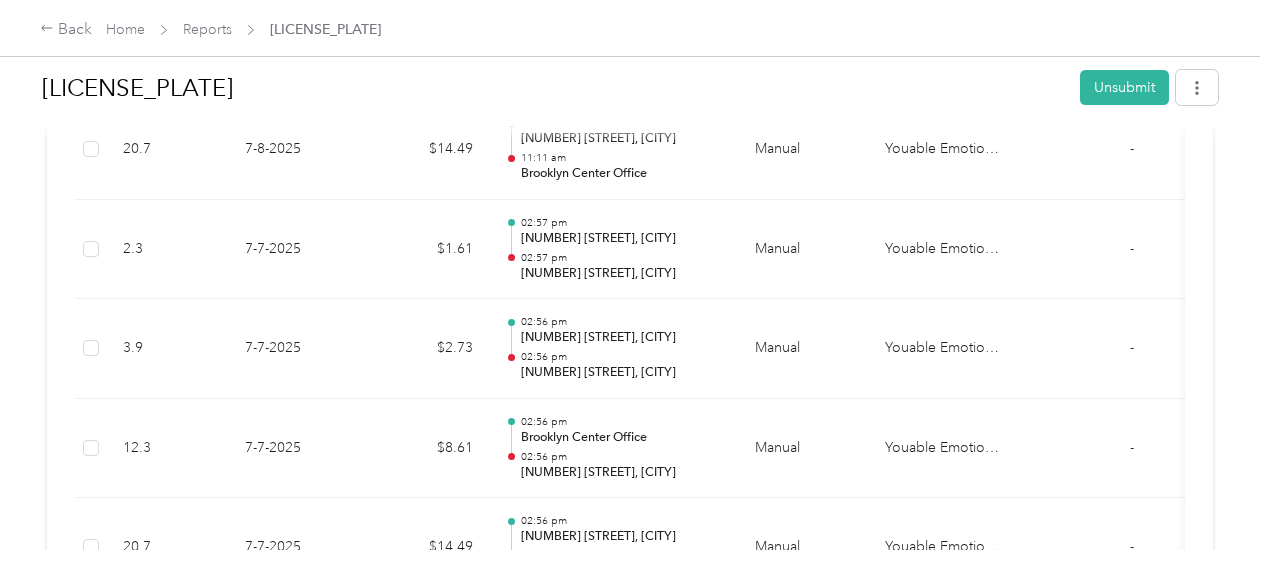 scroll, scrollTop: 3892, scrollLeft: 0, axis: vertical 